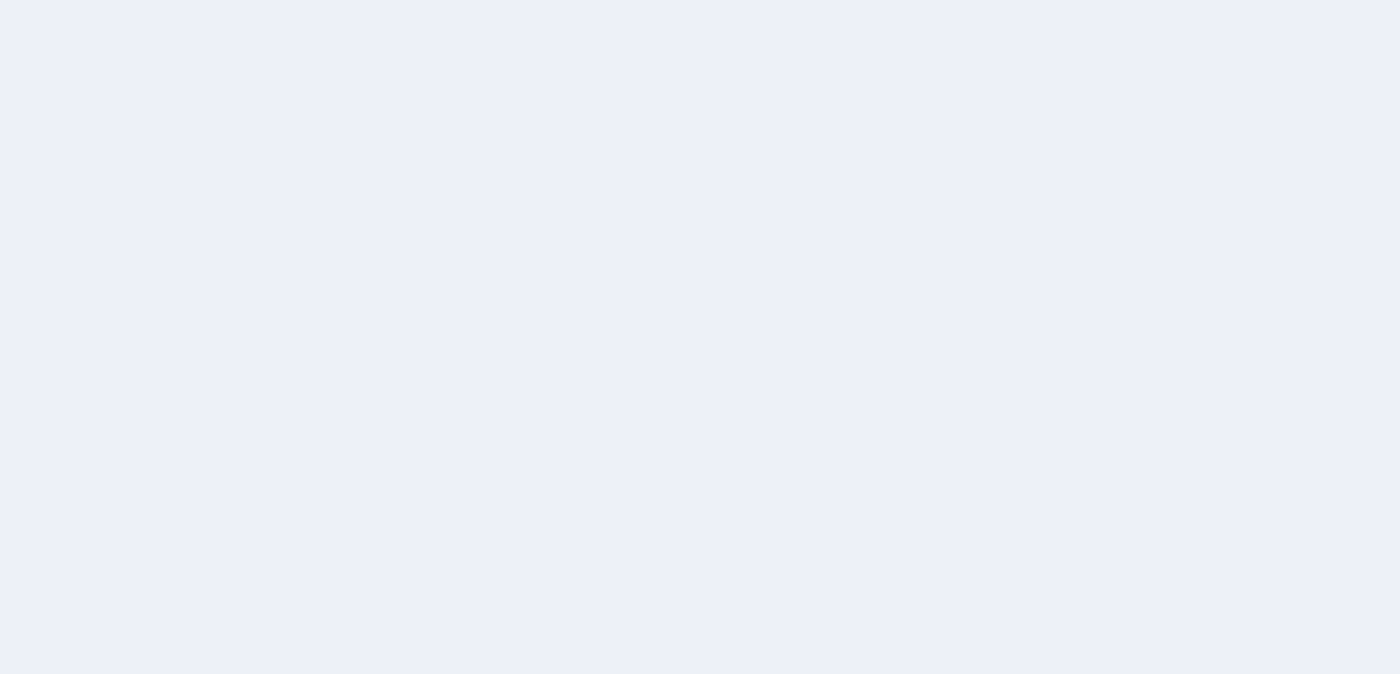 scroll, scrollTop: 0, scrollLeft: 0, axis: both 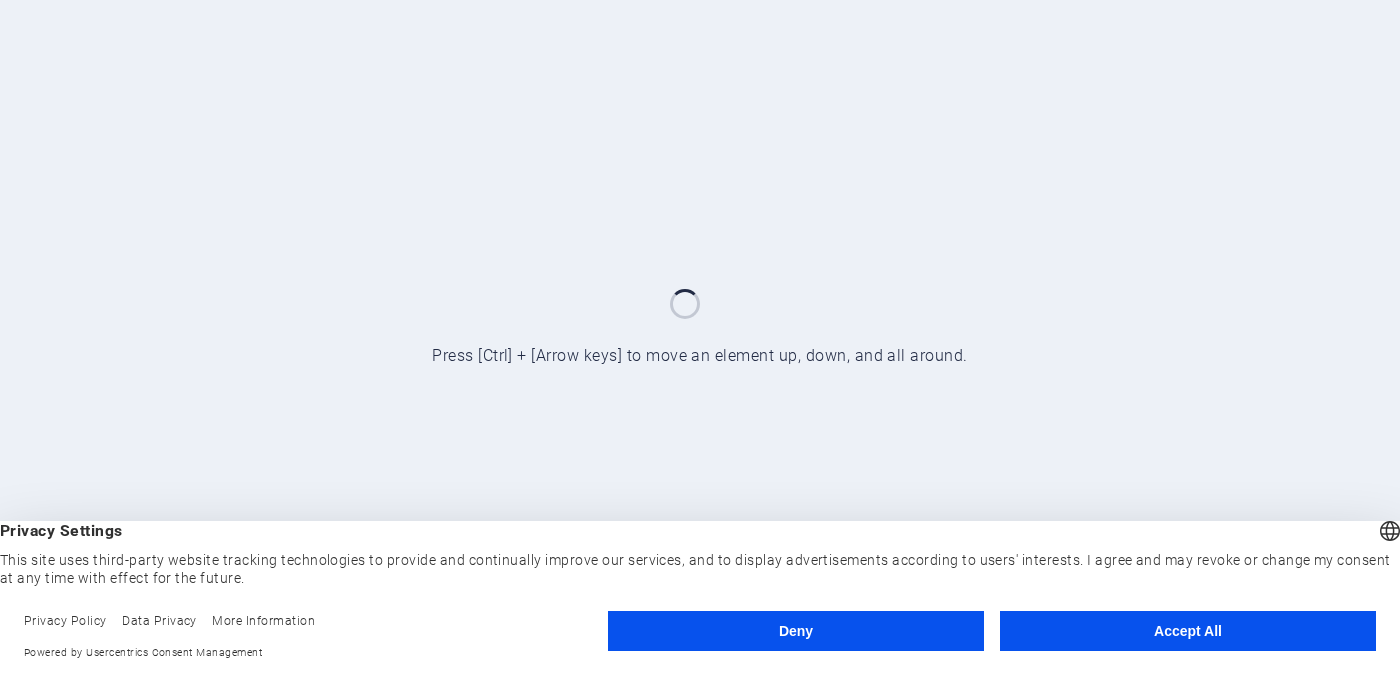 click on "Accept All" at bounding box center (1188, 631) 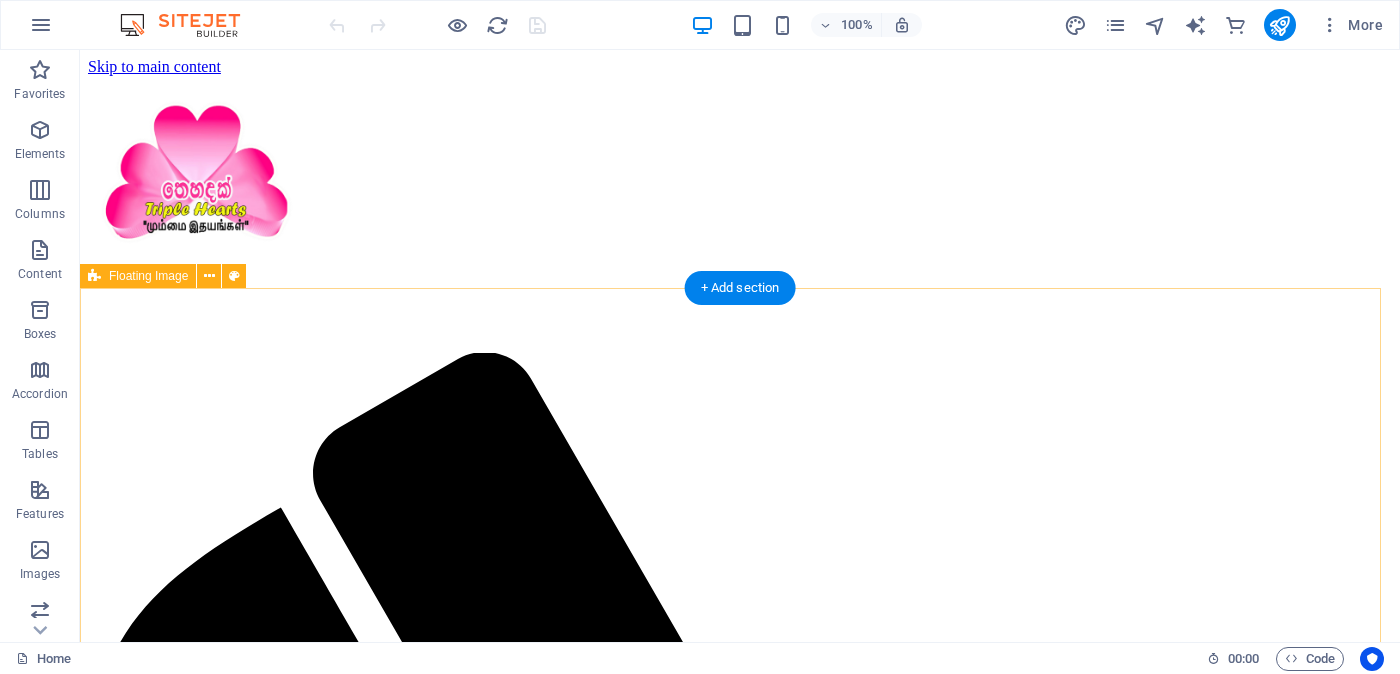 scroll, scrollTop: 0, scrollLeft: 0, axis: both 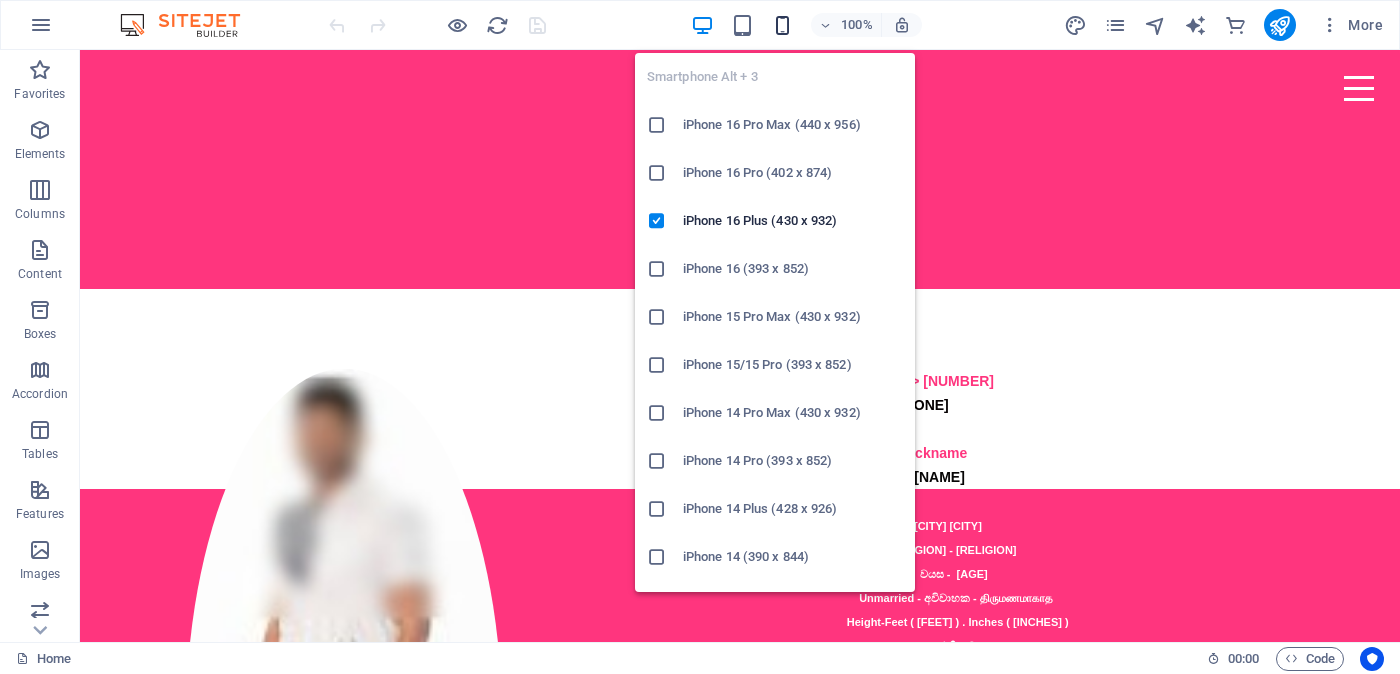 click at bounding box center (782, 25) 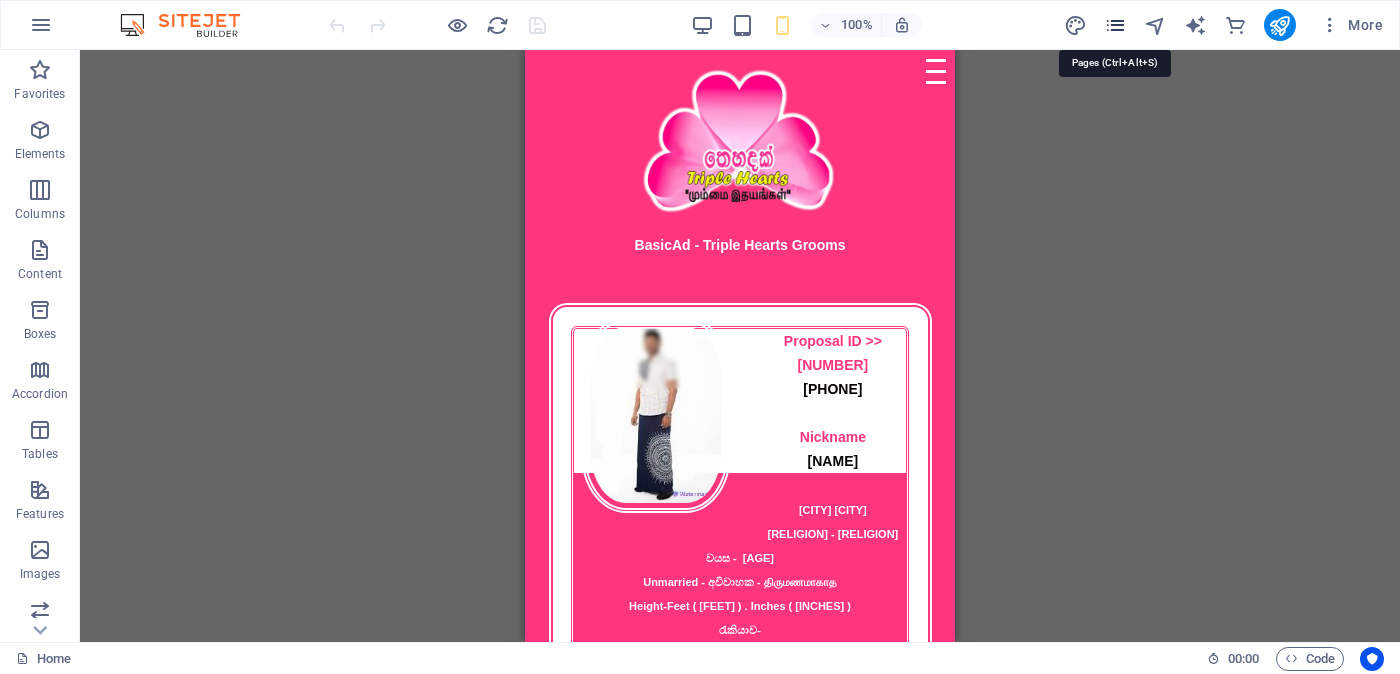 click at bounding box center (1115, 25) 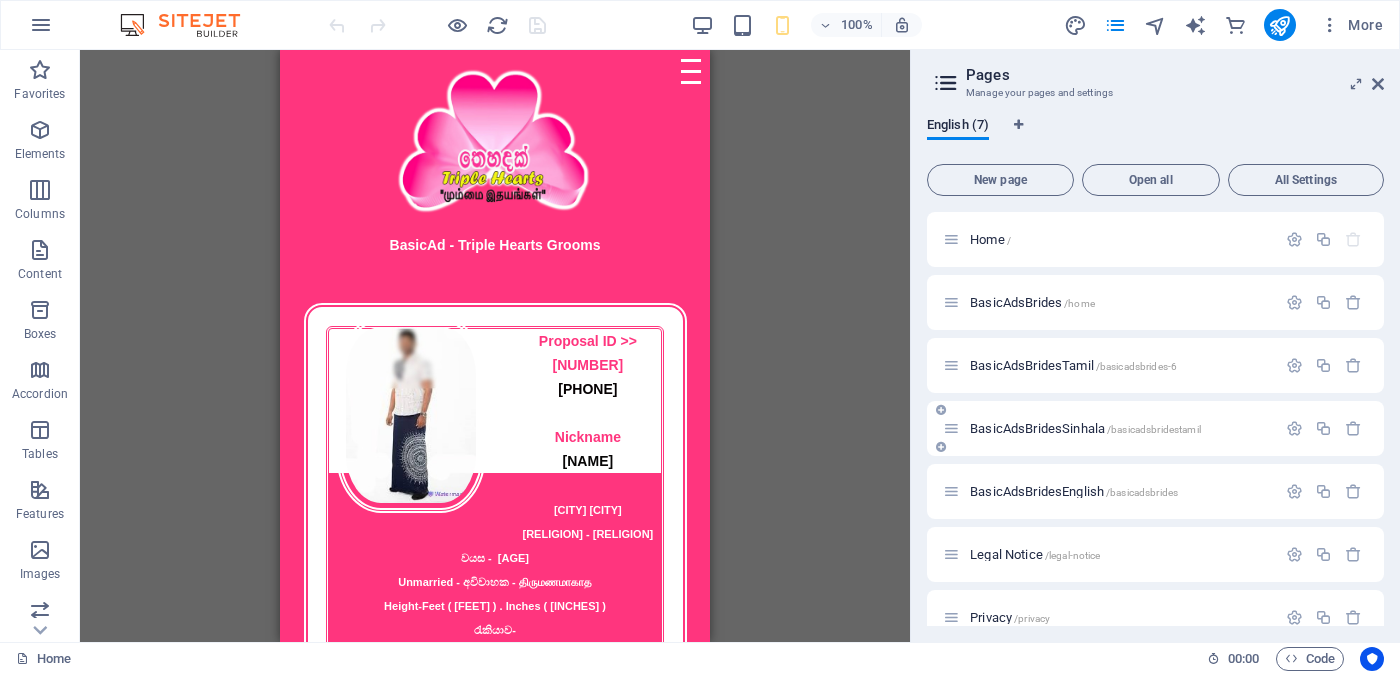 click on "BasicAdsBridesSinhala /basicadsbridestamil" at bounding box center (1085, 428) 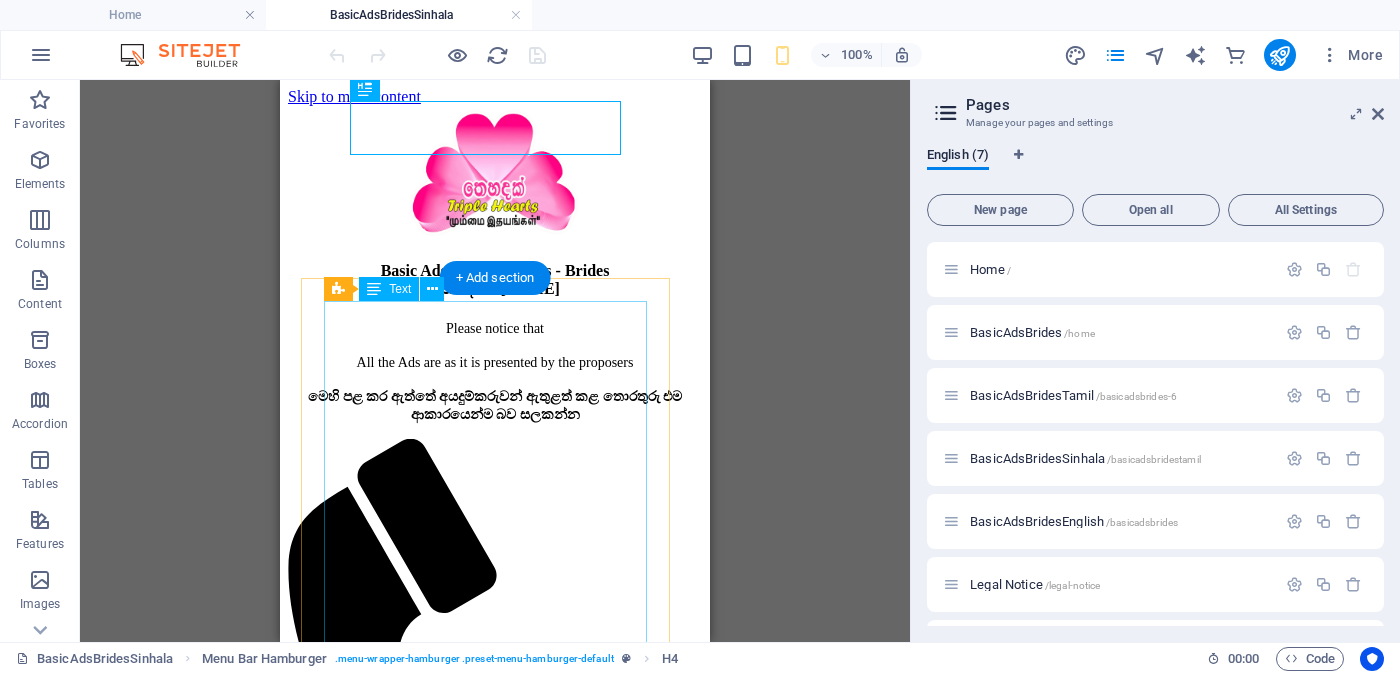 scroll, scrollTop: 124, scrollLeft: 0, axis: vertical 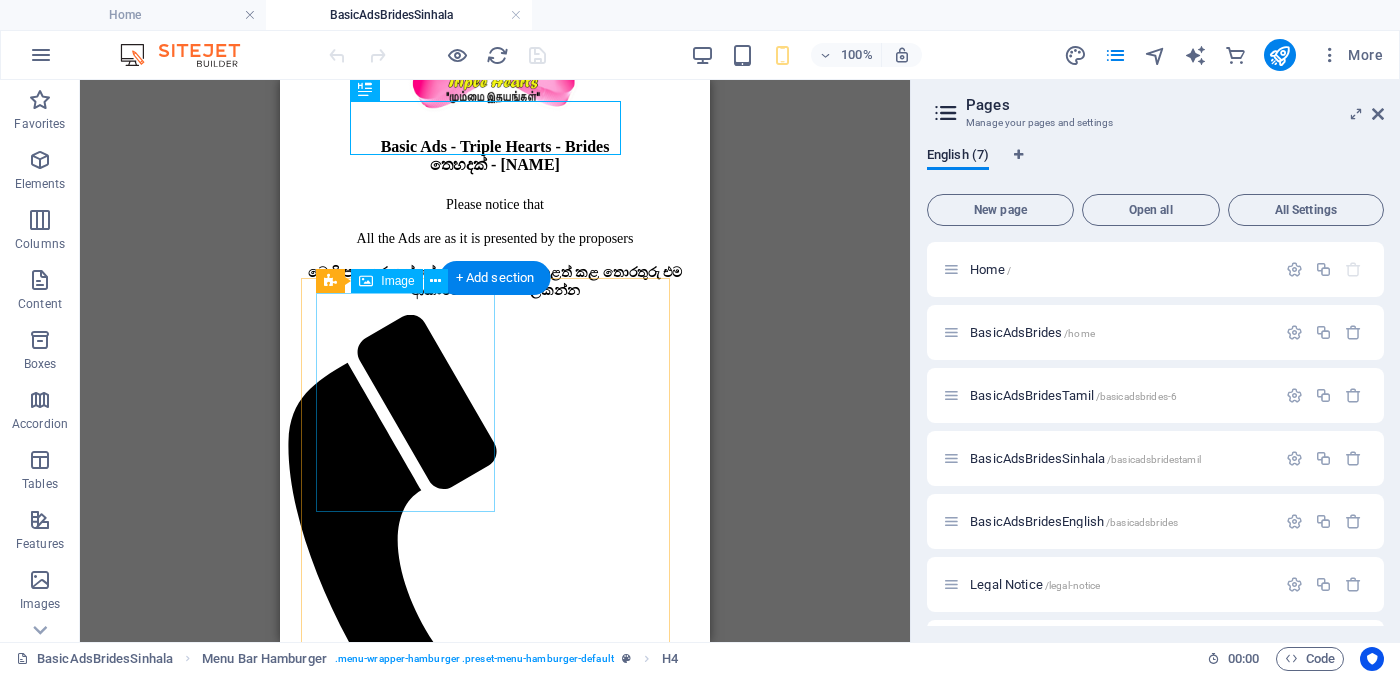 click at bounding box center (495, 2035) 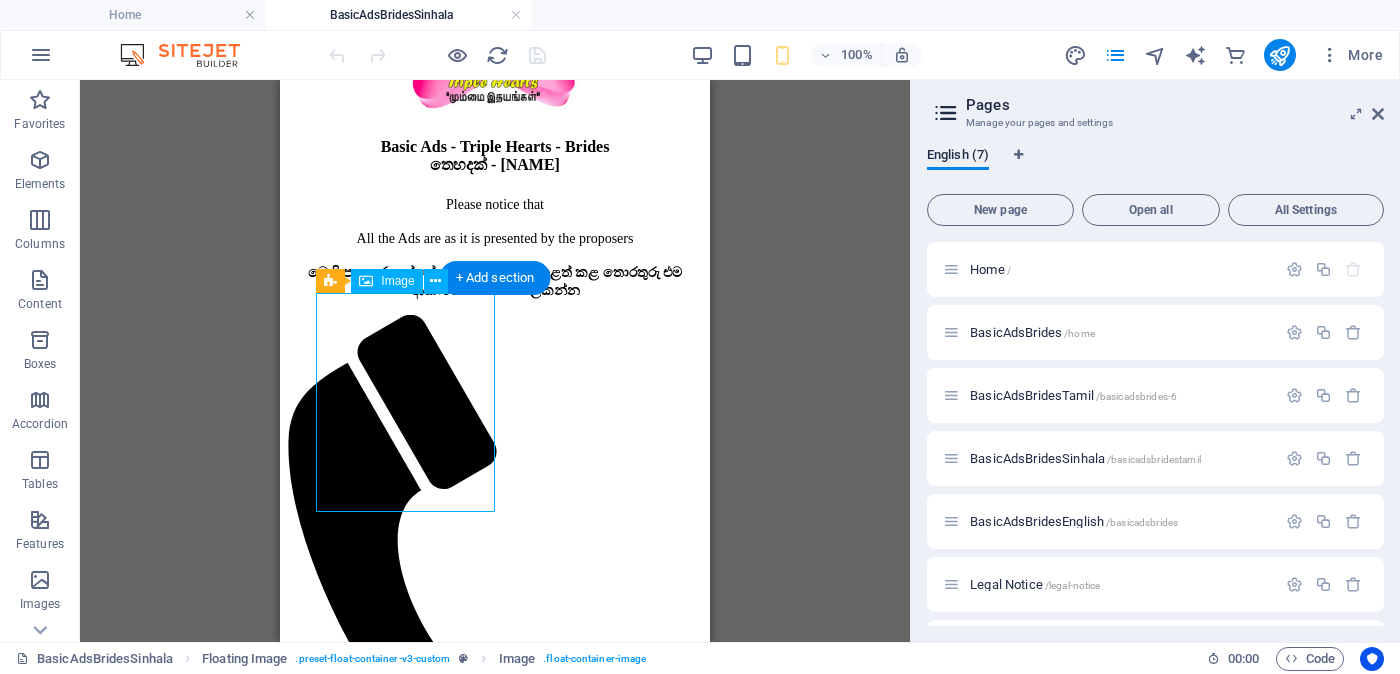 click at bounding box center (495, 2035) 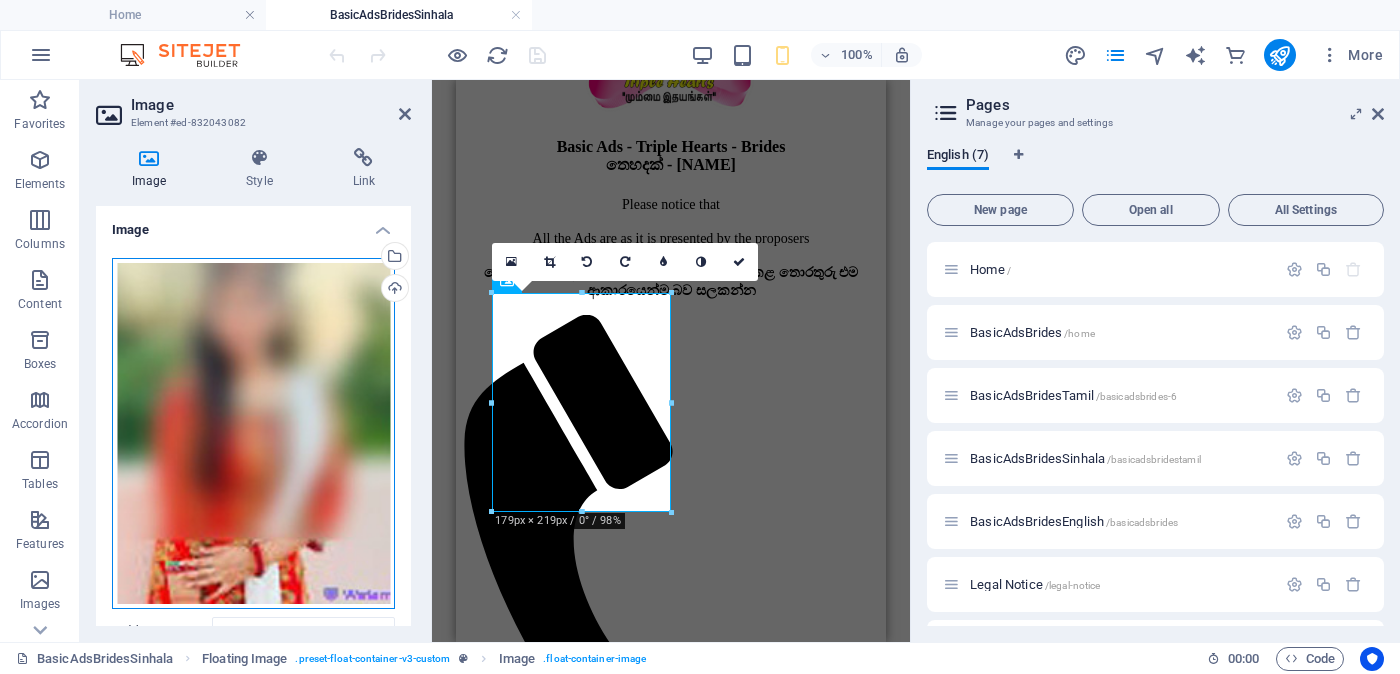 click on "Drag files here, click to choose files or select files from Files or our free stock photos & videos" at bounding box center (253, 434) 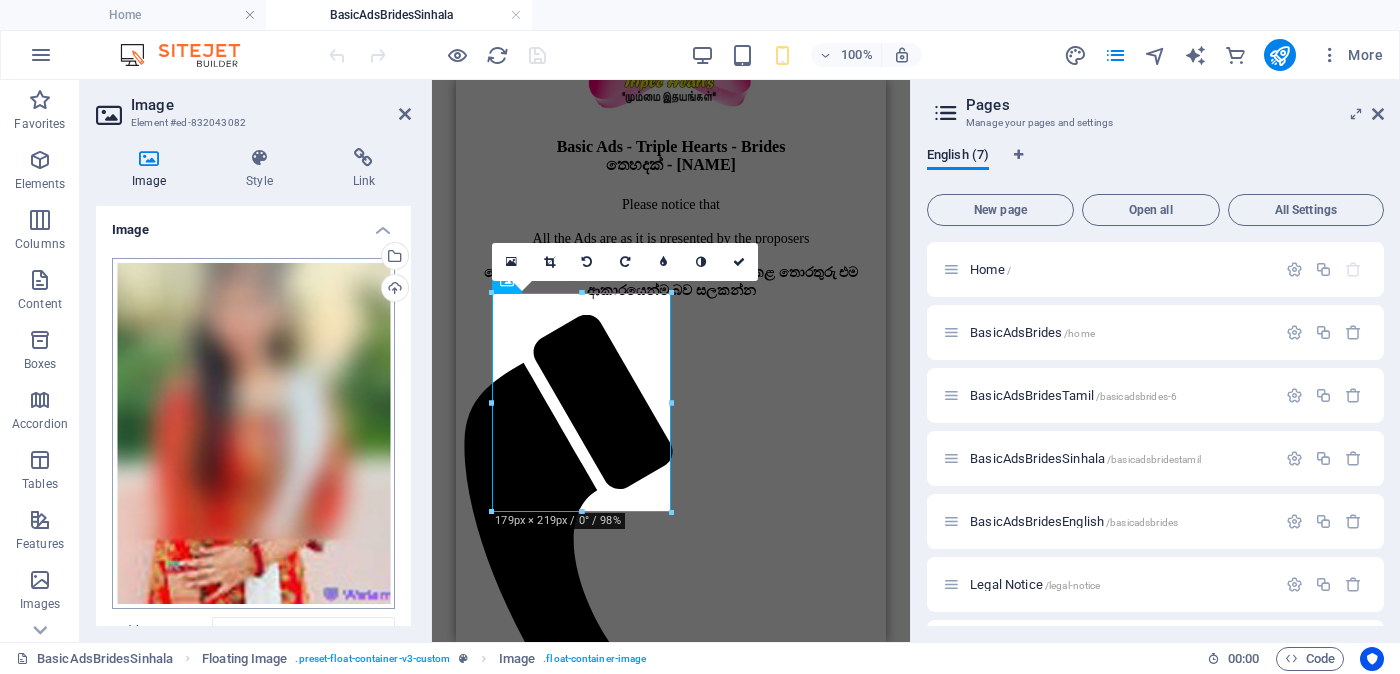 scroll, scrollTop: 423, scrollLeft: 0, axis: vertical 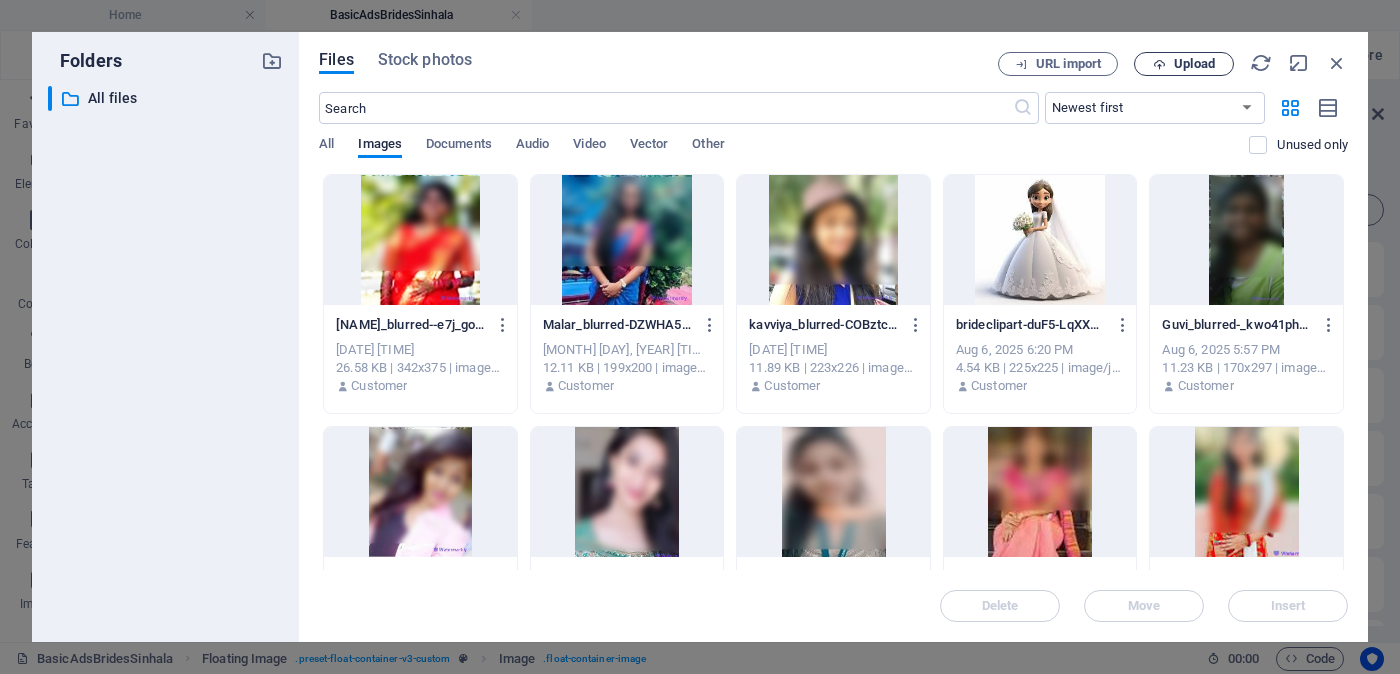click on "Upload" at bounding box center [1194, 64] 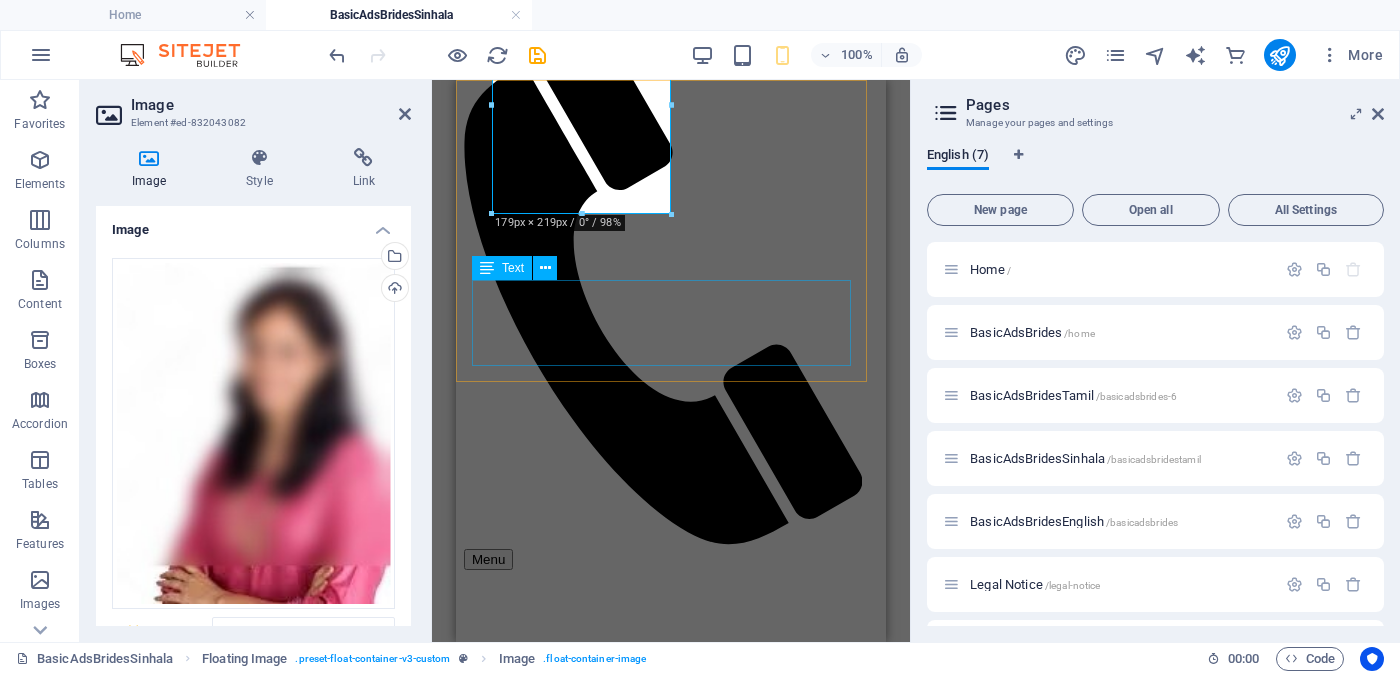scroll, scrollTop: 173, scrollLeft: 0, axis: vertical 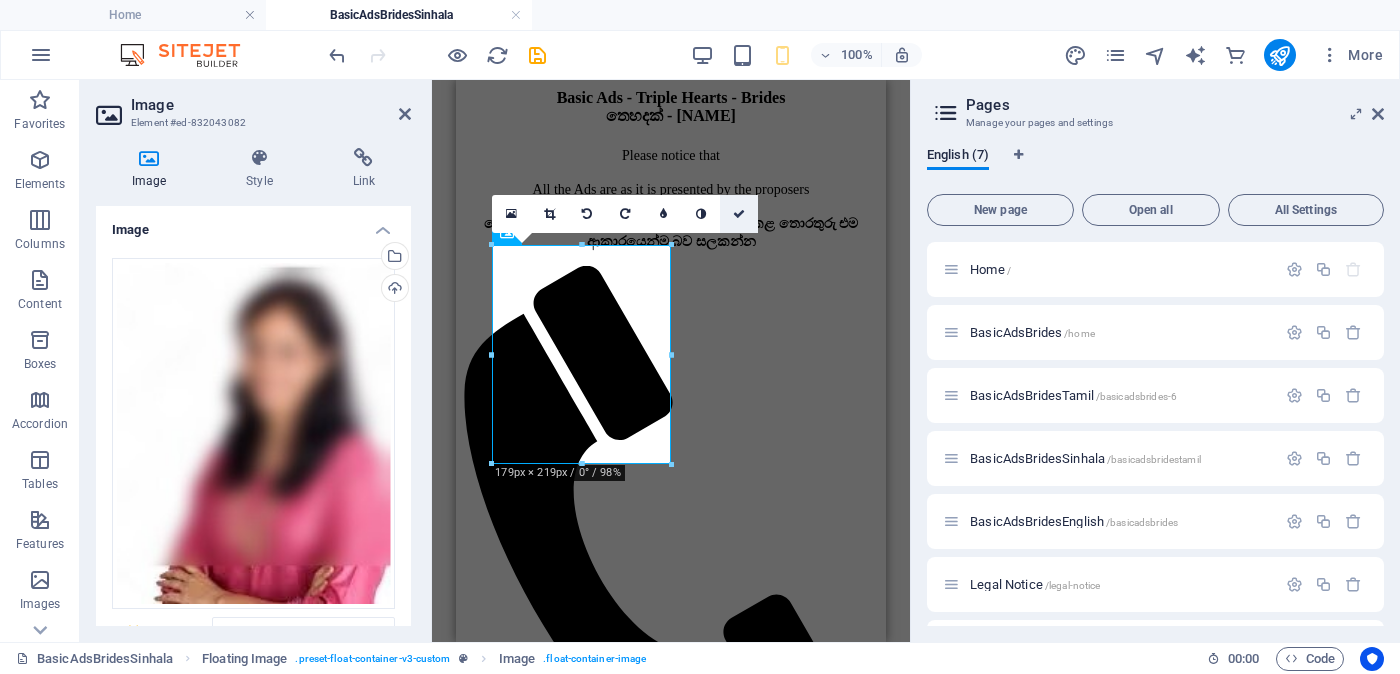click at bounding box center [739, 214] 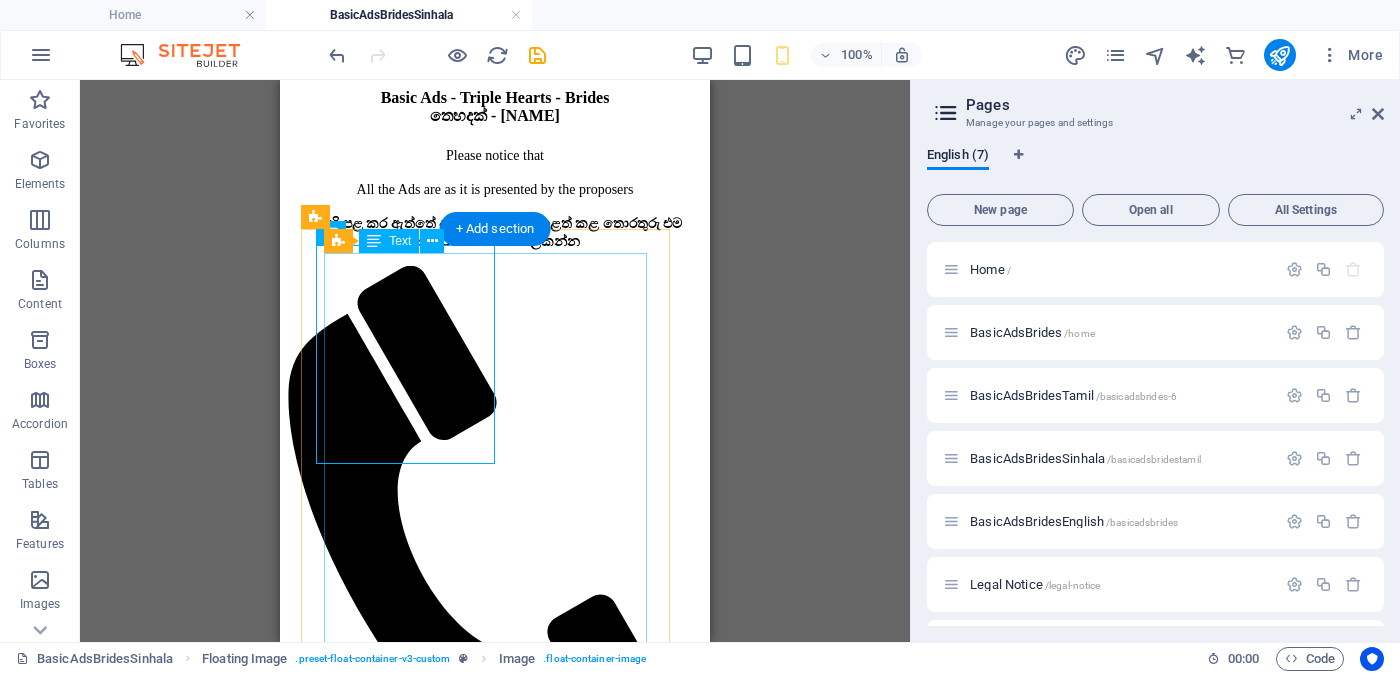 click on "Proposal ID >> [NUMBER] Nickname [NAME] (Jangu) Kilinochchi (Kilinochchi) Independent Free churches Independent Free churches Age - Age - [AGE] Unmarried - [MARITAL_STATUS] Height - Feet ( [FEET] ) . Inches ( [INCHES] ) Occupation - Occupation Job Seeking - Job Seeking Job Monthly Income - Salary" at bounding box center (495, 2401) 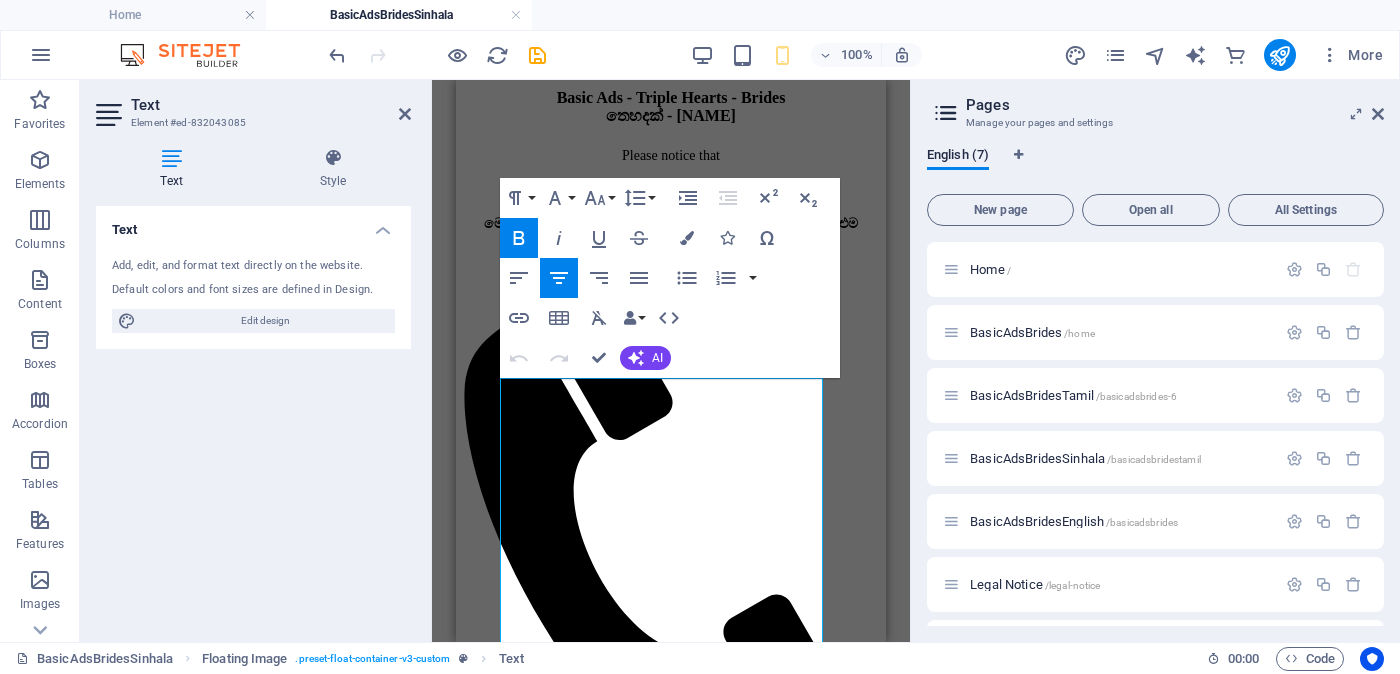 scroll, scrollTop: 48, scrollLeft: 0, axis: vertical 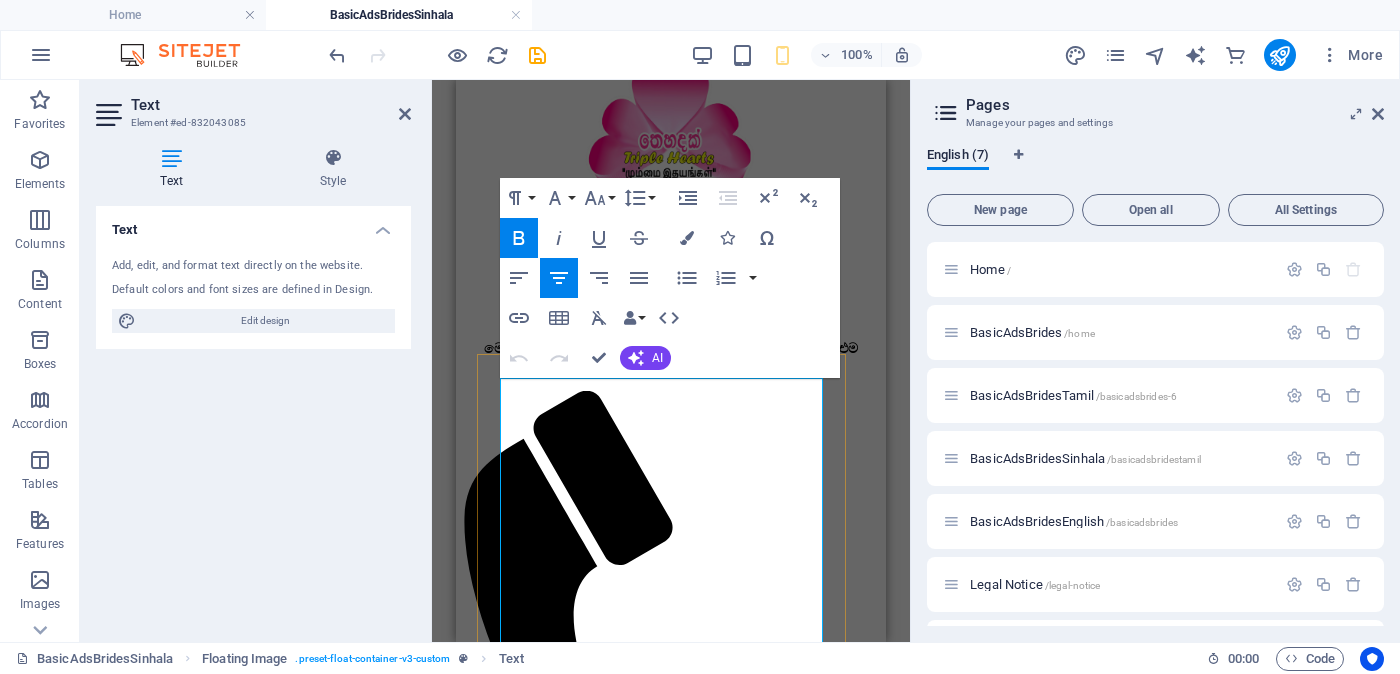 click on "Proposal ID >> [NUMBER]" at bounding box center [671, 2381] 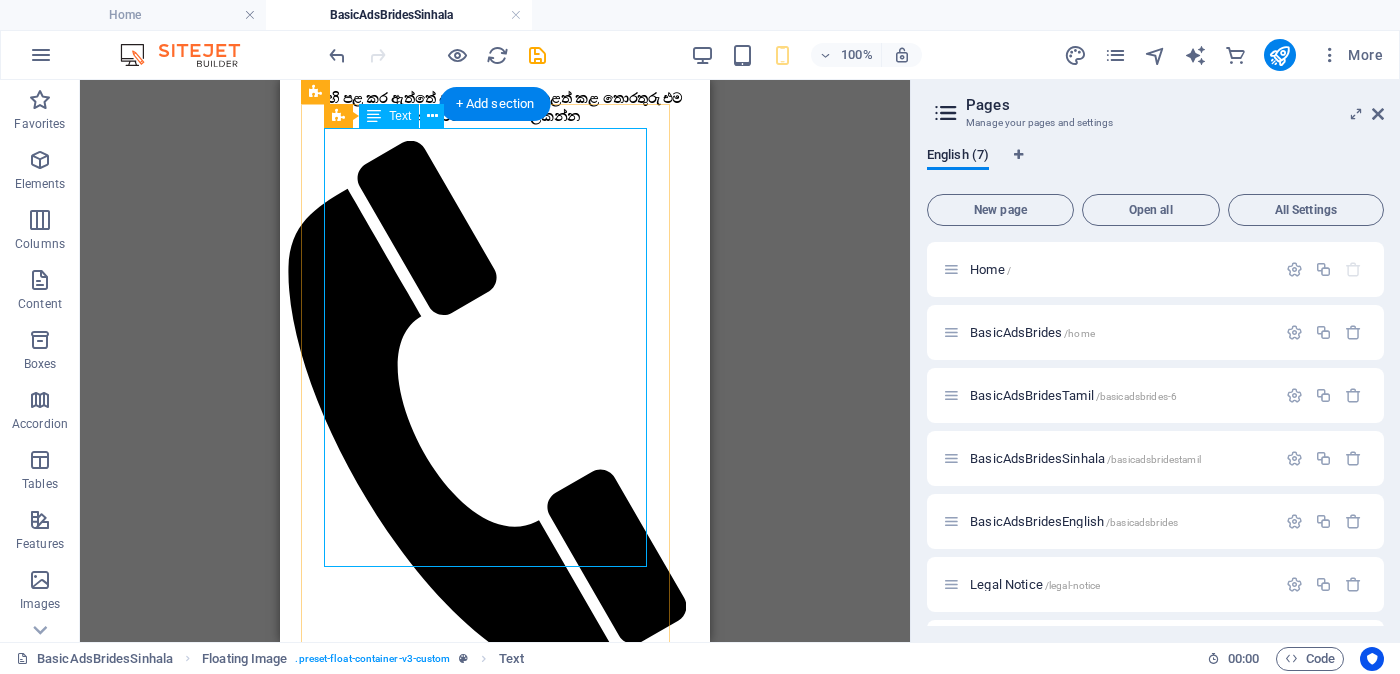 scroll, scrollTop: 423, scrollLeft: 0, axis: vertical 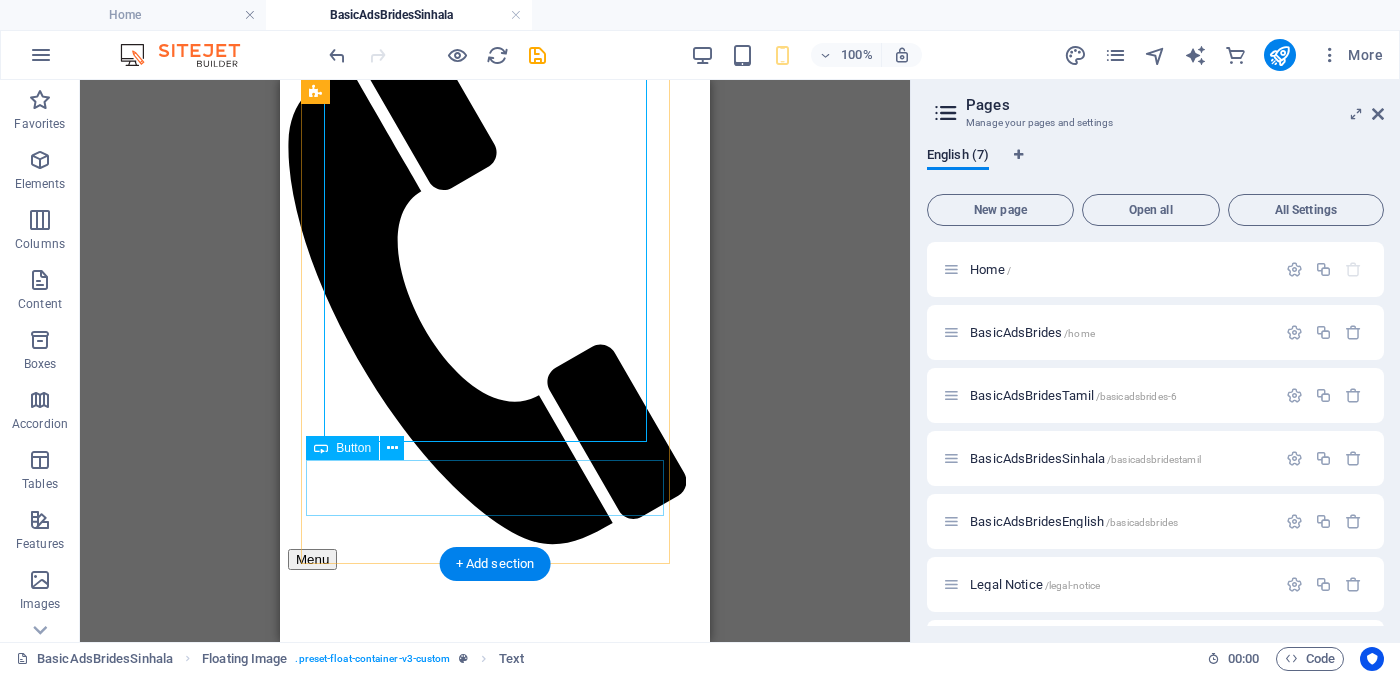 click on "Unverified - Click to verify - சரிபார்ப்பை ஆணையிடுங்கள்" at bounding box center [495, 2341] 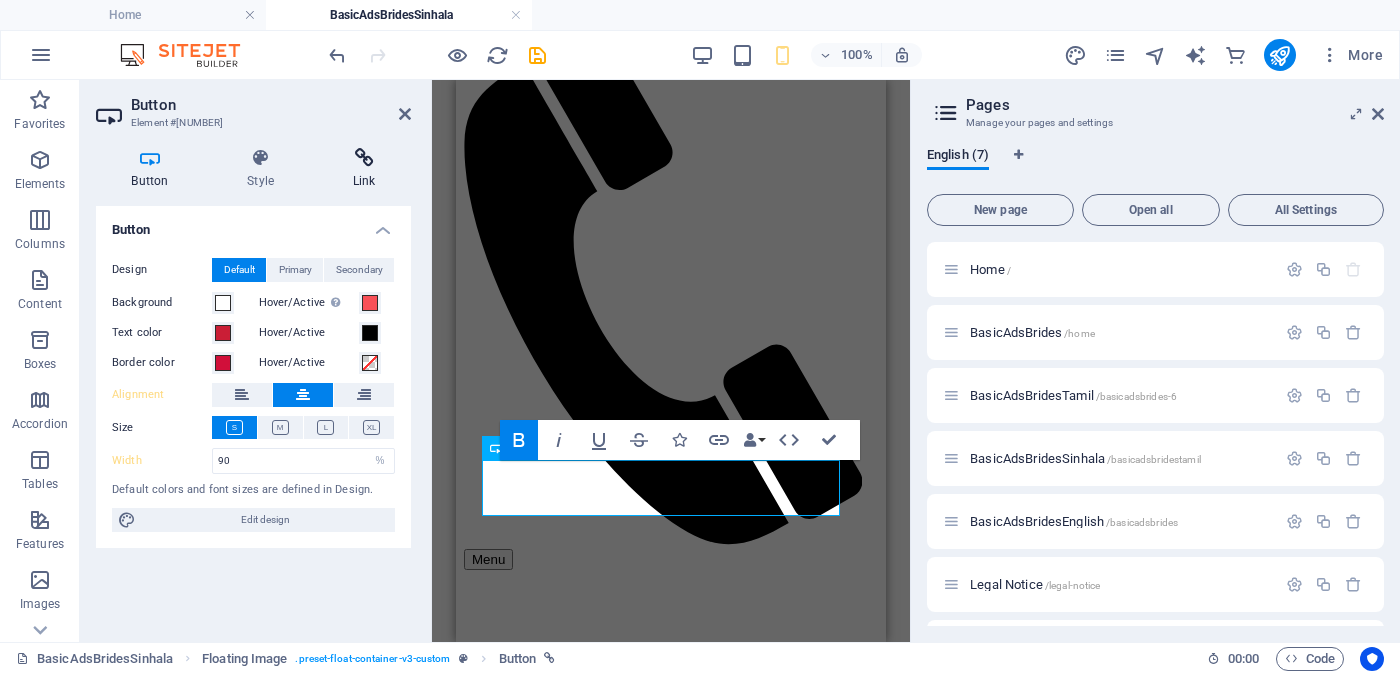 click at bounding box center (364, 158) 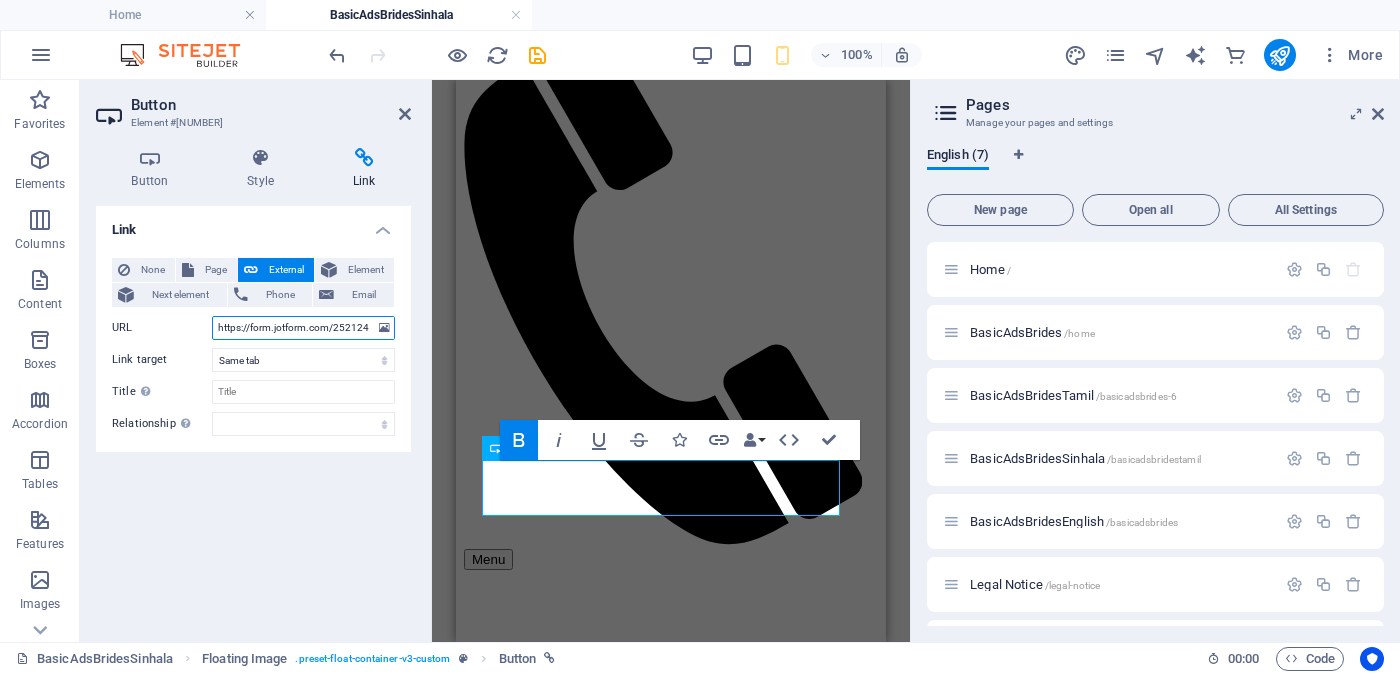 click on "https://form.jotform.com/252124928491056?proposalSelected="Proposal ID >> 294030823718  Nickname  [NAME] ( [NAME] )      [CITY]    Independent Free churches    சுதந்திர இலவச திருச்சபைகள்  வயது -    Age  -  29 Unmarried - திருமணமாகாத உயரம்-Feet ( 5 ) . Inches ( 03 ) Occupation  -  தொழில் Job Seeking -   வேலை தேடுதல் வேலை   Monthly  Income -  சம்பளம்"&typeA36=https://www.jotform.com/uploads/kalupahanagesanjaya/form_files/jangu_blurred.689411b08731f3.94725846.jpg" at bounding box center (303, 328) 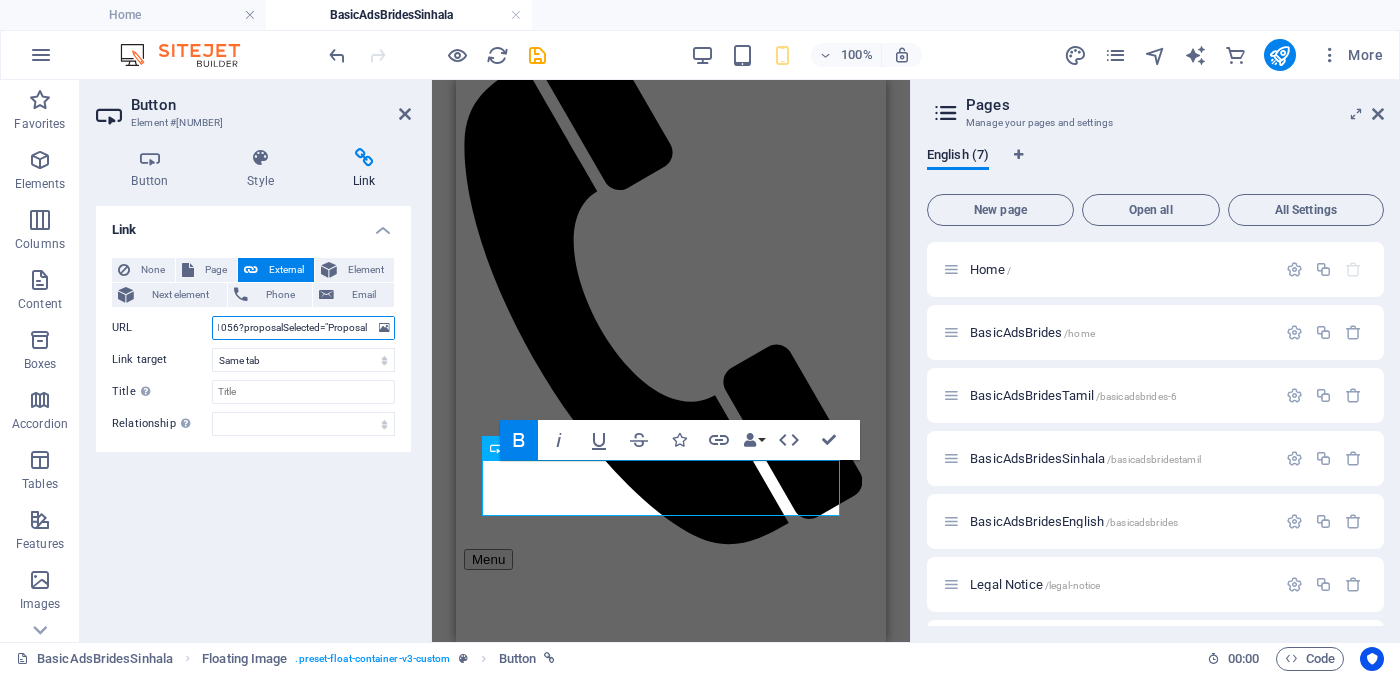 scroll, scrollTop: 0, scrollLeft: 213, axis: horizontal 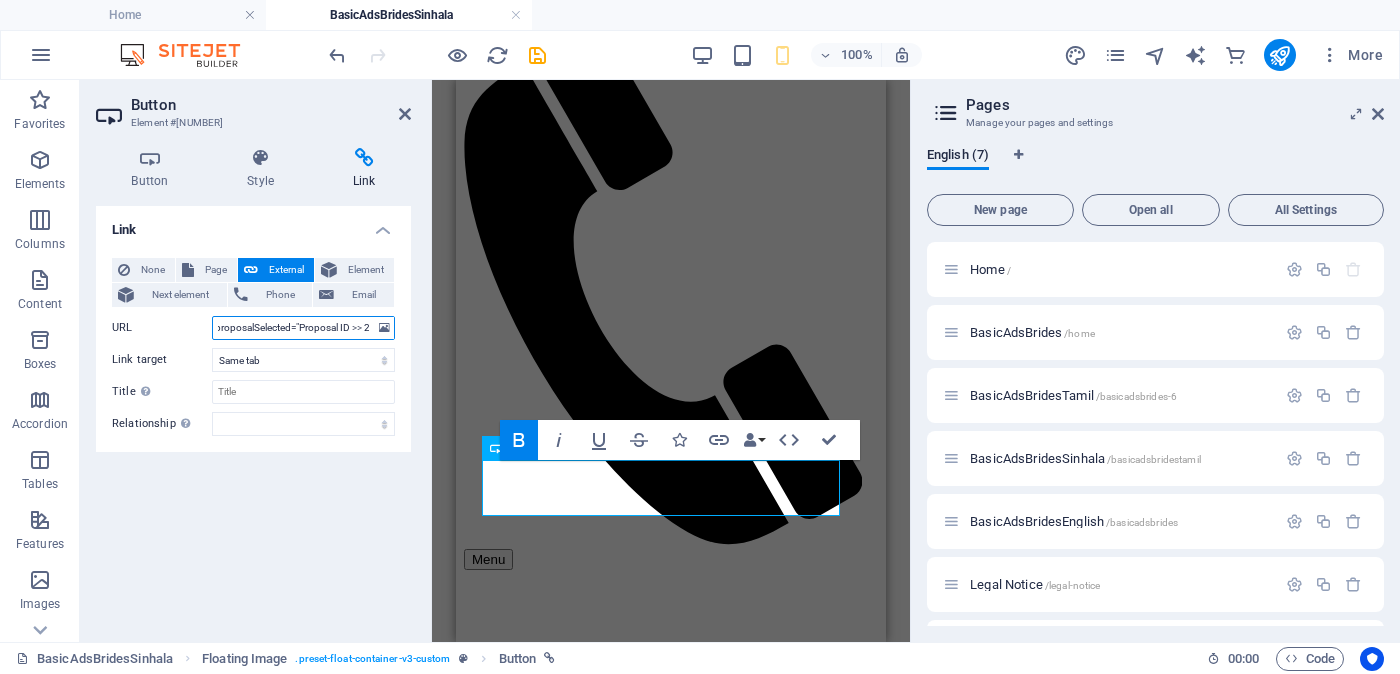 click on "https://form.jotform.com/252124928491056?proposalSelected="Proposal ID >> 294030823718  Nickname  [NAME] ( [NAME] )      [CITY]    Independent Free churches    சுதந்திர இலவச திருச்சபைகள்  வயது -    Age  -  29 Unmarried - திருமணமாகாத உயரம்-Feet ( 5 ) . Inches ( 03 ) Occupation  -  தொழில் Job Seeking -   வேலை தேடுதல் வேலை   Monthly  Income -  சம்பளம்"&typeA36=https://www.jotform.com/uploads/kalupahanagesanjaya/form_files/jangu_blurred.689411b08731f3.94725846.jpg" at bounding box center (303, 328) 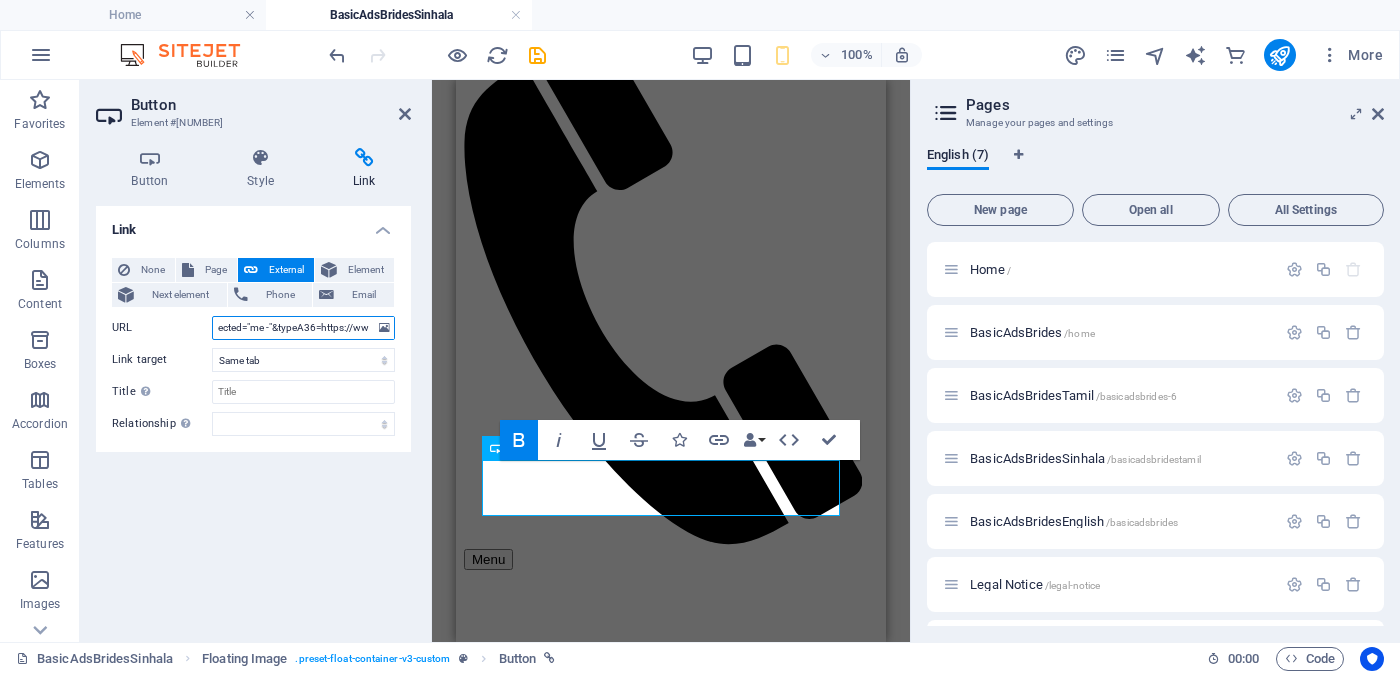 scroll, scrollTop: 0, scrollLeft: 260, axis: horizontal 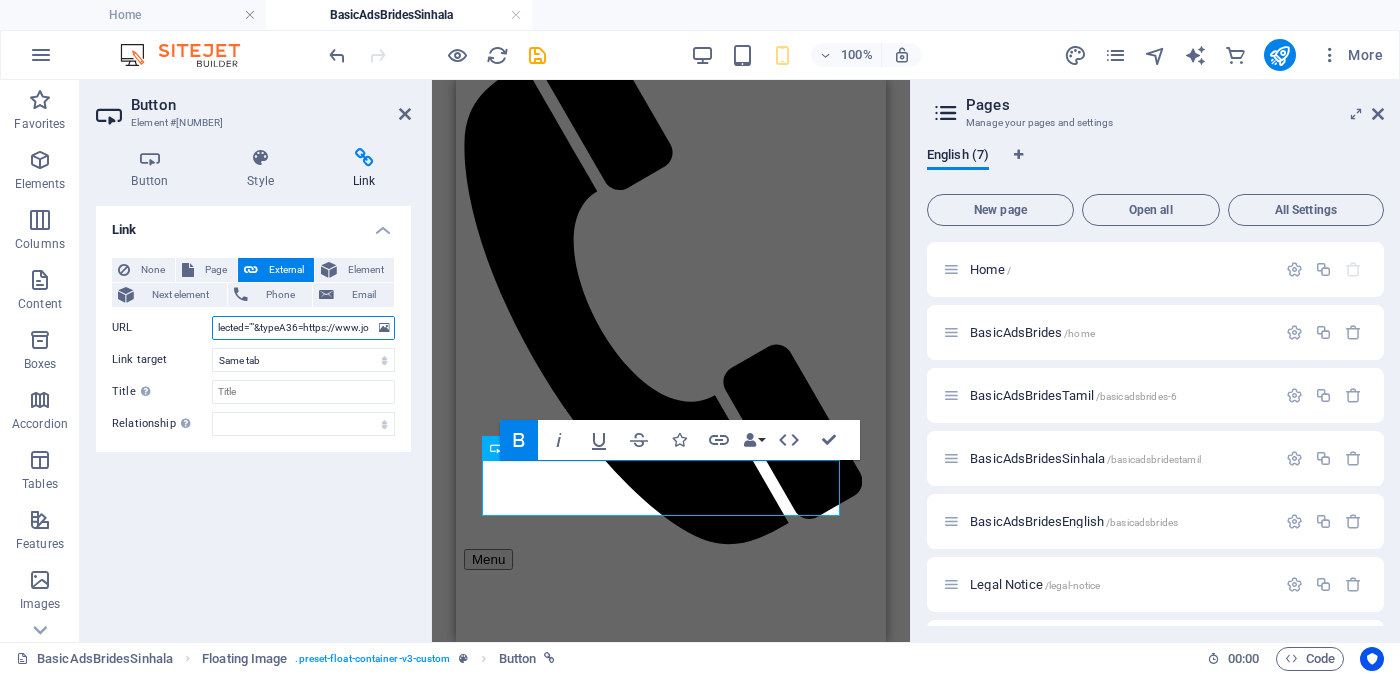 paste on "Proposal ID >> [NUMBER]  Nickname [NAME]        (  Colombo  ) -  කොළඹ    ko Anglican Church  - එංගලන්ත  සභාව  වයස -  [AGE] Unmarried - අවිවාහක - திருமணமாகாத උස-Feet ( [FEET] ) . Inches ( [INCHES] ) රැකියාව-  Private  -  පුද්ගලික අංශයේ      මාසික ආදායම Rs. [AMOUNT]  -  Rs. [AMOUNT] - අතර" 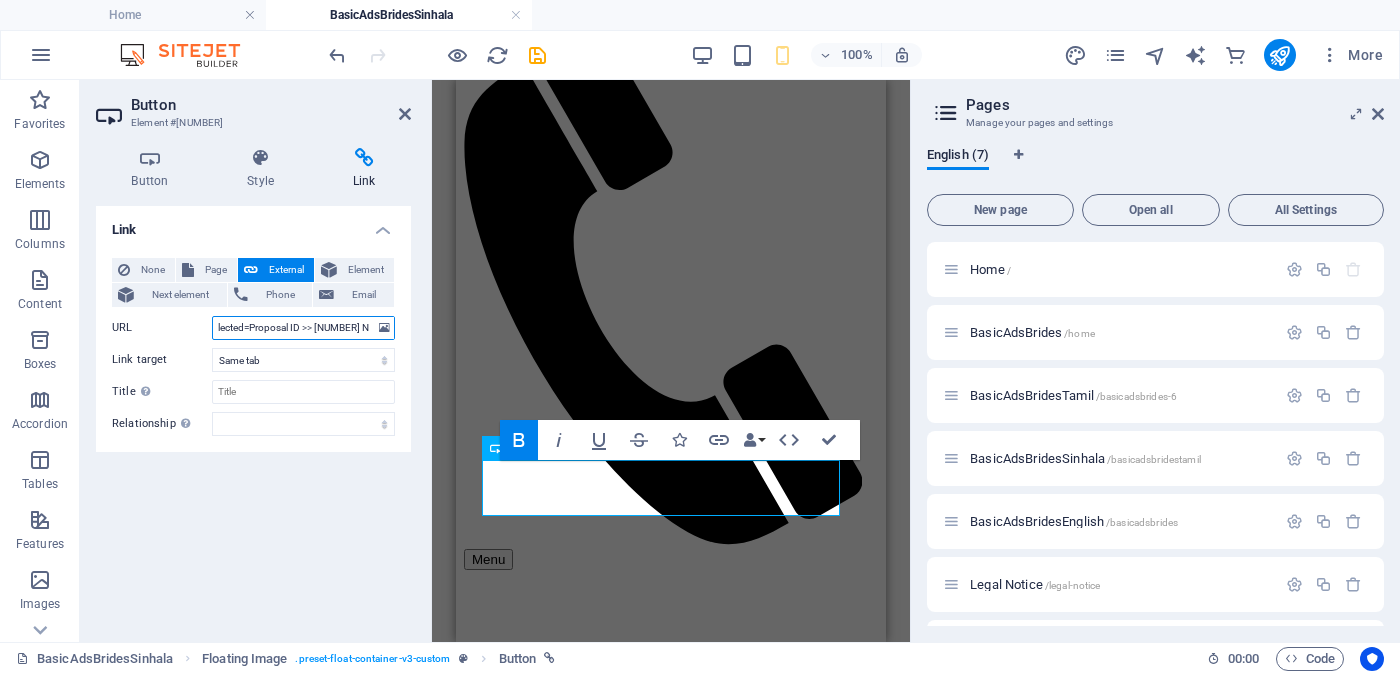 scroll, scrollTop: 0, scrollLeft: 1467, axis: horizontal 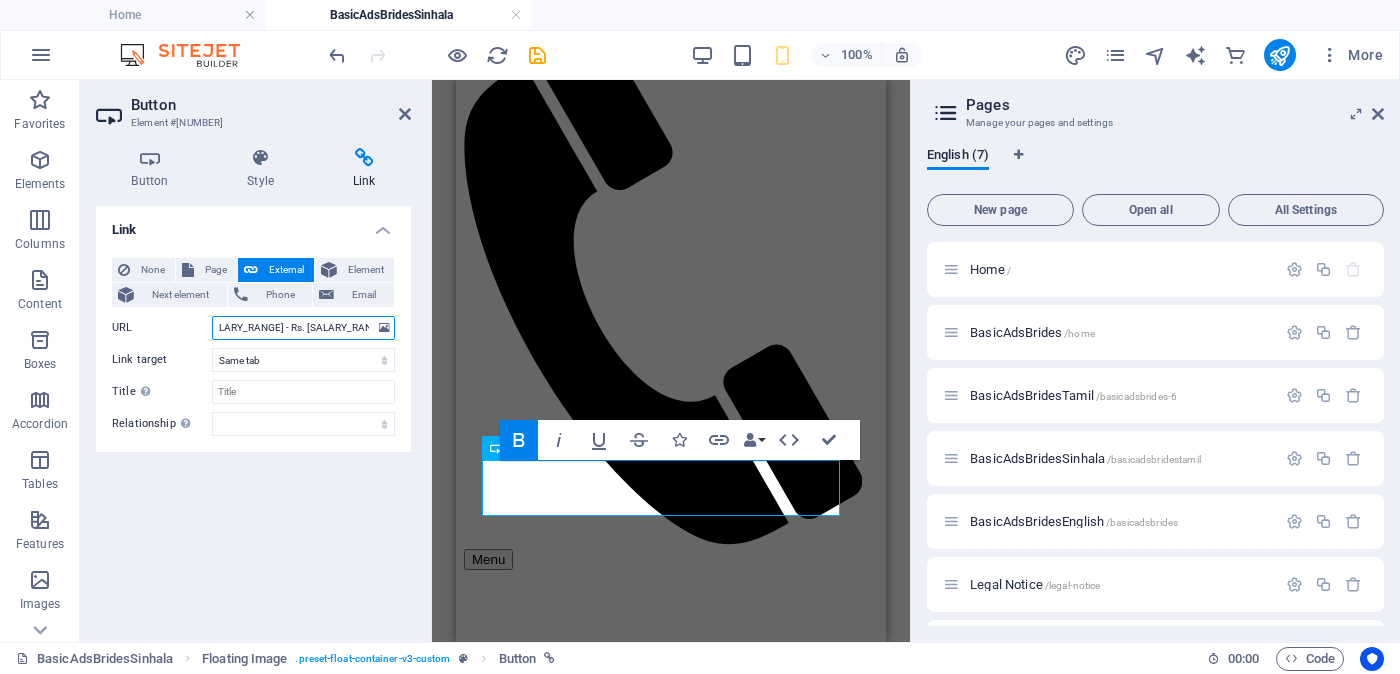 type on "https://form.jotform.com/252124928491056?proposalSelected=Proposal ID >> [NUMBER] Nickname [NAME] ( [CITY] ) - [CITY] Anglican Church - [CHURCH_TYPE] Age - [AGE] Unmarried - [MARITAL_STATUS] - [MARITAL_STATUS] Height-Feet ( [FEET] ) . Inches ( [INCHES] ) Occupation- Private - [OCCUPATION] Monthly Income Rs. [SALARY_RANGE] - Rs. [SALARY_RANGE] - "&typeA36=https://www.jotform.com/uploads/kalupahanagesanjaya/form_files/jangu_blurred.689411b08731f3.94725846.jpg" 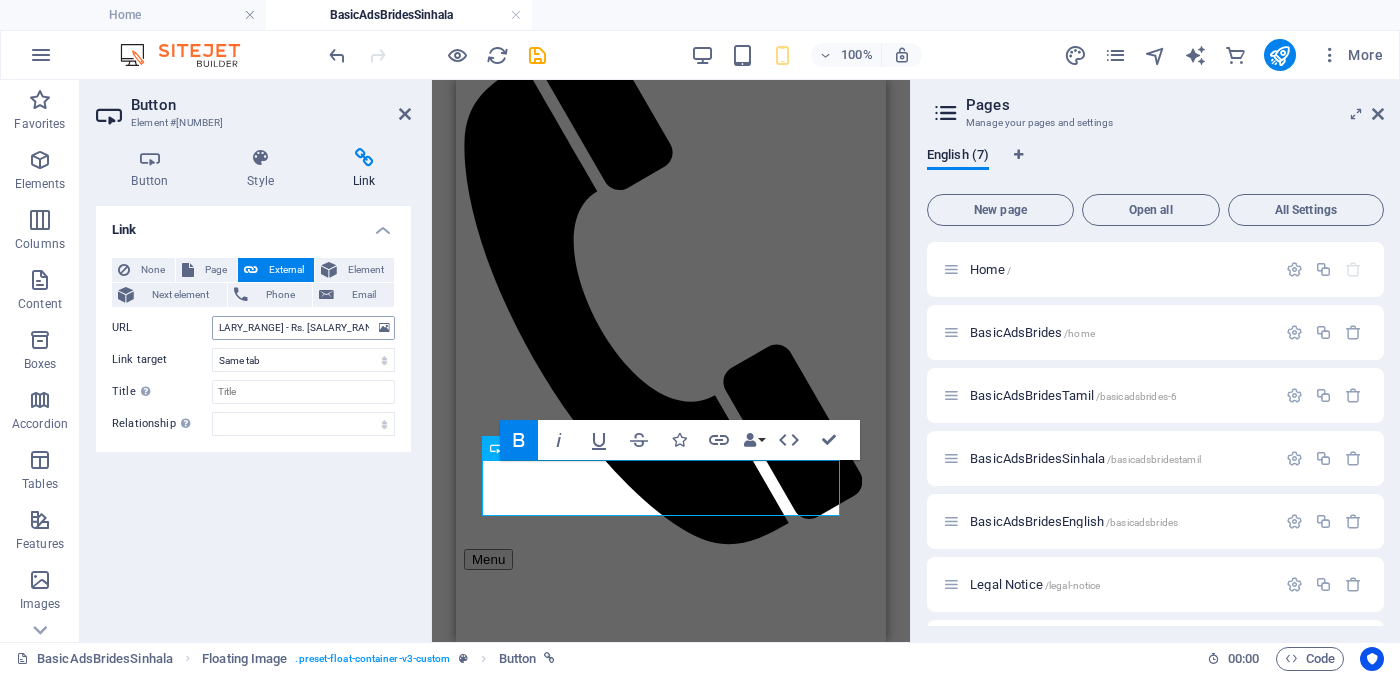 scroll, scrollTop: 0, scrollLeft: 0, axis: both 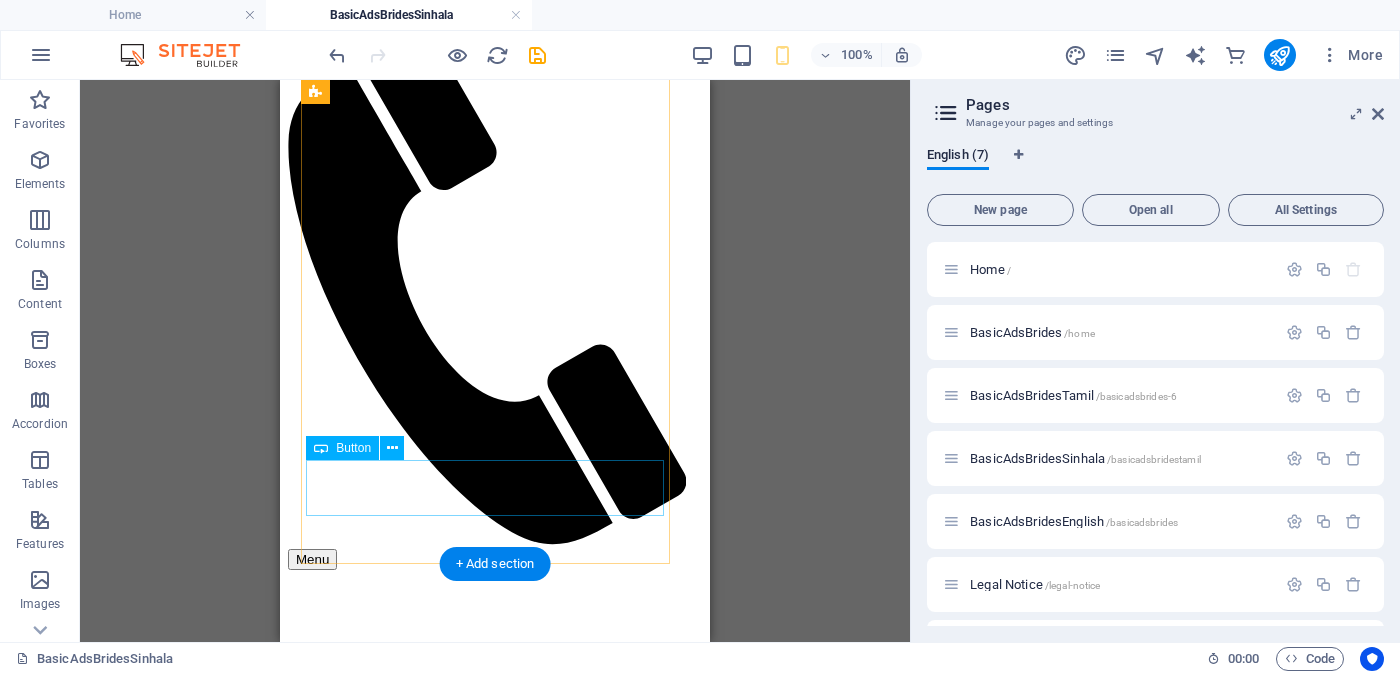 click on "Unverified - Click to verify - சரிபார்ப்பை ஆணையிடுங்கள்" at bounding box center [495, 2341] 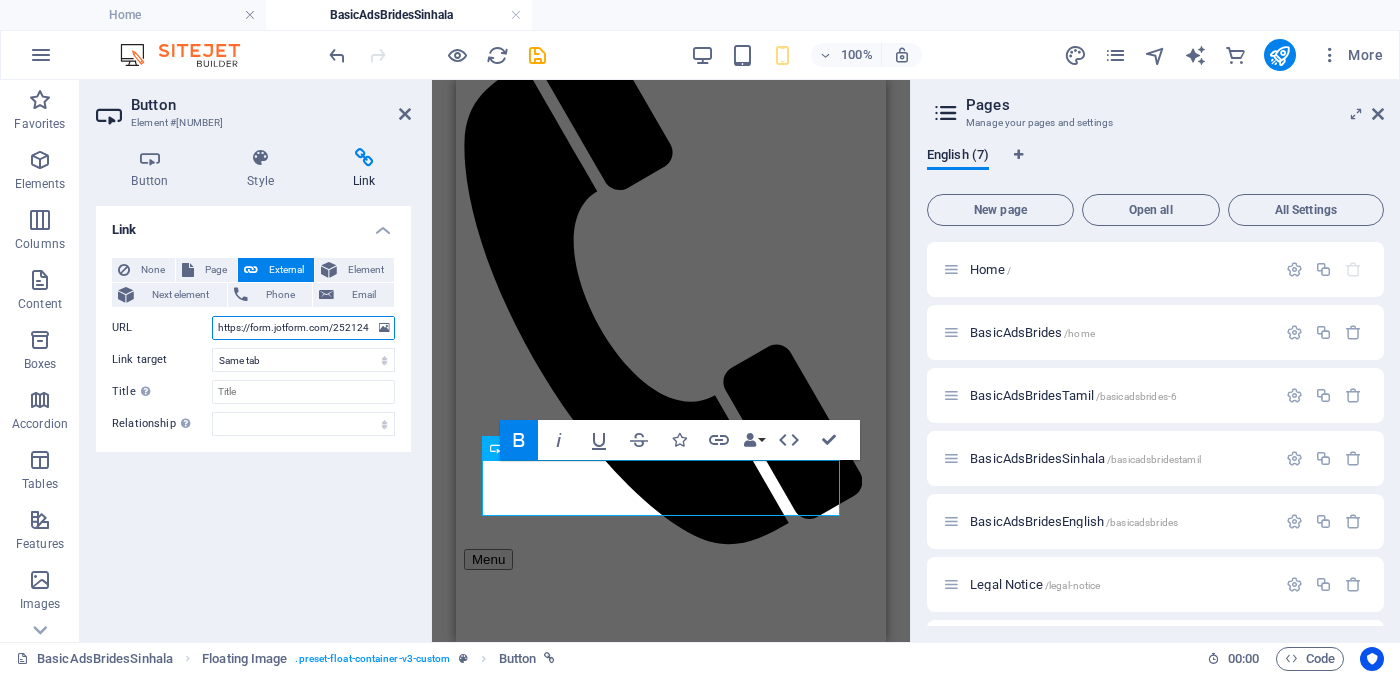 click on "https://form.jotform.com/252124928491056?proposalSelected=Proposal ID >> [NUMBER] Nickname [NAME] ( [CITY] ) - [CITY] Anglican Church - [CHURCH_TYPE] Age - [AGE] Unmarried - [MARITAL_STATUS] - [MARITAL_STATUS] Height-Feet ( [FEET] ) . Inches ( [INCHES] ) Occupation- Private - [OCCUPATION] Monthly Income Rs. [SALARY_RANGE] - Rs. [SALARY_RANGE] - "&typeA36=https://www.jotform.com/uploads/kalupahanagesanjaya/form_files/jangu_blurred.689411b08731f3.94725846.jpg" at bounding box center [303, 328] 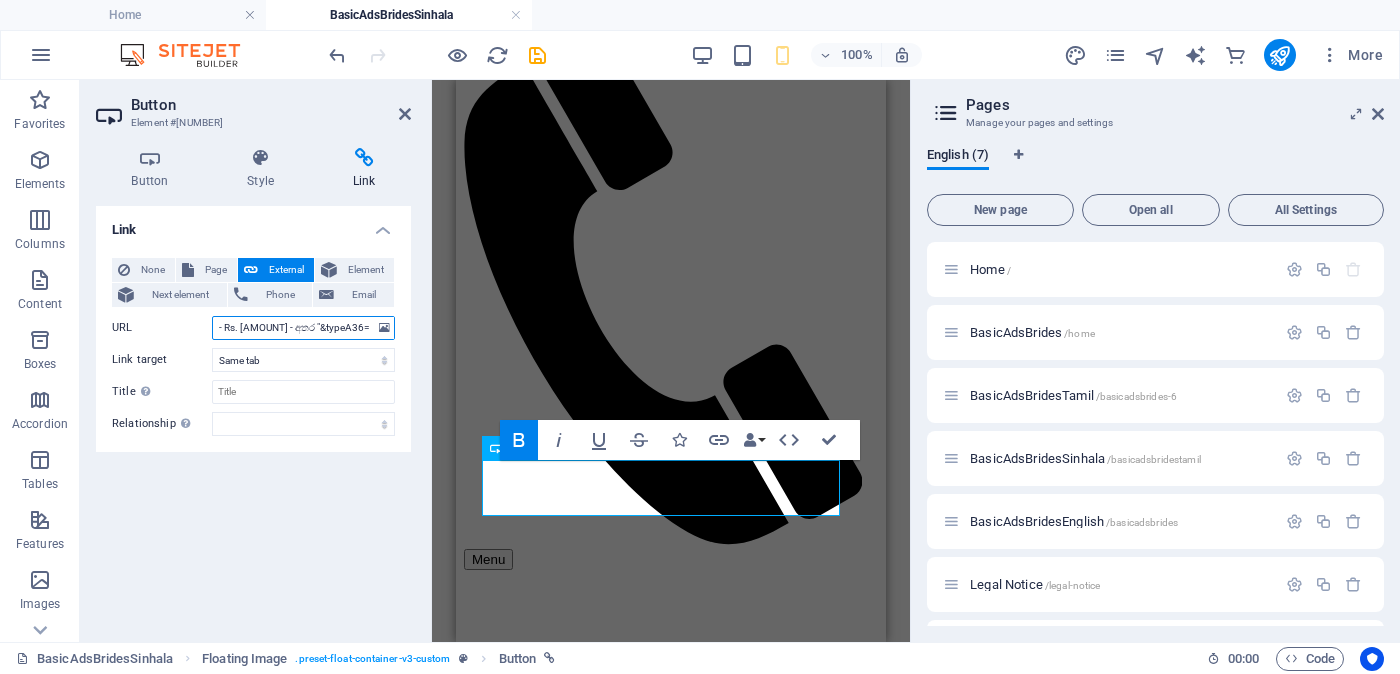 scroll, scrollTop: 0, scrollLeft: 1519, axis: horizontal 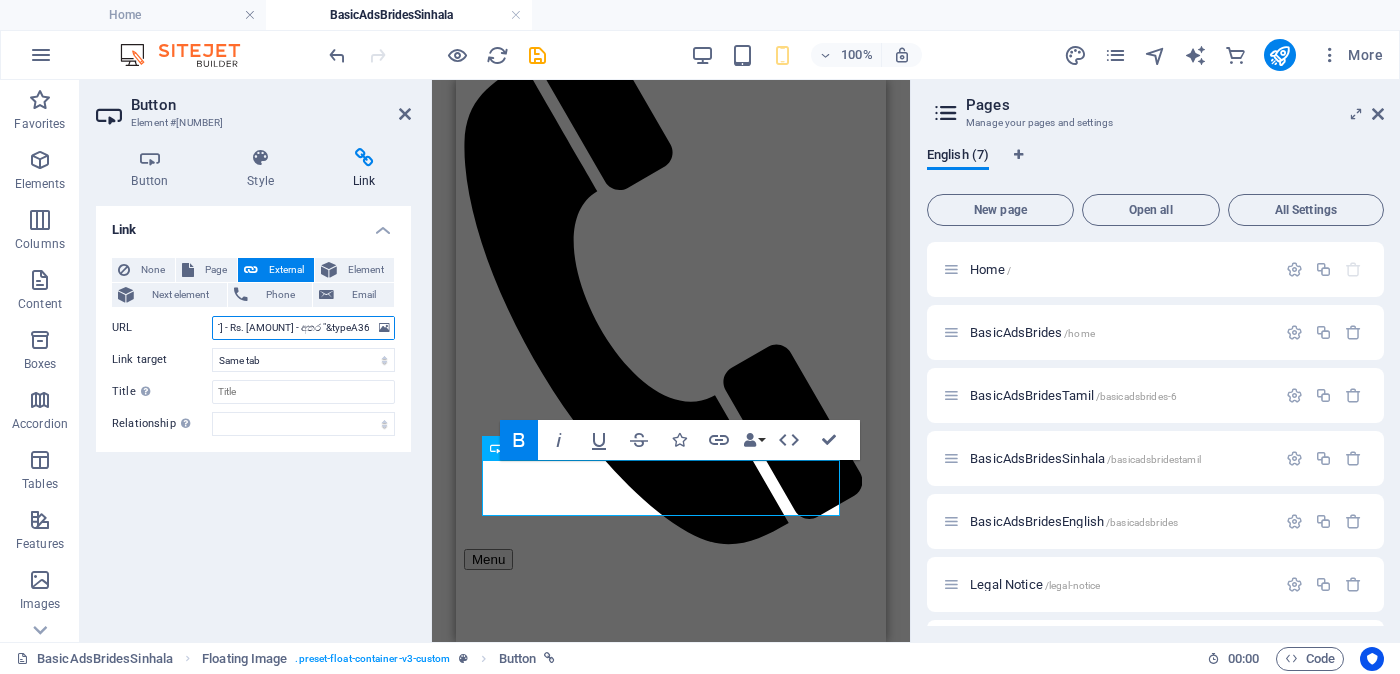paste on "https://form.jotform.com/252124928491056?proposalSelected=Dilma_blurred.68948bf1860f53.50794759.jpg" 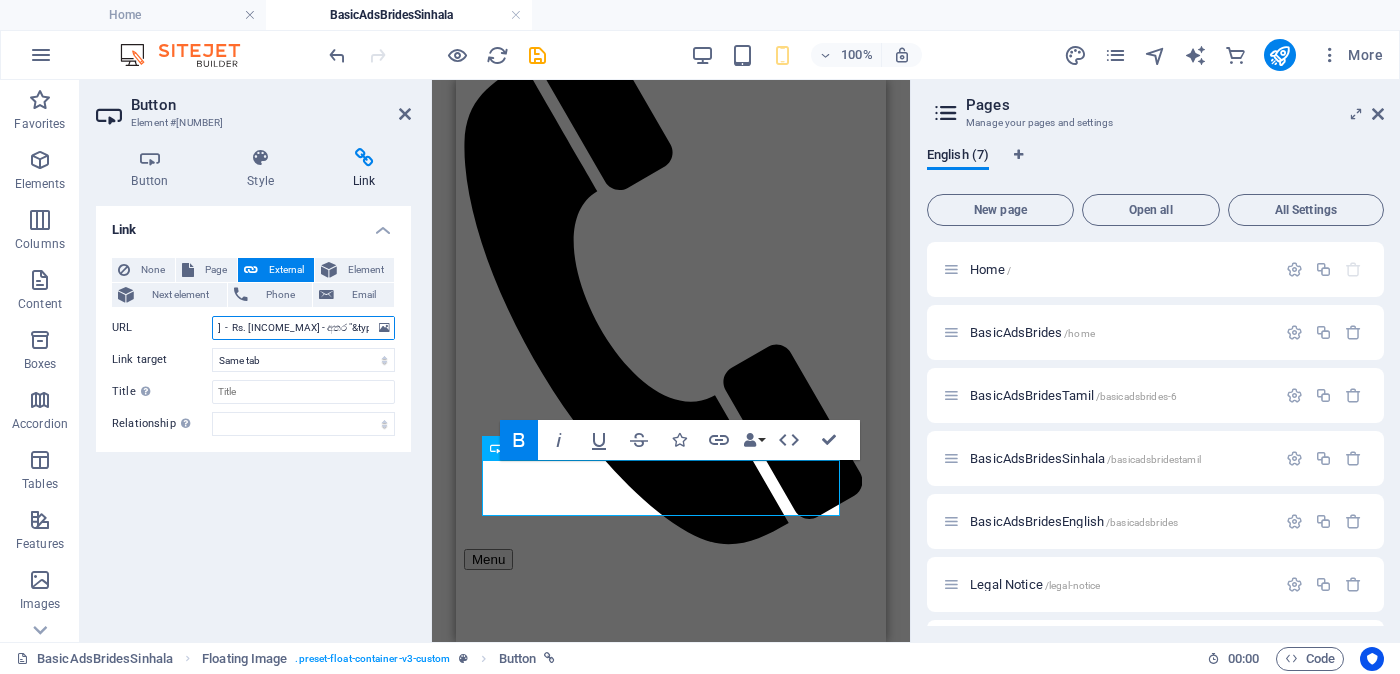 scroll, scrollTop: 0, scrollLeft: 2038, axis: horizontal 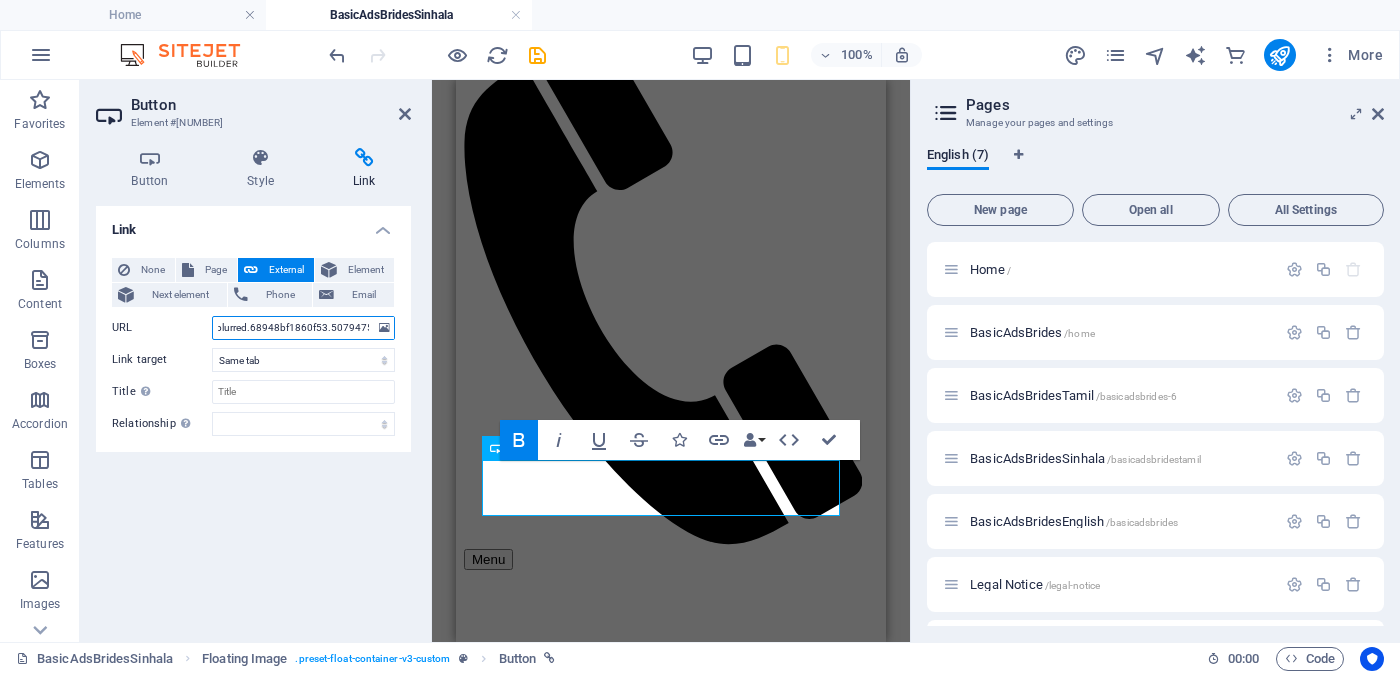type on "https://form.jotform.com/252124928491056?proposalSelected="Proposal ID >> [PROPOSAL_ID]  Nickname  [NICKNAME]        (  [CITY]  ) -  කොළඹ    ko Anglican Church  - එංගලන්ත  සභාව  වයස -  [AGE] Unmarried - අවිවාහක - திருமணமாகாத උස-Feet ( [FEET] ) . Inches ( [INCHES] ) රැකියාව-  Private  -  පුද්ගලික අංශයේ      මාසික ආදායම Rs. [INCOME_MIN]  -  Rs. [INCOME_MAX] - අතර "&typeA36=https://www.jotform.com/uploads/kalupahanagesanjaya/form_files/Dilma_blurred.68948bf1860f53.50794759.jpg" 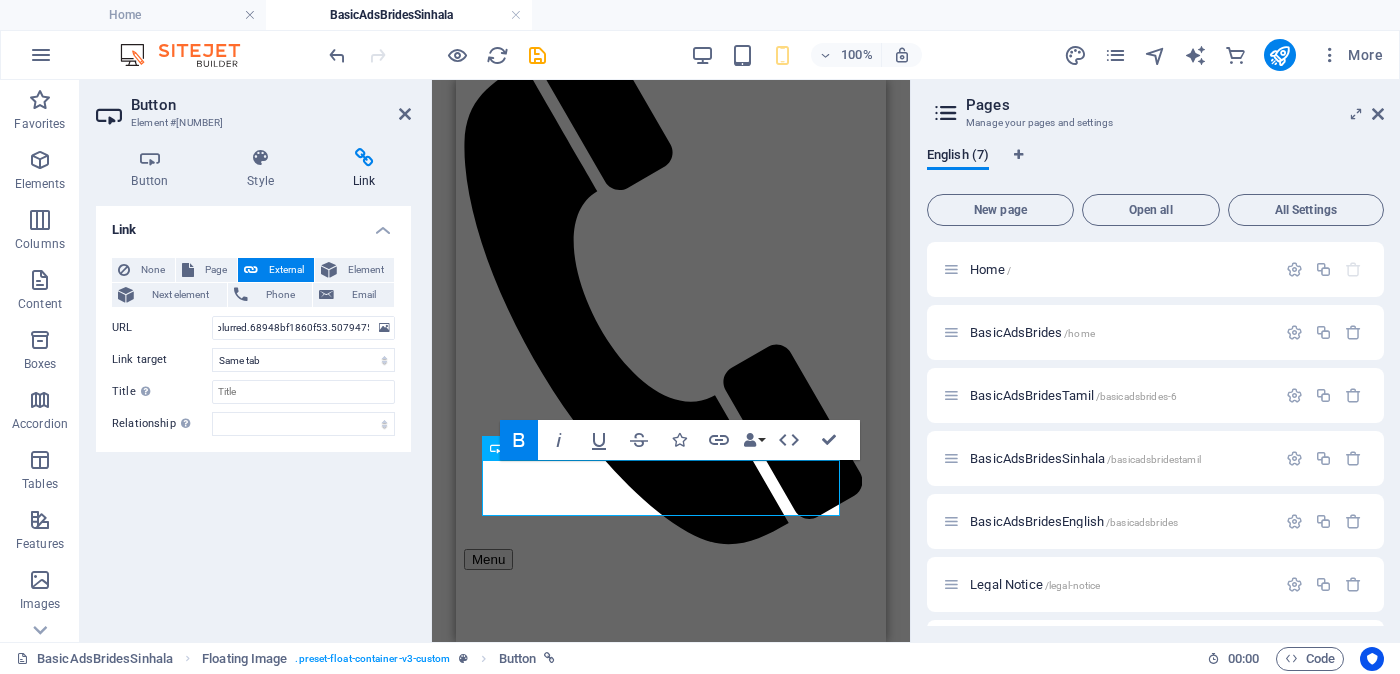 scroll, scrollTop: 0, scrollLeft: 0, axis: both 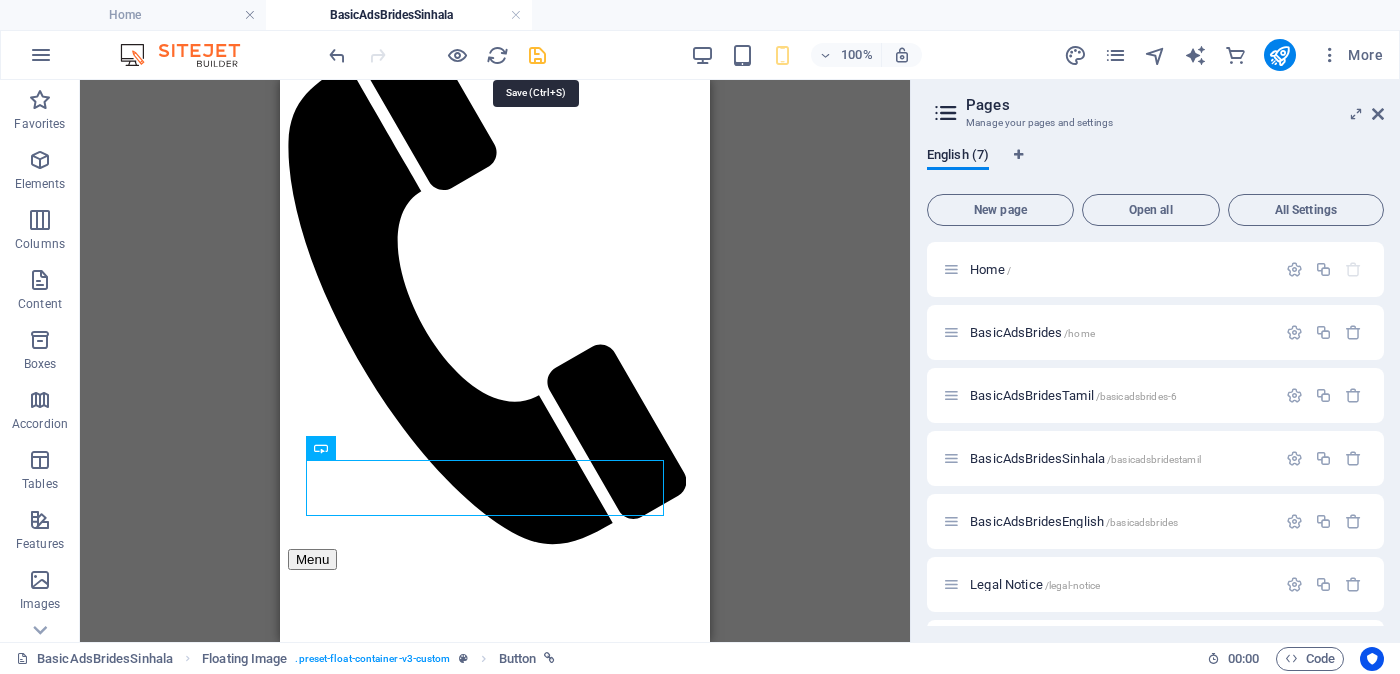 click at bounding box center [537, 55] 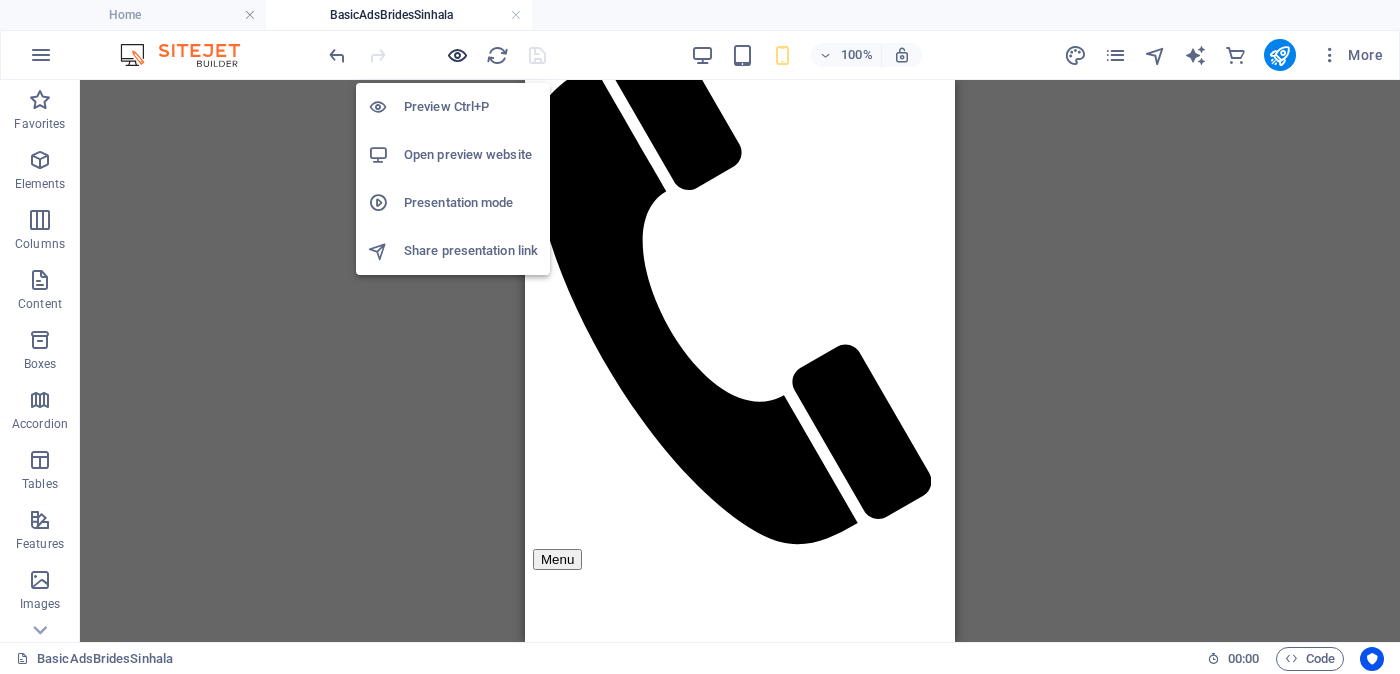 click at bounding box center [457, 55] 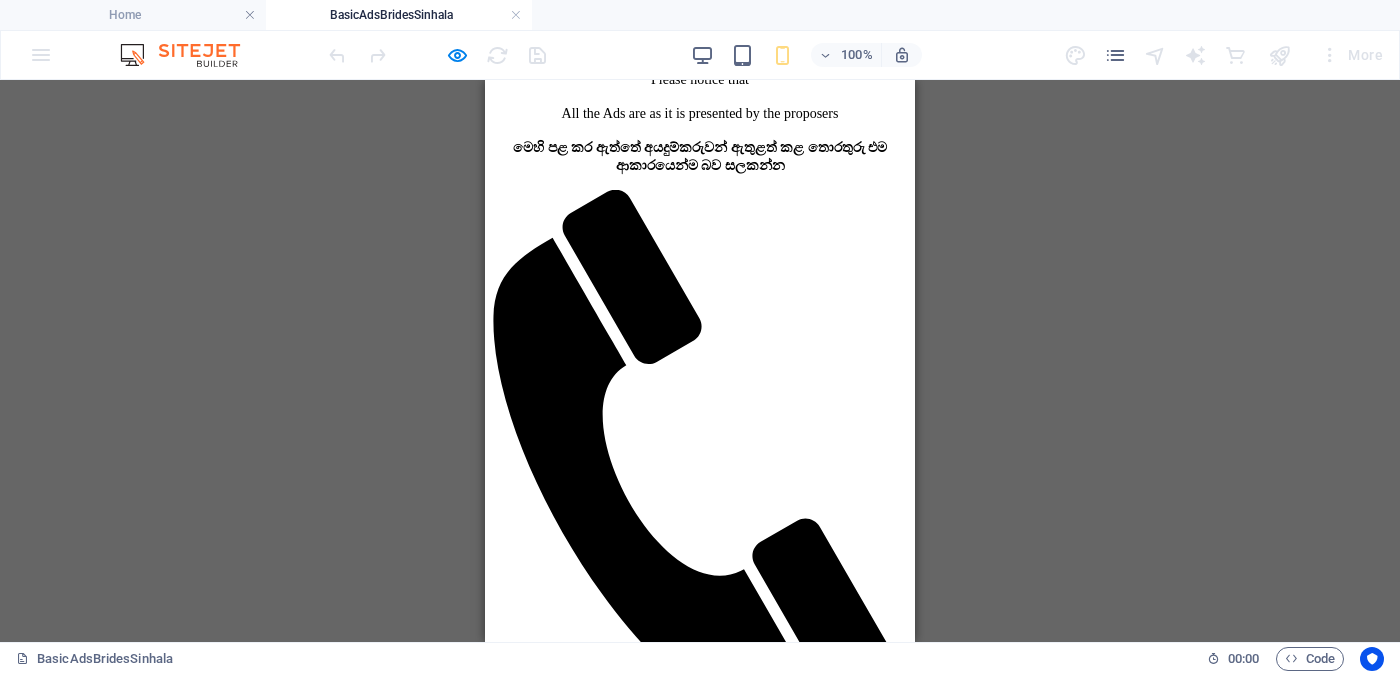 scroll, scrollTop: 375, scrollLeft: 0, axis: vertical 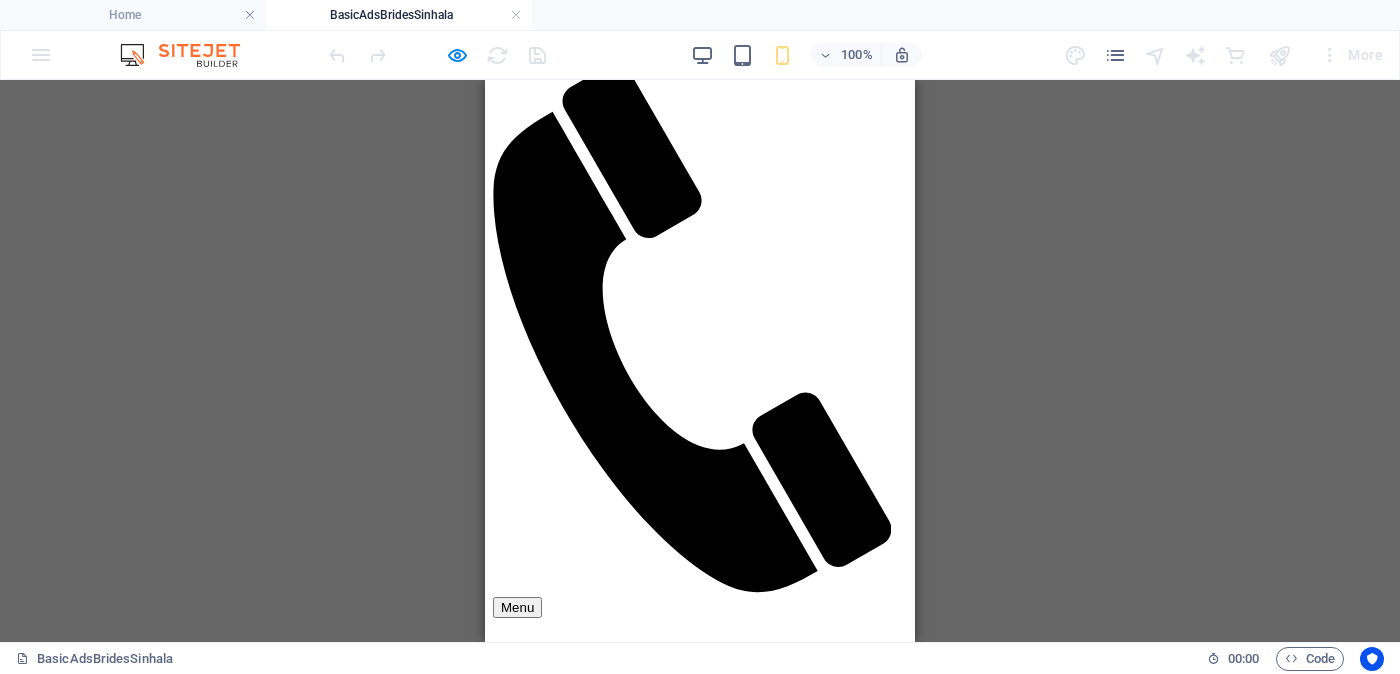 click on "Unverified - Click to verify - சரிபார்ப்பை ஆணையிடுங்கள்" at bounding box center (701, 2246) 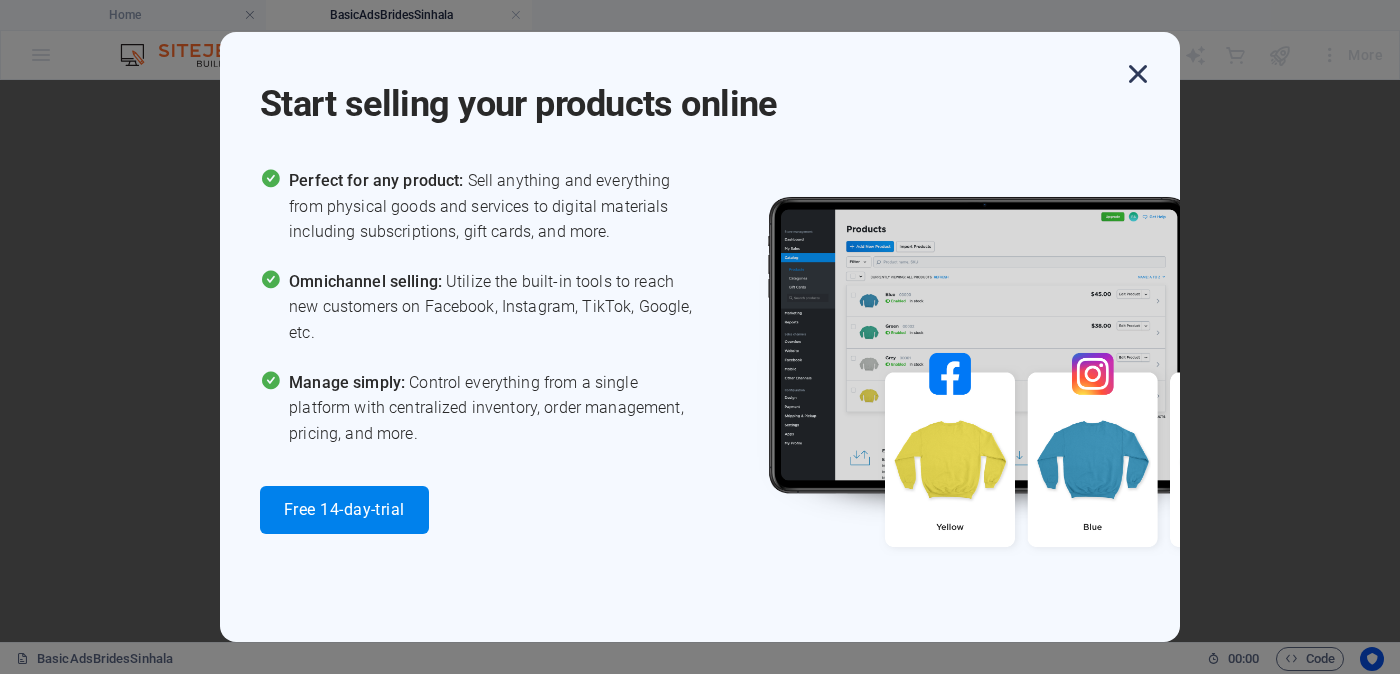 click at bounding box center (1138, 74) 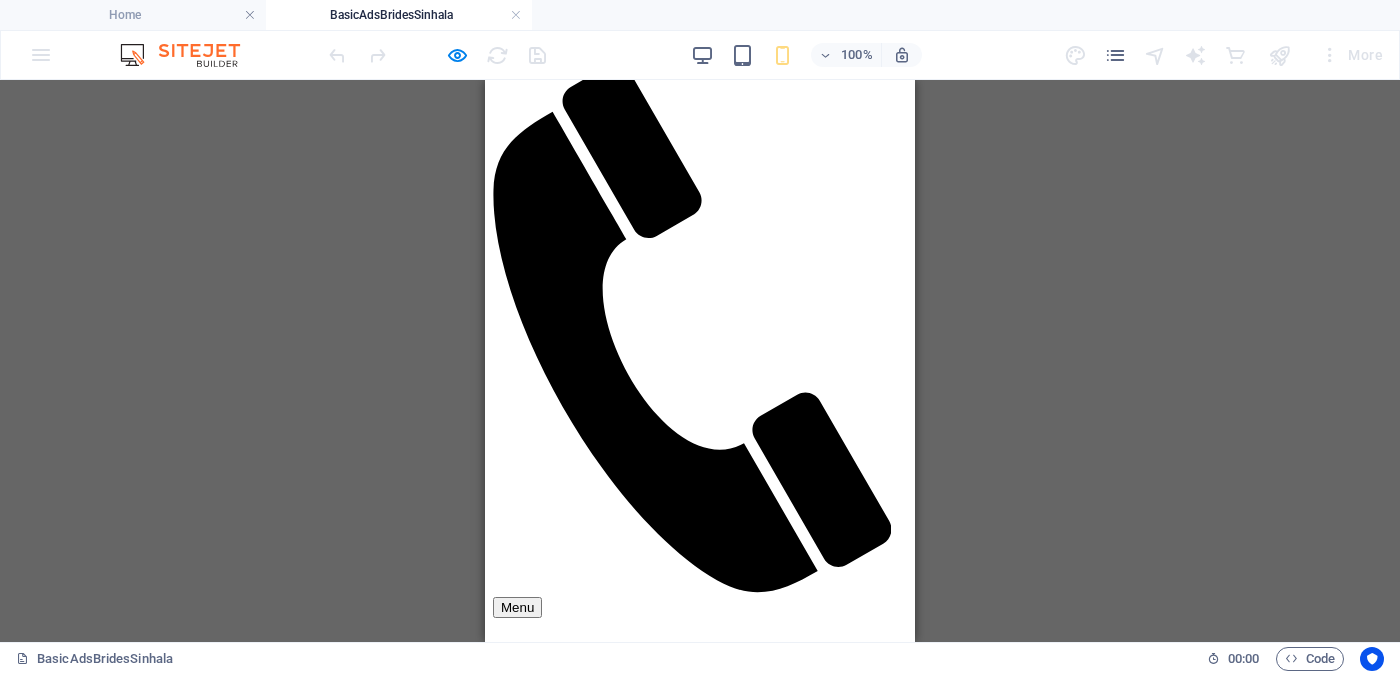 scroll, scrollTop: 499, scrollLeft: 0, axis: vertical 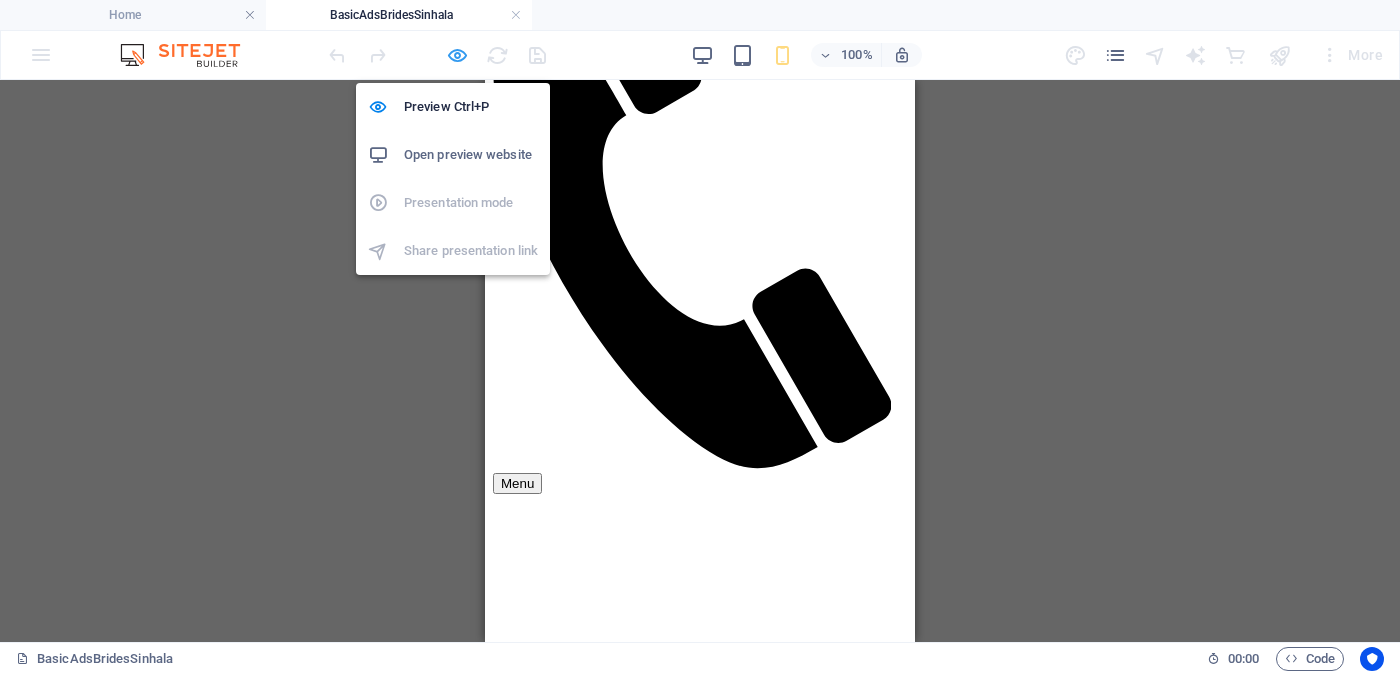 click at bounding box center [457, 55] 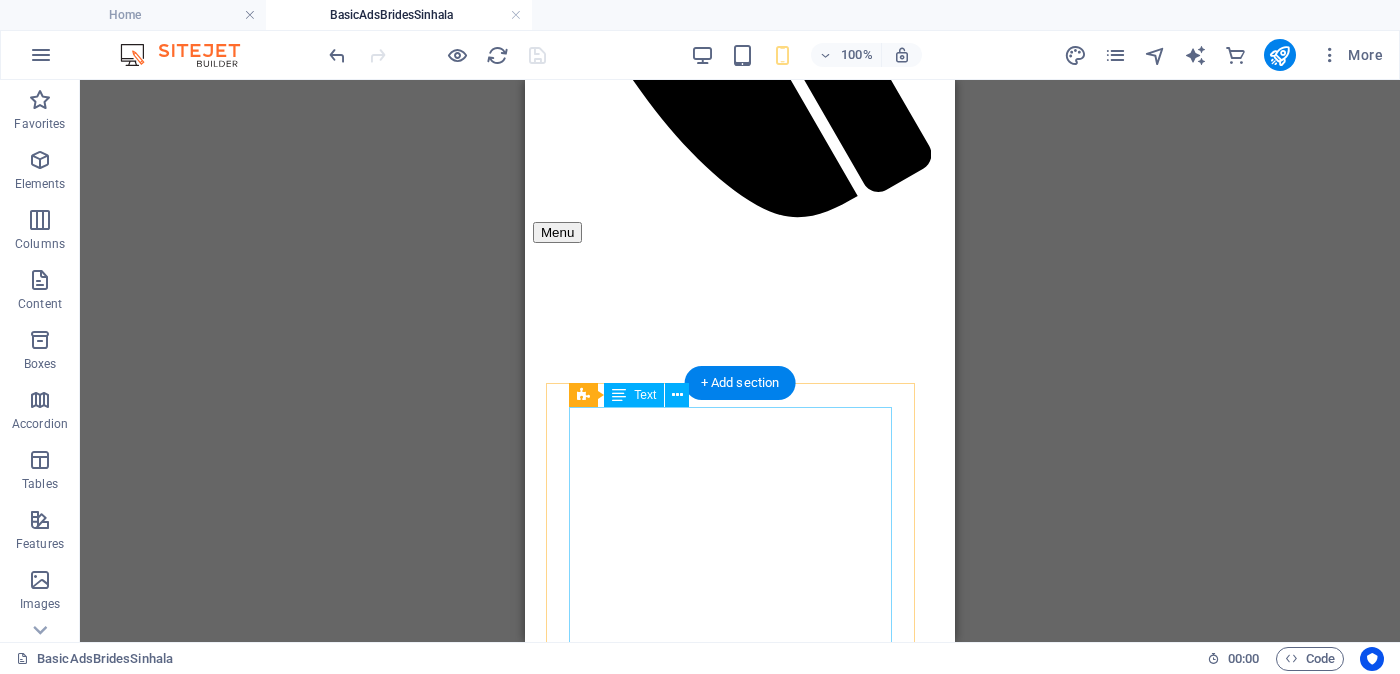 scroll, scrollTop: 625, scrollLeft: 0, axis: vertical 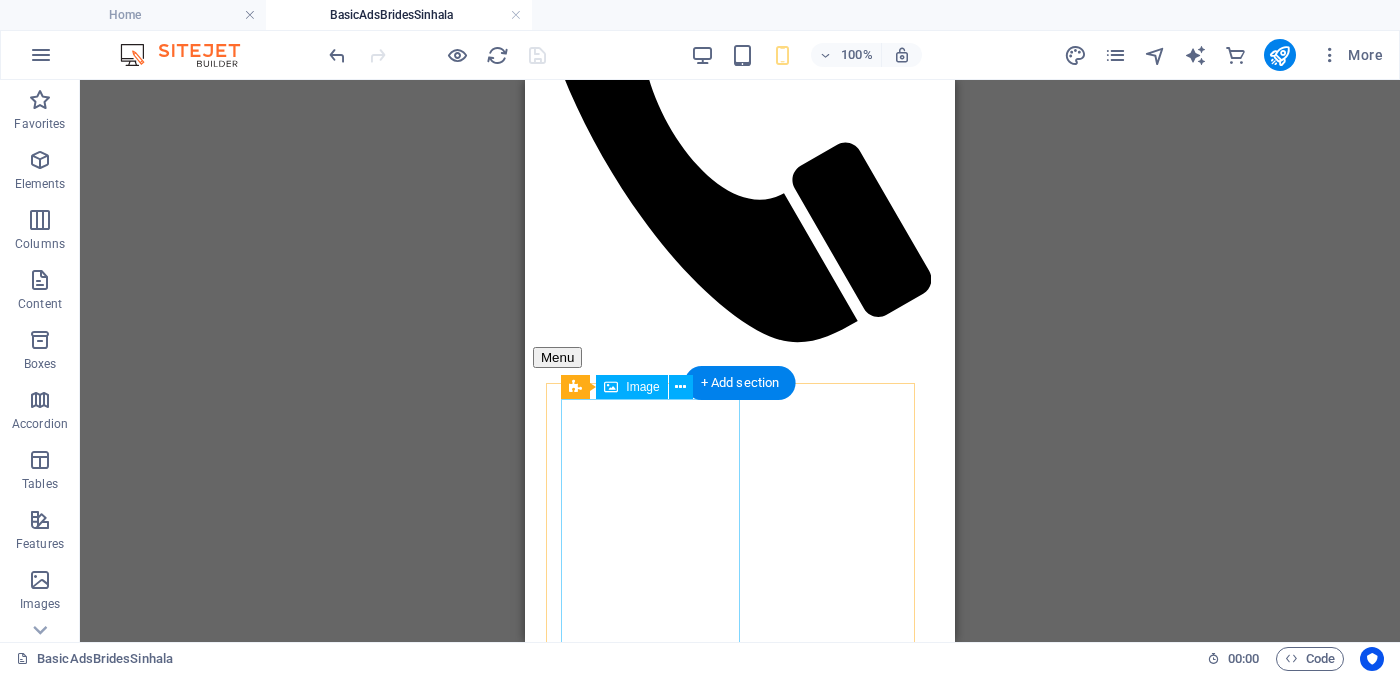 click at bounding box center [740, 2396] 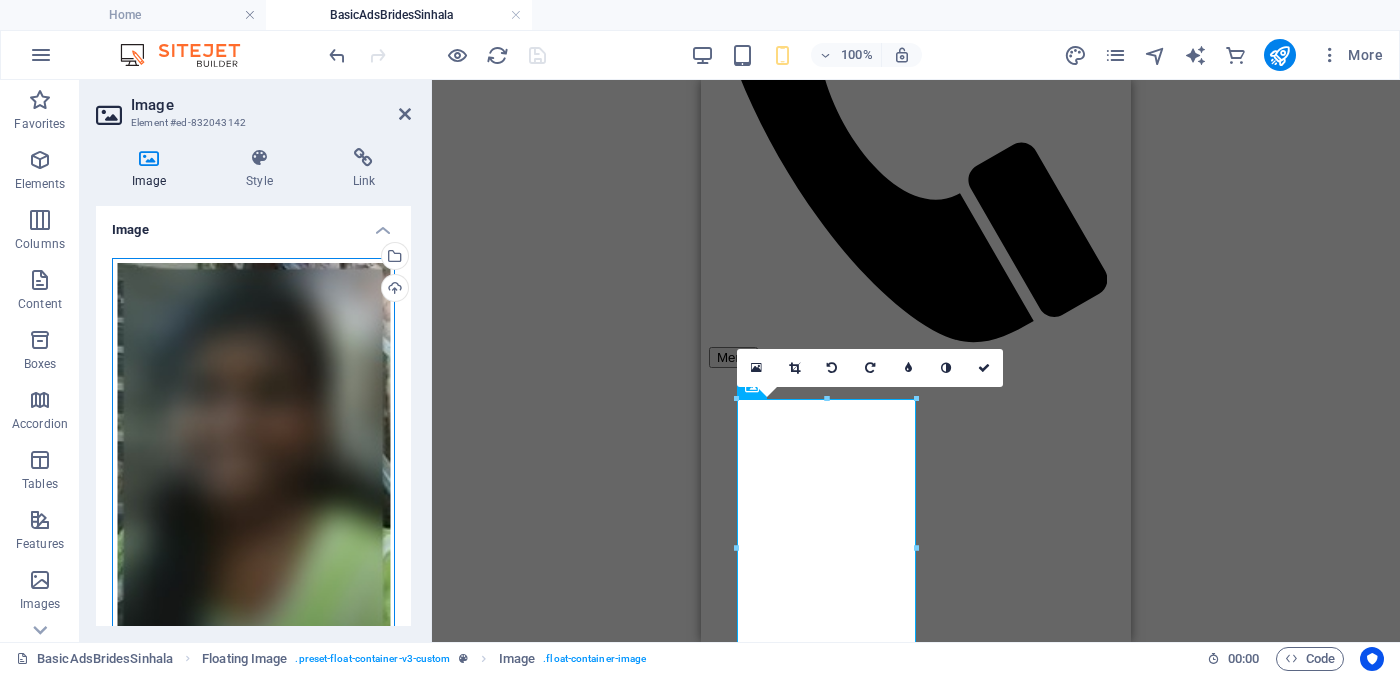 click on "Drag files here, click to choose files or select files from Files or our free stock photos & videos" at bounding box center [253, 501] 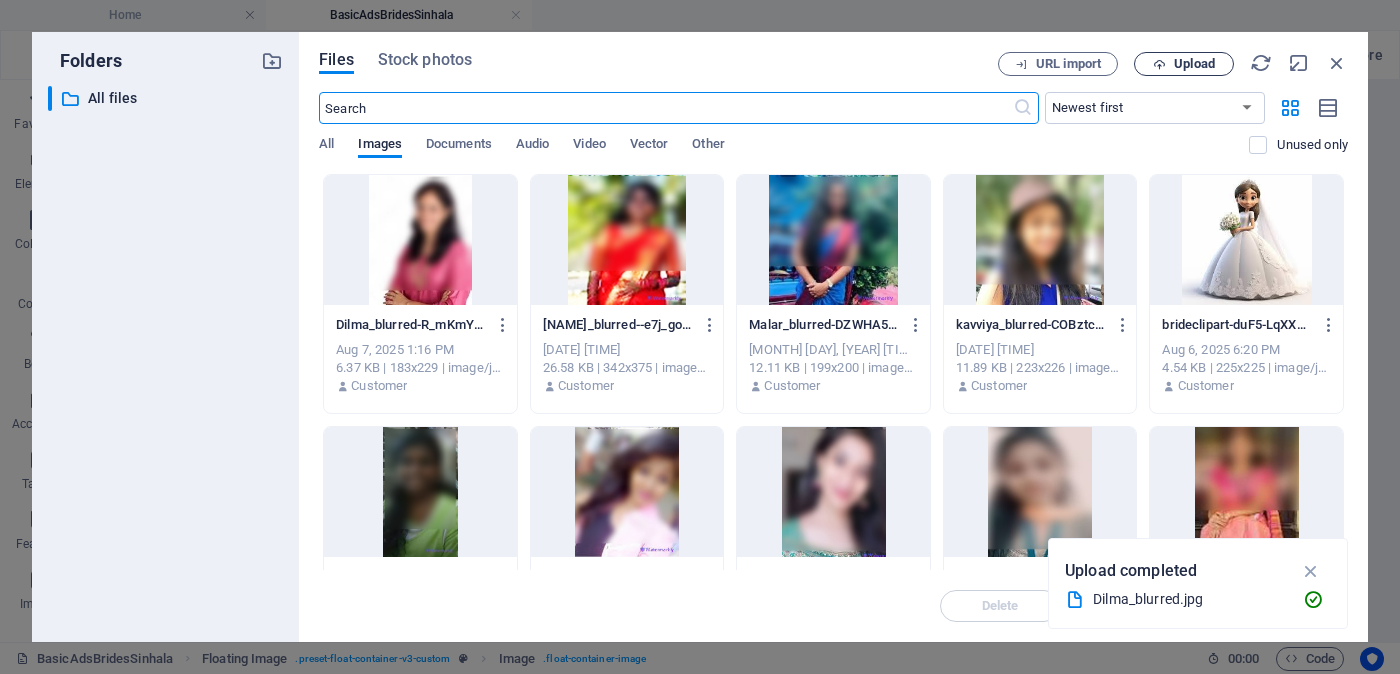 click on "Upload" at bounding box center [1194, 64] 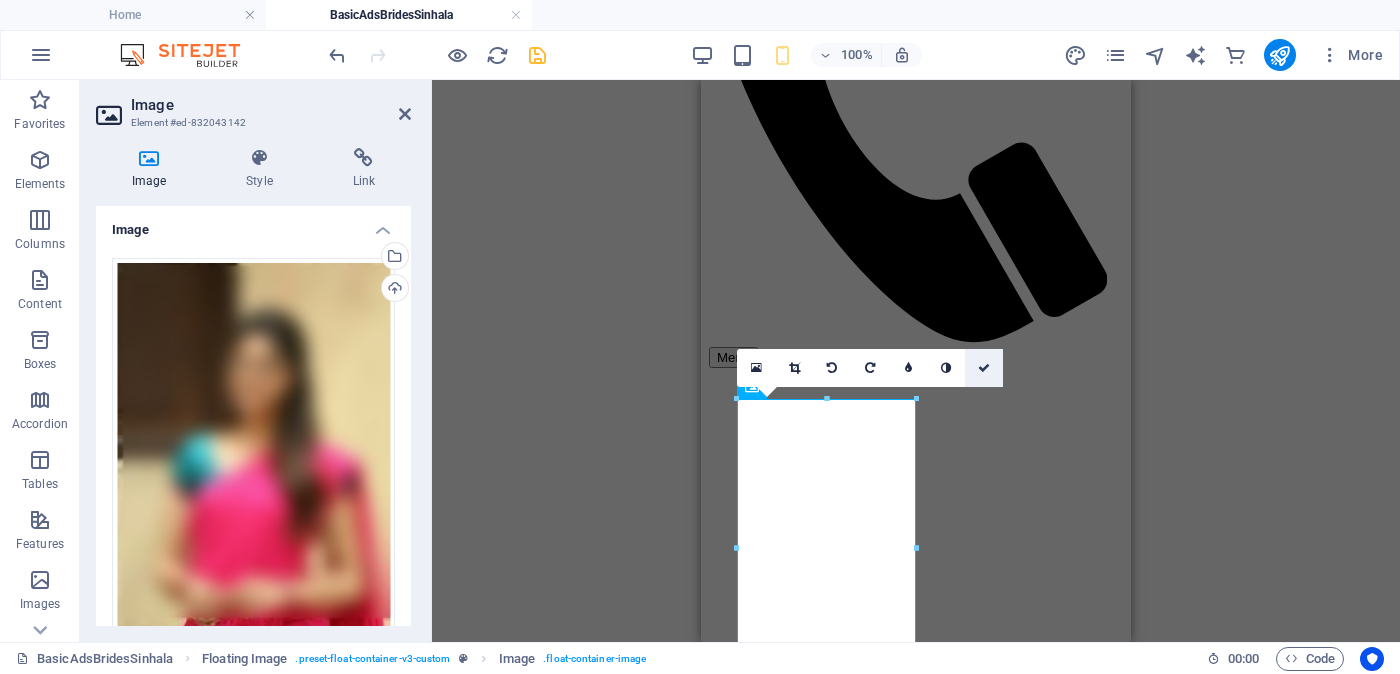 click at bounding box center (984, 368) 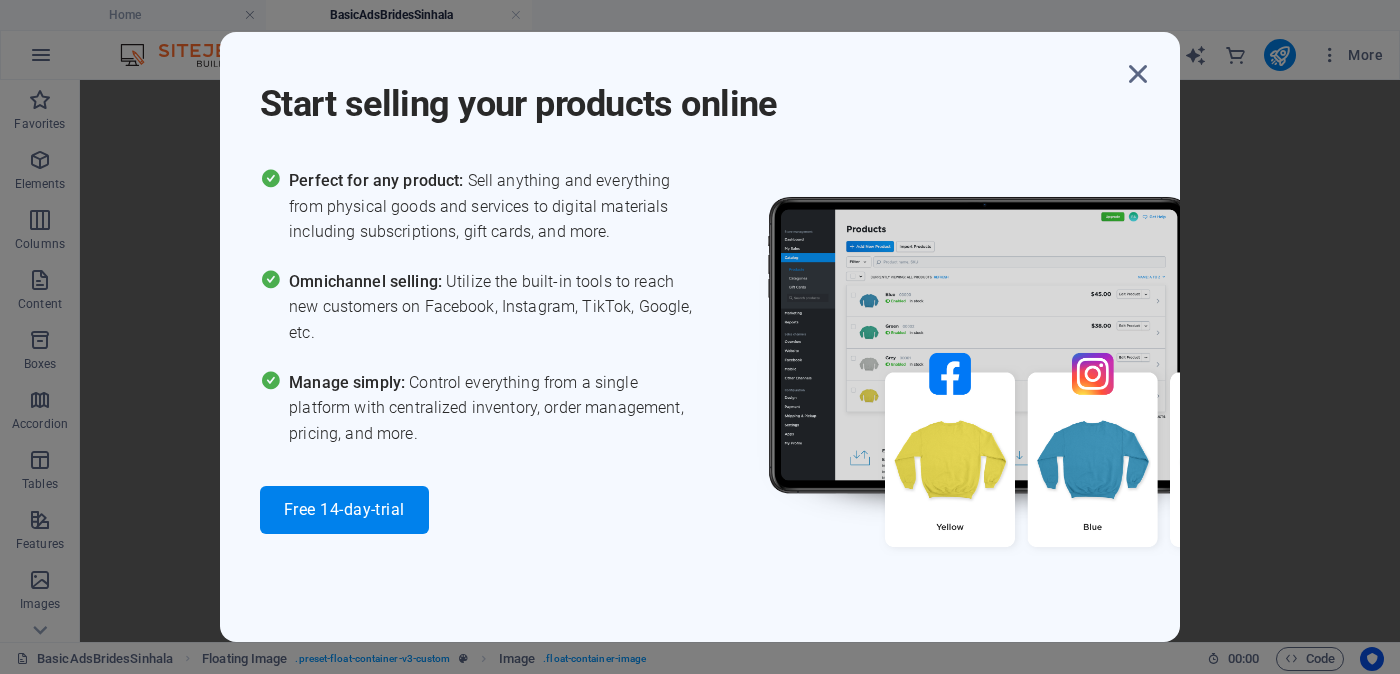 scroll, scrollTop: 375, scrollLeft: 0, axis: vertical 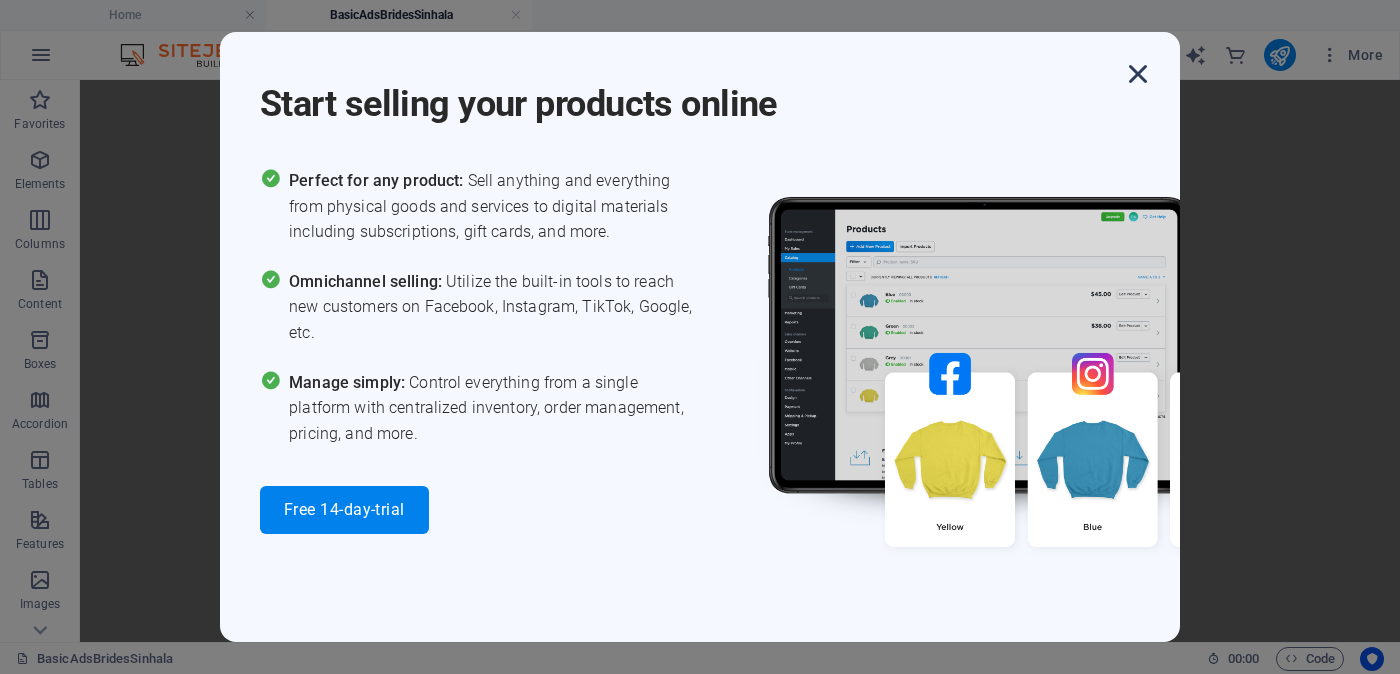 click at bounding box center [1138, 74] 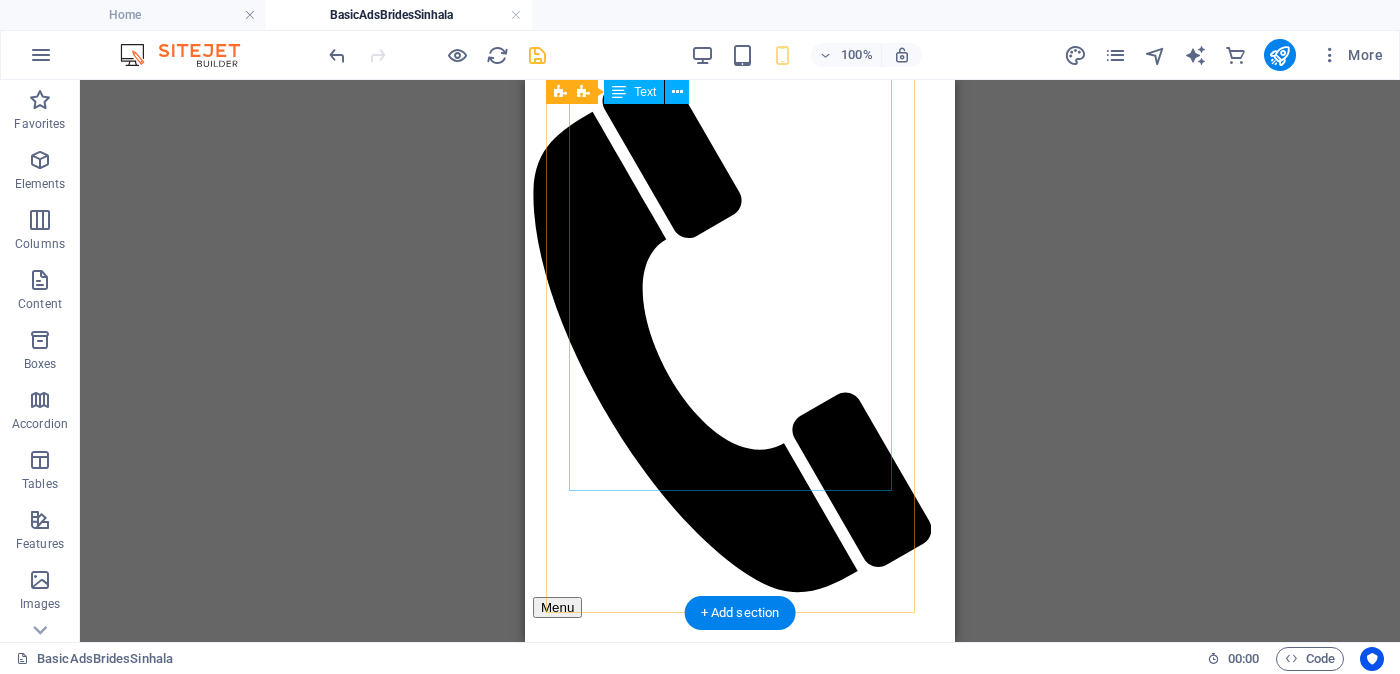 scroll, scrollTop: 625, scrollLeft: 0, axis: vertical 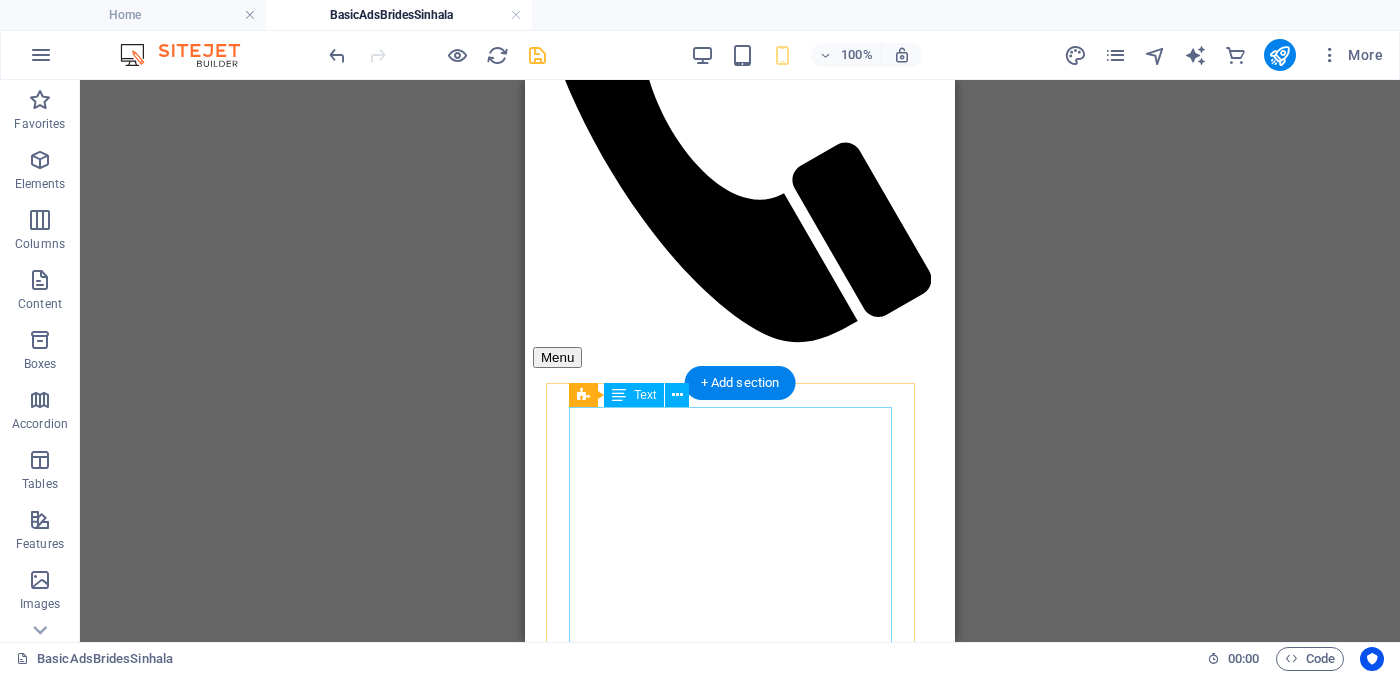 click on "Proposal ID >> [PROPOSAL_ID] Nickname [NICKNAME]  ( [CITY] )  [CITY]     Independent Free churches    சுதந்திர இலவச திருச்சபைகள் வயது -    Age   -  [AGE] Unmarried - திருமணமாகாத உயரம் - Feet ( 5 ) . Inches ( 01 ) Occupation  -  தொழில் நர்ஸ் – தனியார் மருத்துவமனை  வேலை தேடுதல்  வேலை   Monthly  Income -   சம்பளம் Between Rs. 35,000 - Rs. 45,000" at bounding box center (740, 2704) 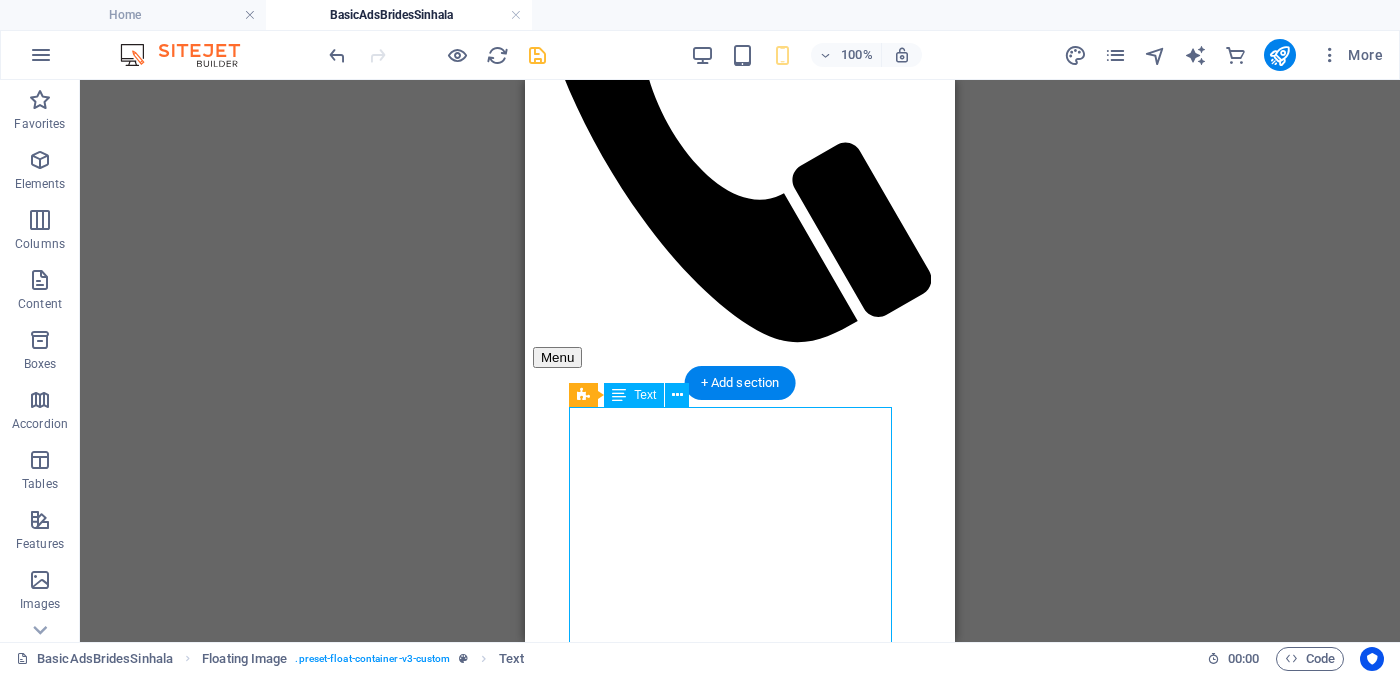 click on "Proposal ID >> [PROPOSAL_ID] Nickname [NICKNAME]  ( [CITY] )  [CITY]     Independent Free churches    சுதந்திர இலவச திருச்சபைகள் வயது -    Age   -  [AGE] Unmarried - திருமணமாகாத உயரம் - Feet ( 5 ) . Inches ( 01 ) Occupation  -  தொழில் நர்ஸ் – தனியார் மருத்துவமனை  வேலை தேடுதல்  வேலை   Monthly  Income -   சம்பளம் Between Rs. 35,000 - Rs. 45,000" at bounding box center (740, 2704) 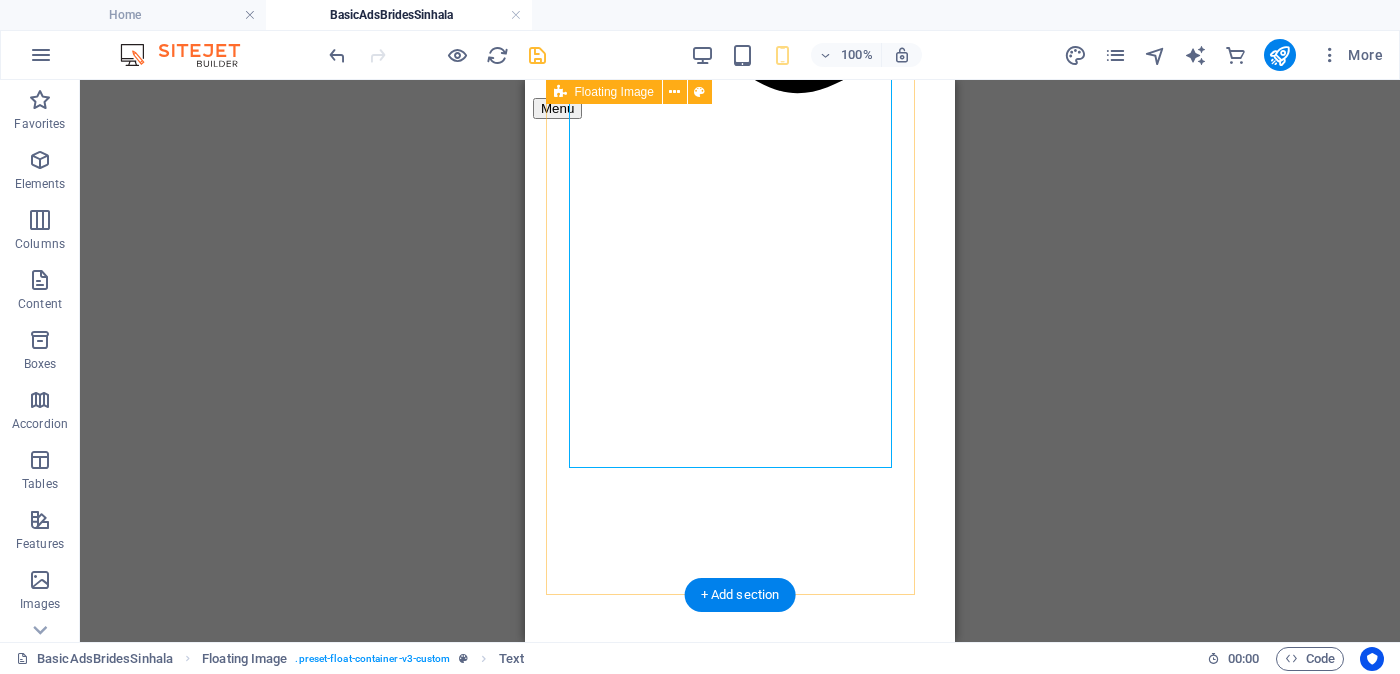 scroll, scrollTop: 999, scrollLeft: 0, axis: vertical 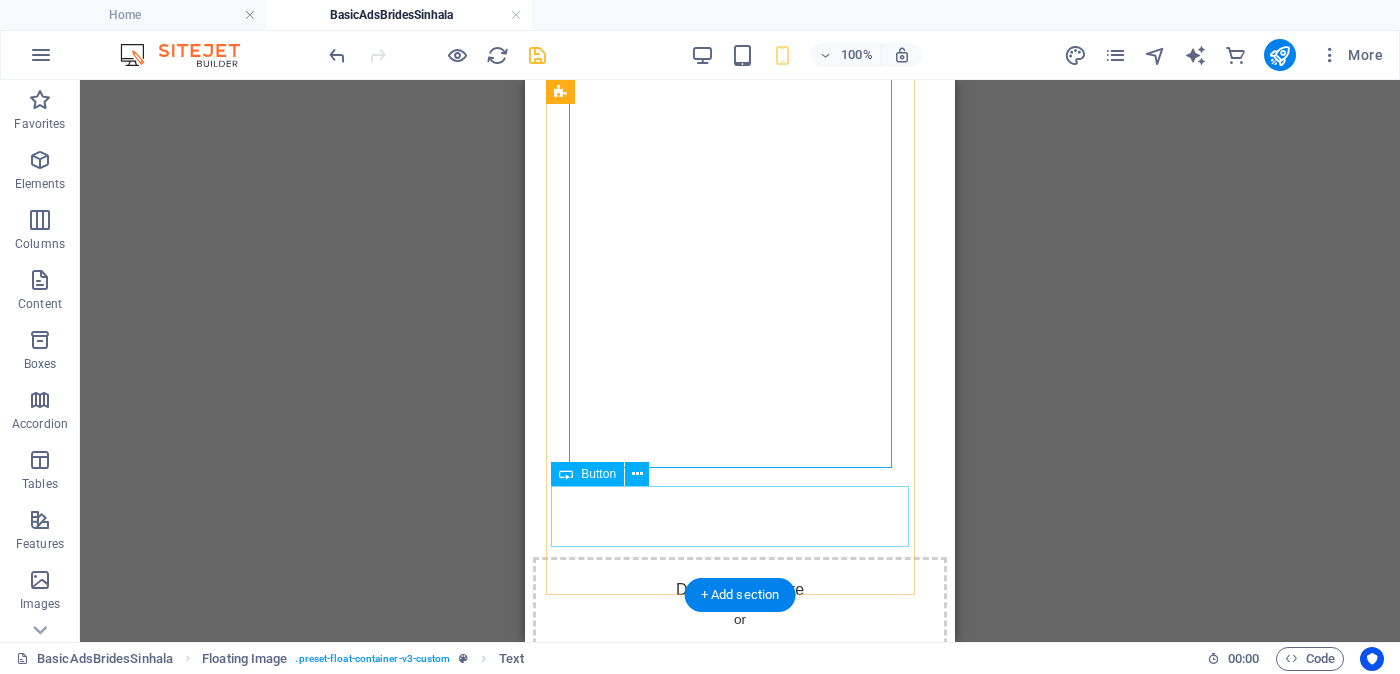 click on "Verified OK - Click for details - சரிபார்ப்பை ஆணையிடுங்கள்" at bounding box center (740, 2475) 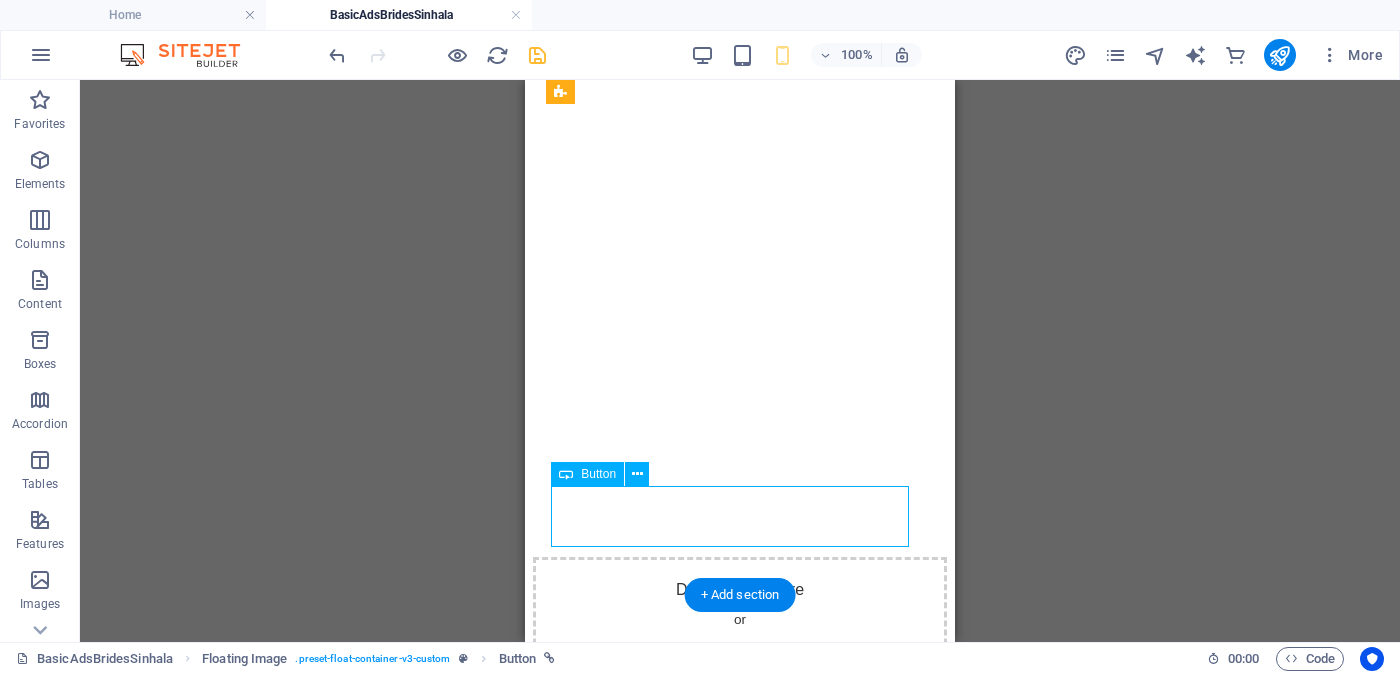 click on "Verified OK - Click for details - சரிபார்ப்பை ஆணையிடுங்கள்" at bounding box center [740, 2475] 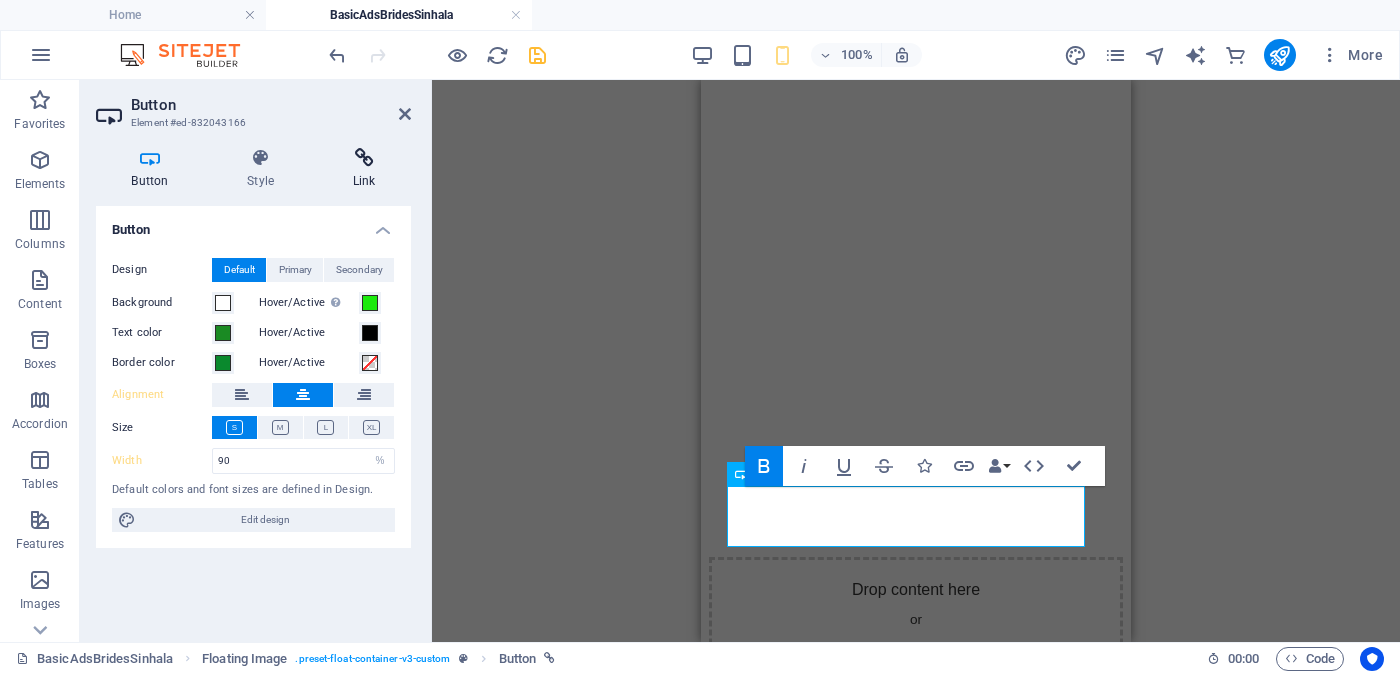 click at bounding box center [364, 158] 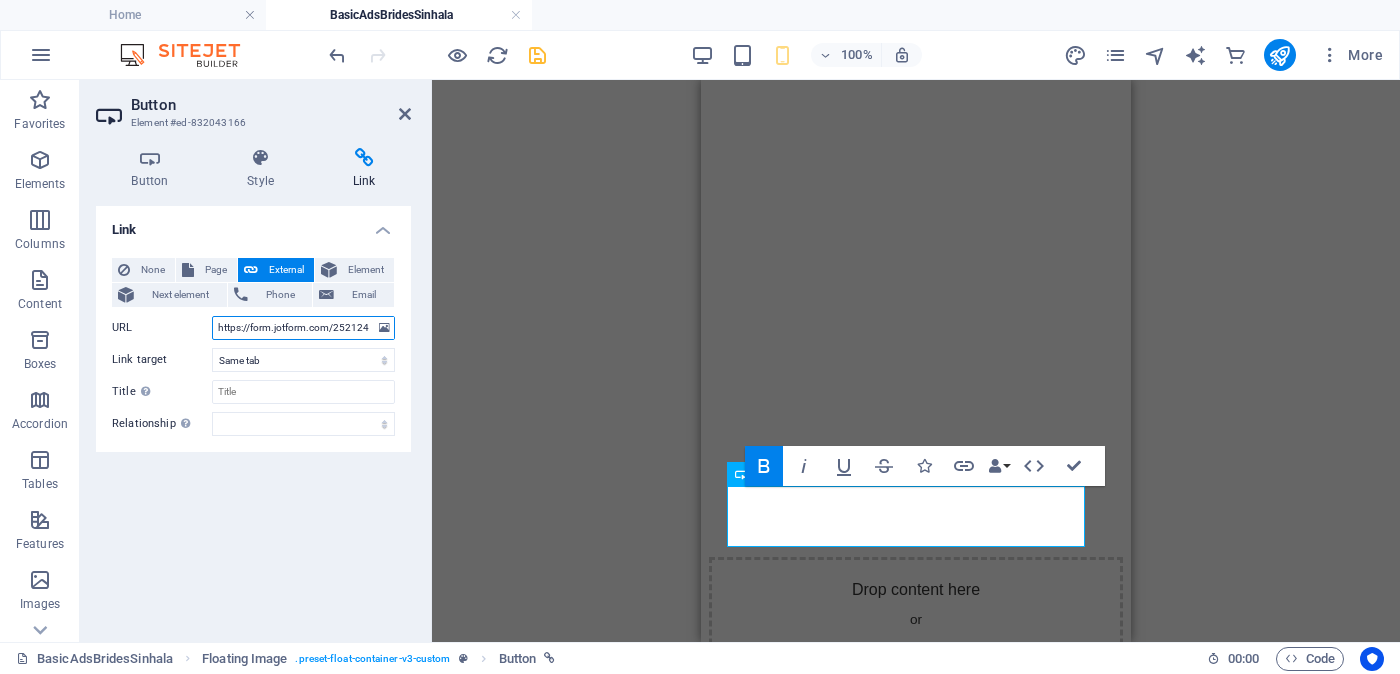 click on "https://form.jotform.com/252124928491056?proposalSelected="Proposal ID >> 294030823718  Nickname  [NAME] ([NAME])     [CITY] ([CITY])    Independent Free churches    [RELIGION]  வயது -    Age  -  [AGE] Unmarried - [MARITAL_STATUS] உயரம்-Feet ( 5 ) . Inches ( 01 ) Occupation  -  தொழில்  நர்ஸ் – தனியார் மருத்துவமனை   வேலை தேடுதல் வேலை   Monthly  Income -  சம்பளம்  Between Rs. 35,000 - Rs. 45,000"&typeA36=https://www.jotform.com/uploads/kalupahanagesanjaya/form_files/Guvi_blurred.6894143ca88492.80684402.jpg" at bounding box center [303, 328] 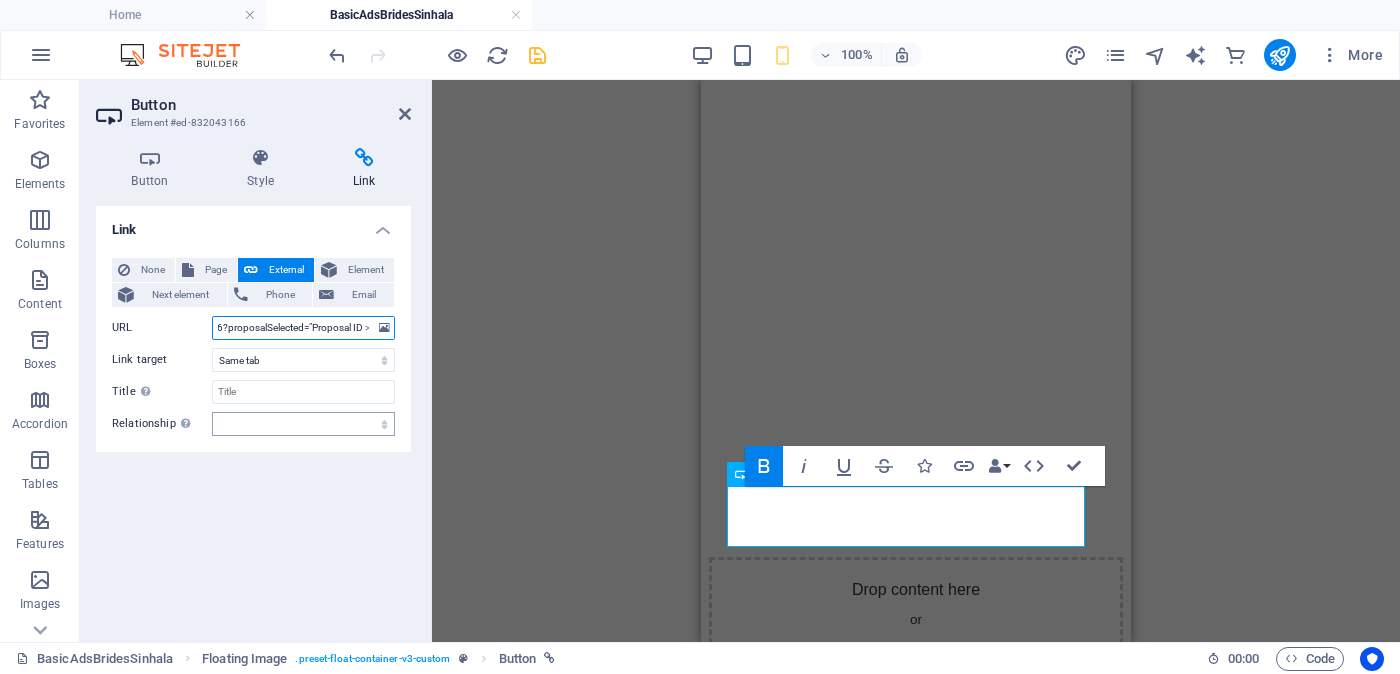 scroll, scrollTop: 0, scrollLeft: 205, axis: horizontal 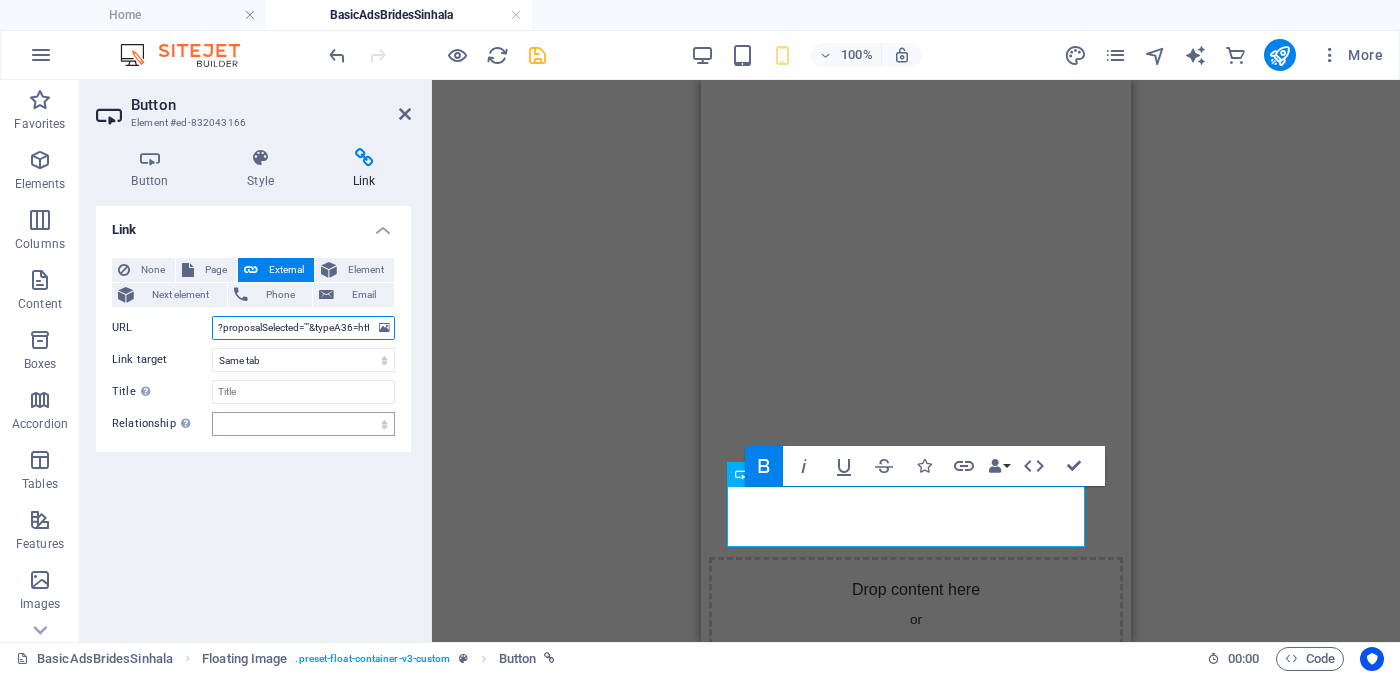 paste on "Proposal ID >> 7701120013981 Nickname [NAME] ( [CITY] ) [CITY] Independent Free churches - [RELIGION] வயது - 24 Unmarried - [MARITAL_STATUS] - [MARITAL_STATUS] උස-Feet ( 4 ) . Inches ( 10 ) රැකියාව- Privet Company - [OCCUPATION] මාසික ආදායම Rs. 30,000 - Rs. 40,000 - අතර" 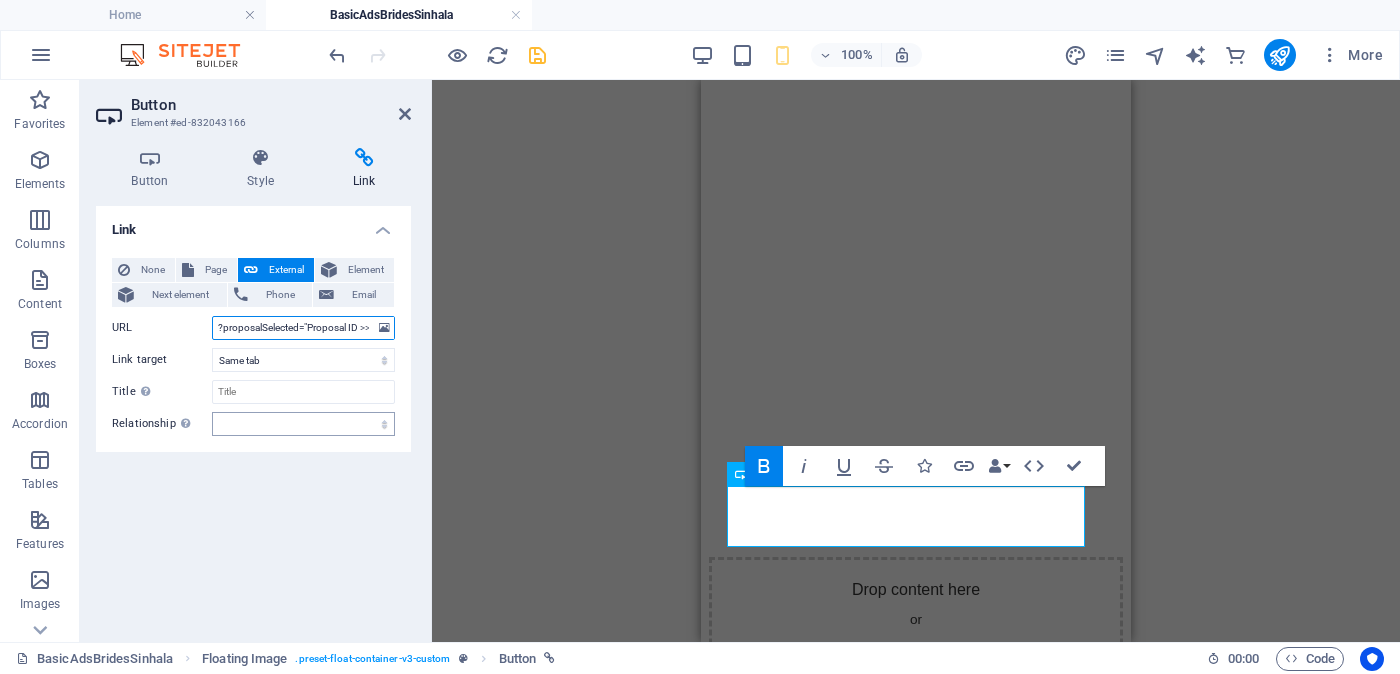 scroll, scrollTop: 0, scrollLeft: 1498, axis: horizontal 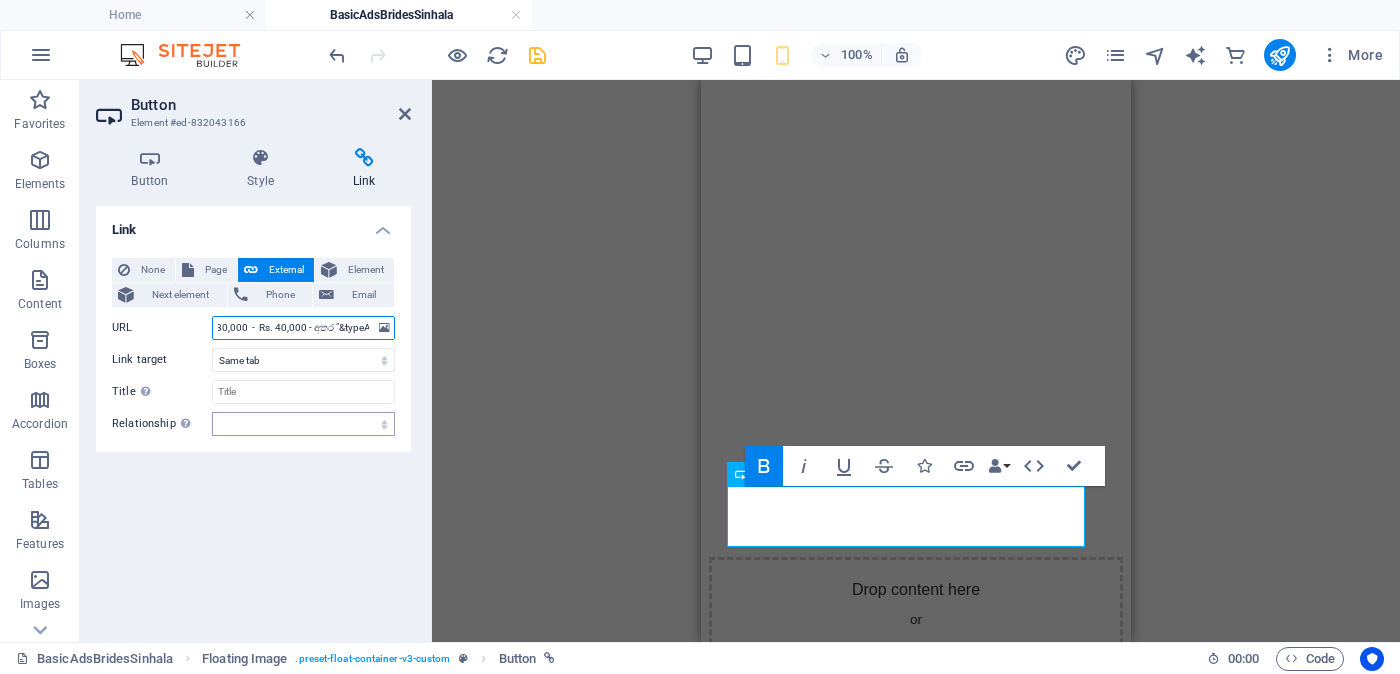 type on "https://form.jotform.com/252124928491056?proposalSelected="Proposal ID >> 7701120013981  Nickname [NICKNAME]      ( [CITY] )  [CITY]  Independent Free churches - ස්වාධීන සභාවන්  වයස -  [AGE] Unmarried - අවිවාහක - திருமணமாகாத උස-Feet ( [FEET] ) . Inches ( [INCHES] ) රැකියාව- Privet Company - පුද්ගලික අංශයේ    මාසික ආදායම Rs. 30,000  -  Rs. 40,000 - අතර "&typeA36=https://www.jotform.com/uploads/kalupahanagesanjaya/form_files/Guvi_blurred.6894143ca88492.80684402.jpg" 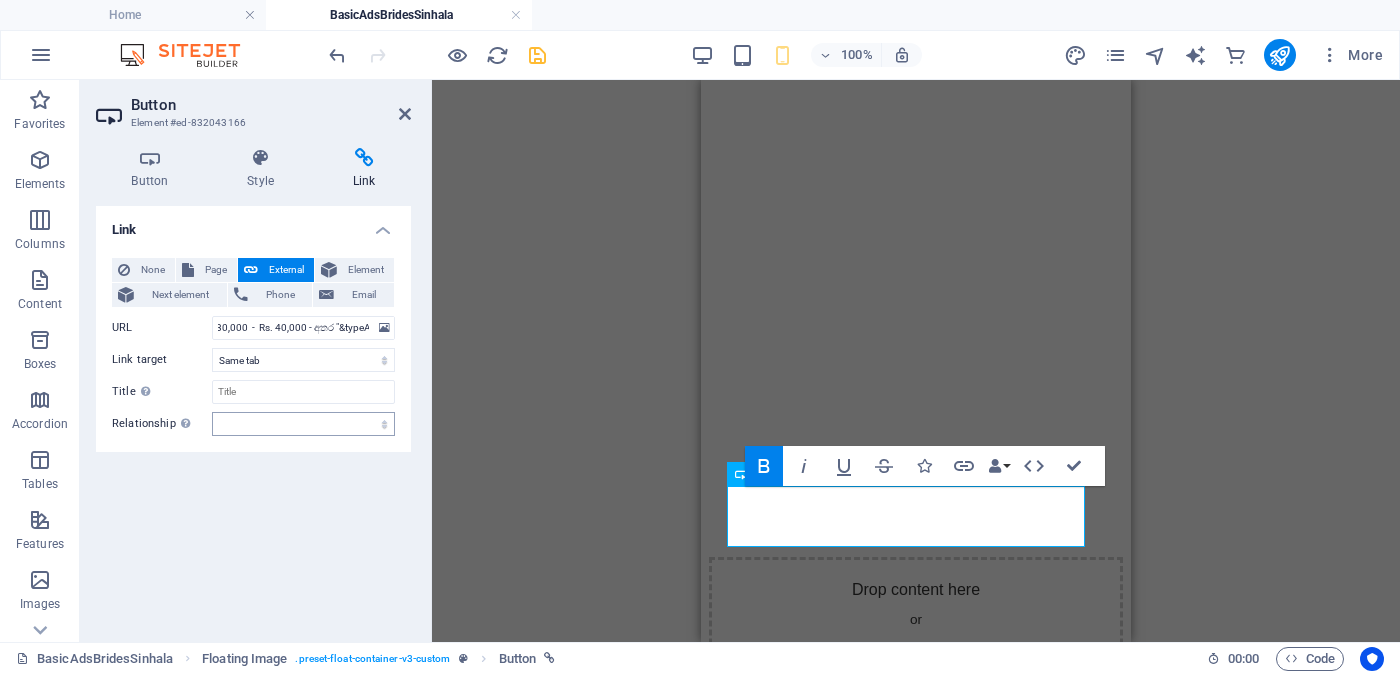scroll, scrollTop: 0, scrollLeft: 0, axis: both 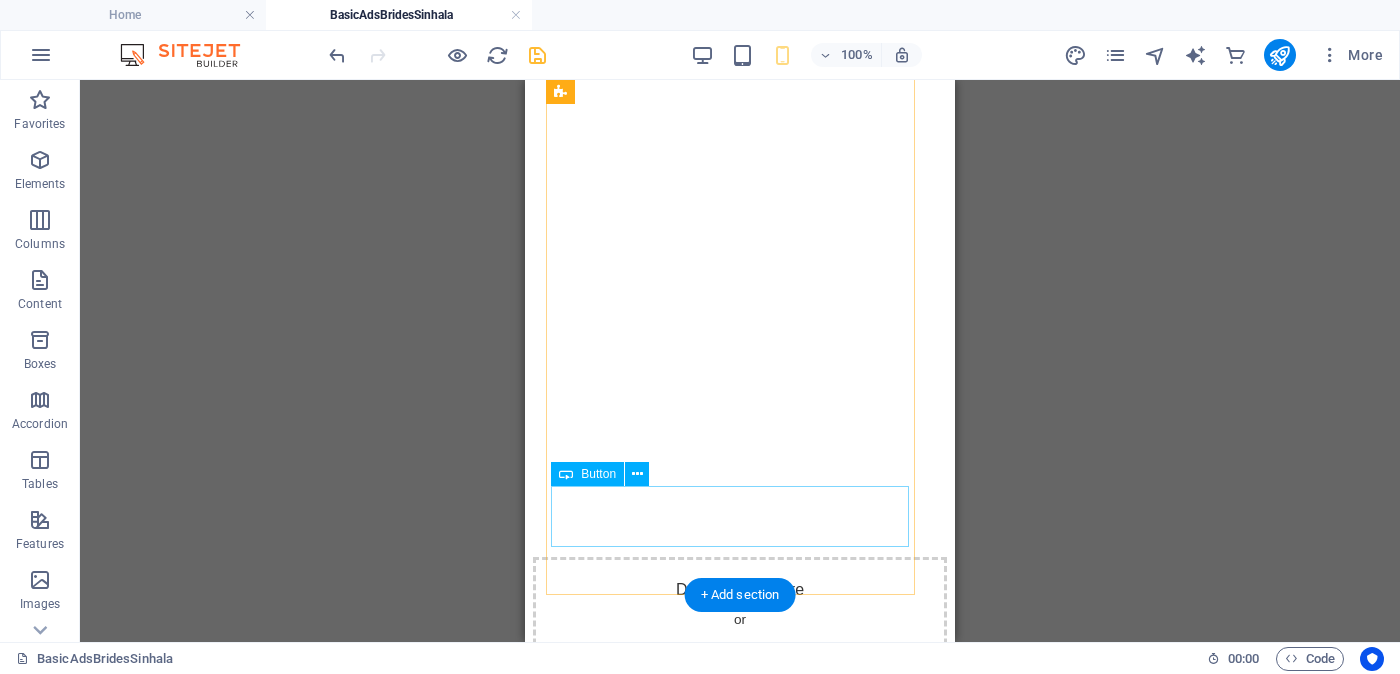 click on "Verified OK - Click for details - சரிபார்ப்பை ஆணையிடுங்கள்" at bounding box center [740, 2475] 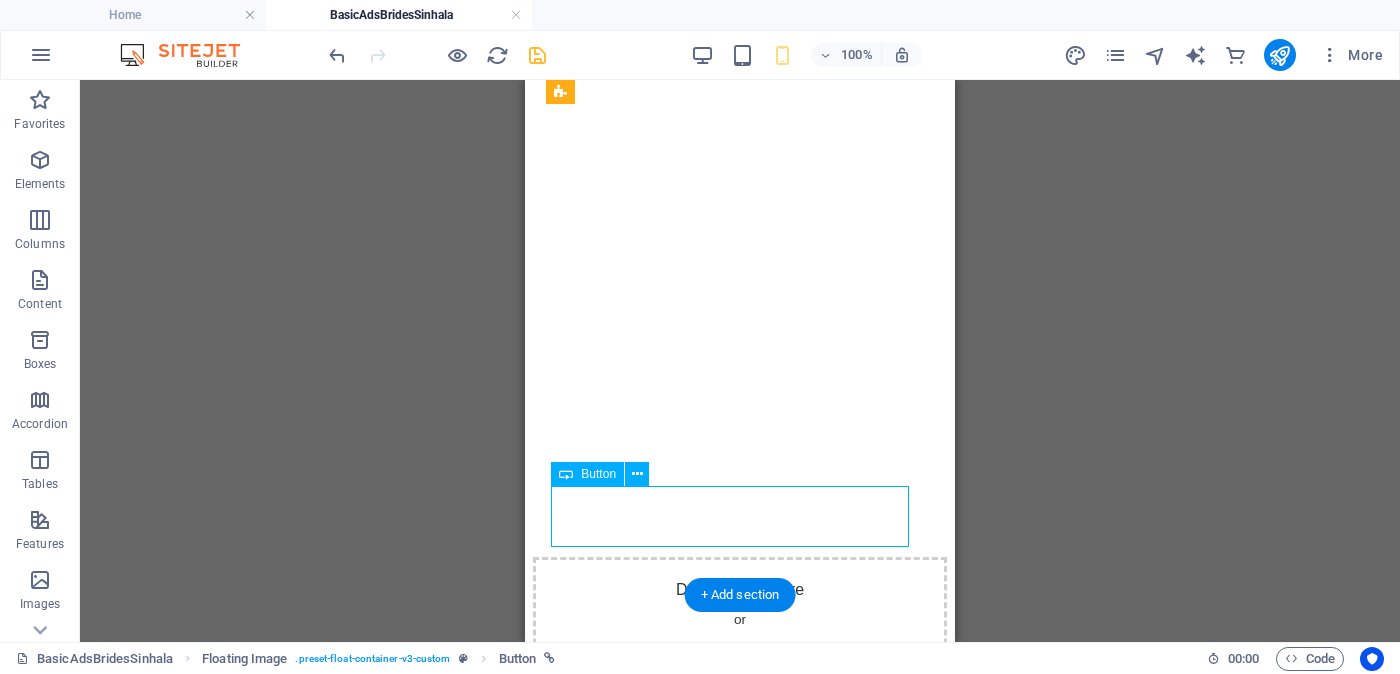 click on "Verified OK - Click for details - சரிபார்ப்பை ஆணையிடுங்கள்" at bounding box center [740, 2475] 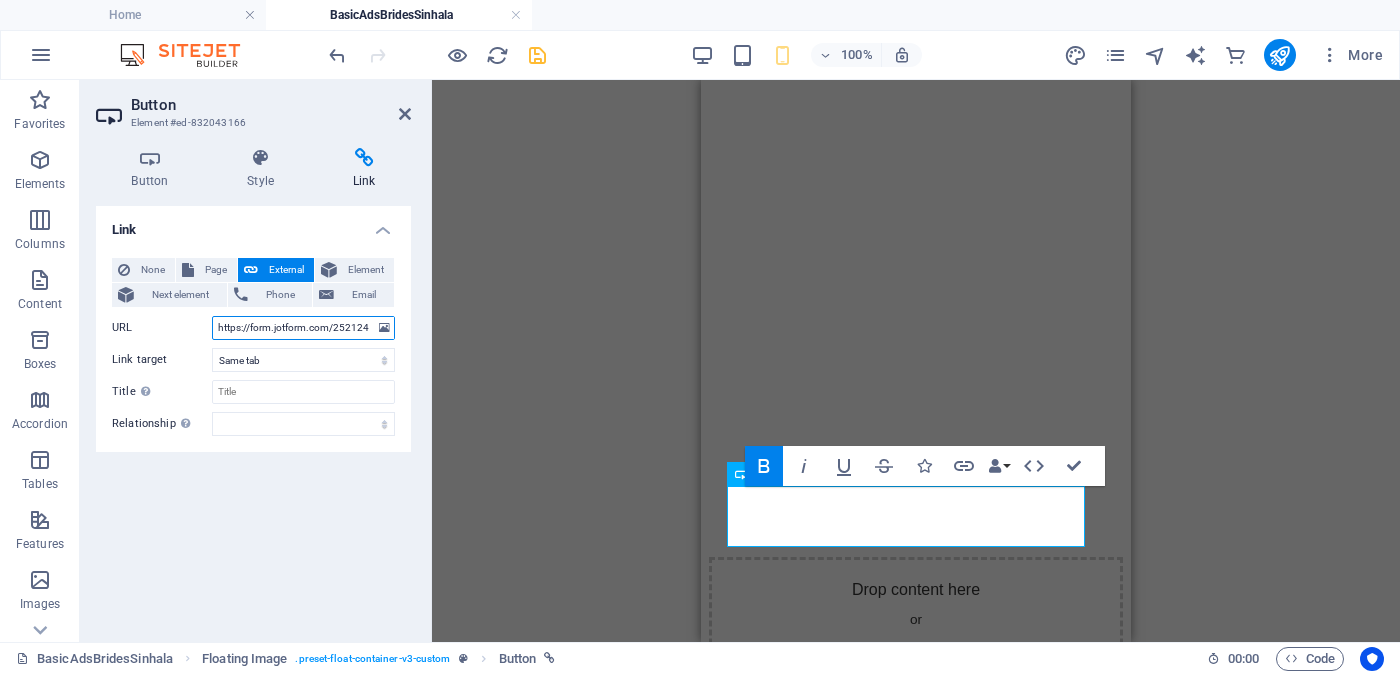 click on "https://form.jotform.com/252124928491056?proposalSelected="Proposal ID >> 7701120013981  Nickname [NICKNAME]      ( [CITY] )  [CITY]  Independent Free churches - ස්වාධීන සභාවන්  වයස -  [AGE] Unmarried - අවිවාහක - திருமணமாகாத උස-Feet ( [FEET] ) . Inches ( [INCHES] ) රැකියාව- Privet Company - පුද්ගලික අංශයේ    මාසික ආදායම Rs. 30,000  -  Rs. 40,000 - අතර "&typeA36=https://www.jotform.com/uploads/kalupahanagesanjaya/form_files/Guvi_blurred.6894143ca88492.80684402.jpg" at bounding box center (303, 328) 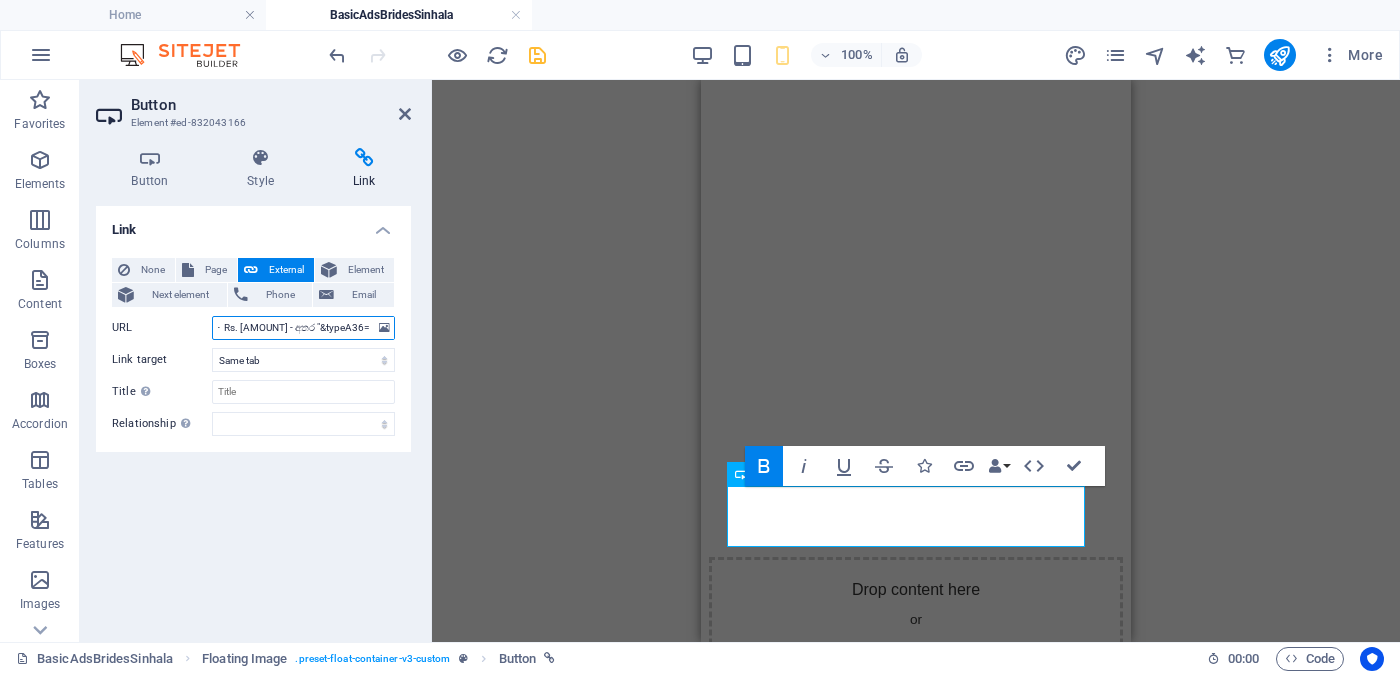 scroll, scrollTop: 0, scrollLeft: 1549, axis: horizontal 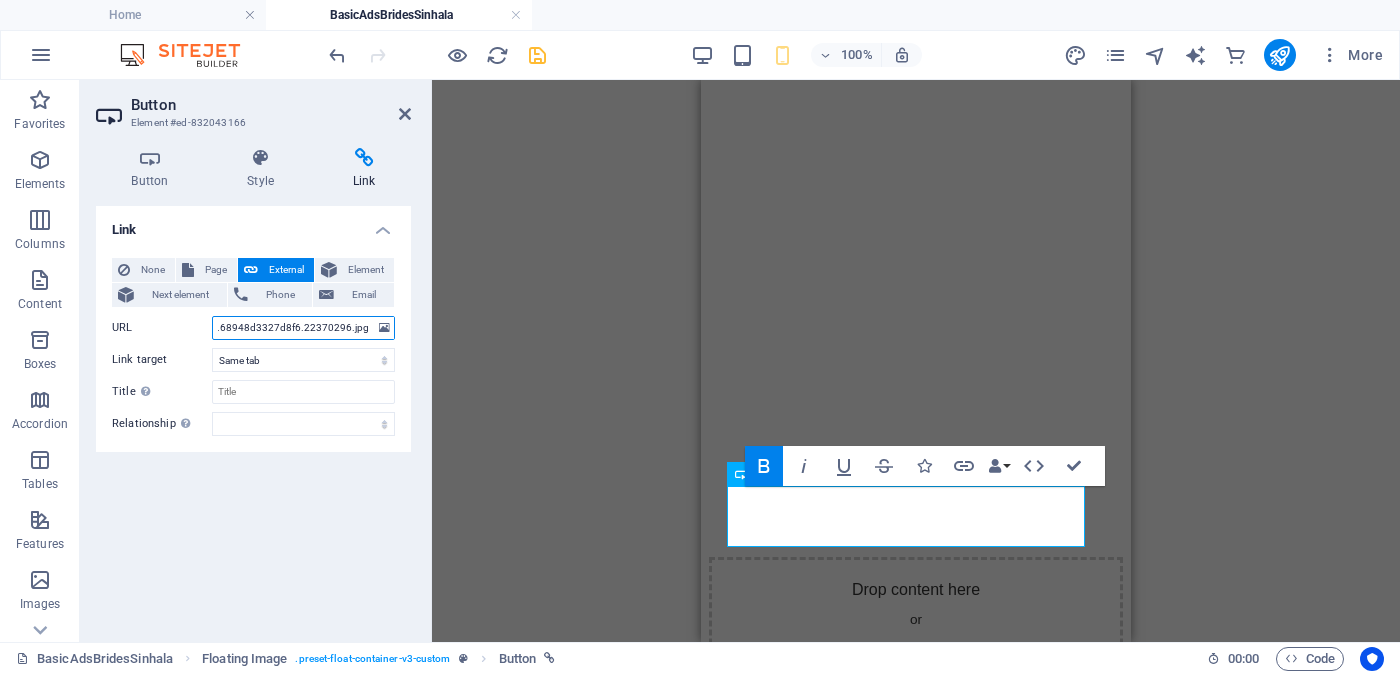 type on "https://form.jotform.com/252124928491056?proposalSelected="Proposal ID >> [PROPOSAL_ID]  Nickname [NICKNAME]      ( [CITY] ) [CITY]  Independent Free churches - ස්වාධීන සභාවන්  වයස -  [AGE] Unmarried - අවිවාහක - திருமணமாகாத උස-Feet ( 4 ) . Inches ( 10 ) රැකියාව- Privet Company - පුද්ගලික අංශයේ    මාසික ආදායම Rs. 30,000  -  Rs. 40,000 - අතර "&typeA36=https://www.jotform.com/uploads/kalupahanagesanjaya/form_files/Githmi_blurred.68948d3327d8f6.22370296.jpg" 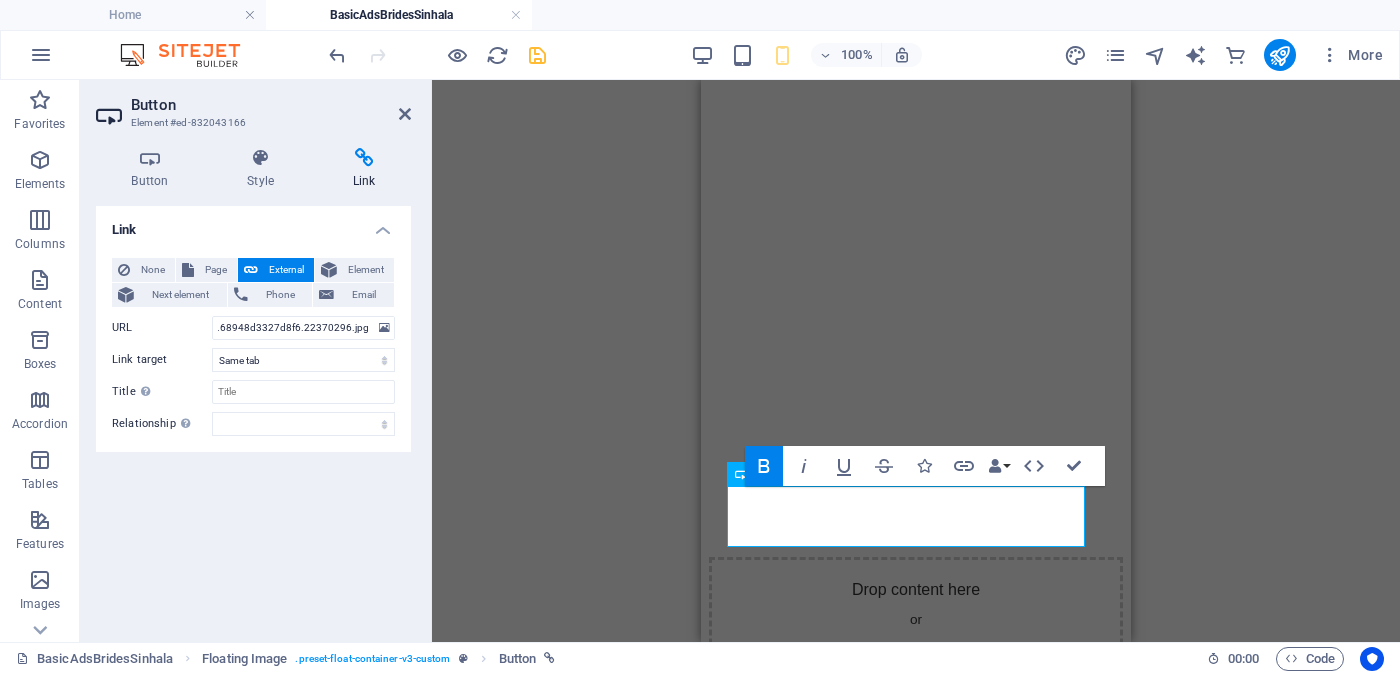 scroll, scrollTop: 0, scrollLeft: 0, axis: both 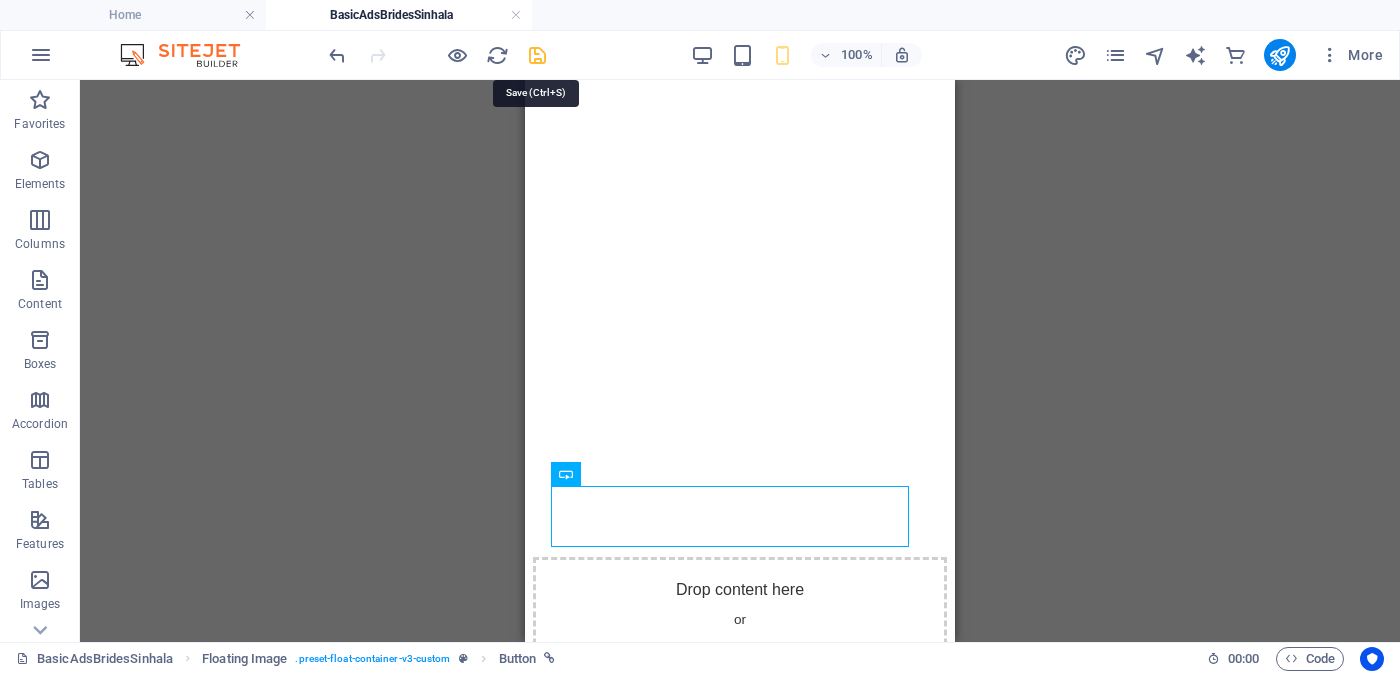 click at bounding box center (537, 55) 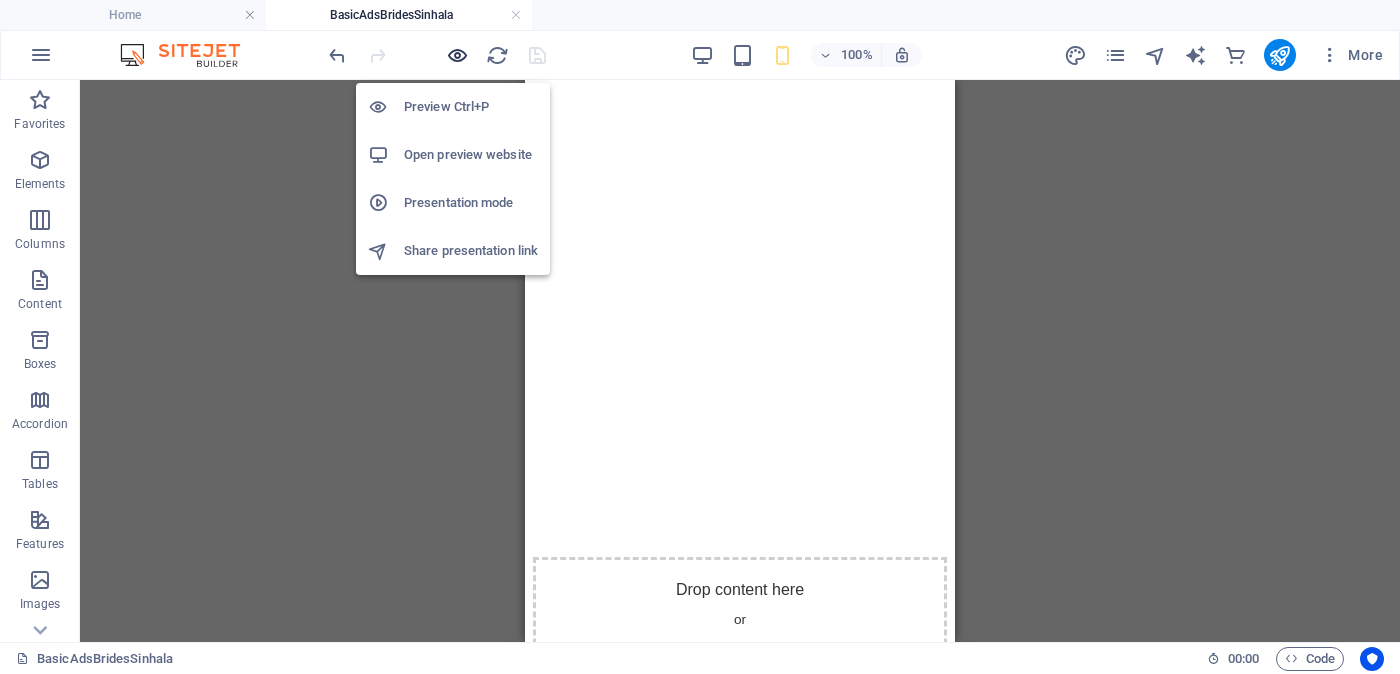 click at bounding box center [457, 55] 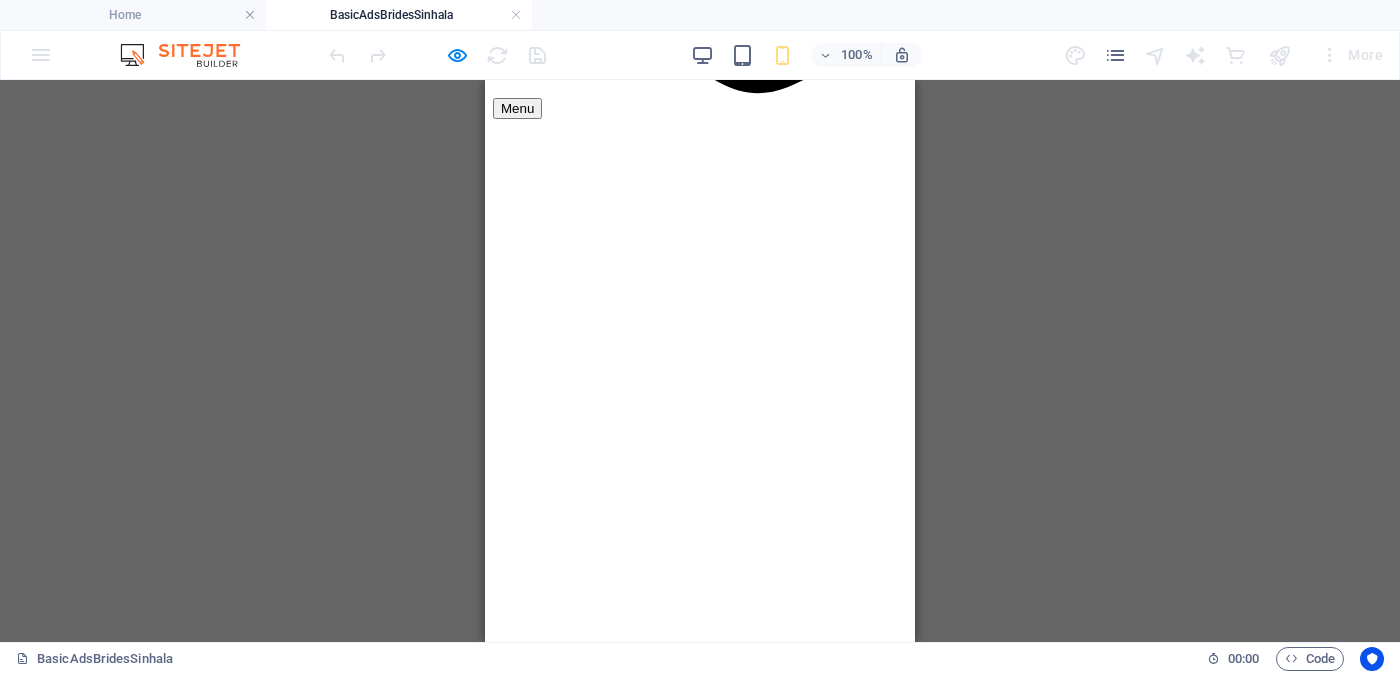 scroll, scrollTop: 999, scrollLeft: 0, axis: vertical 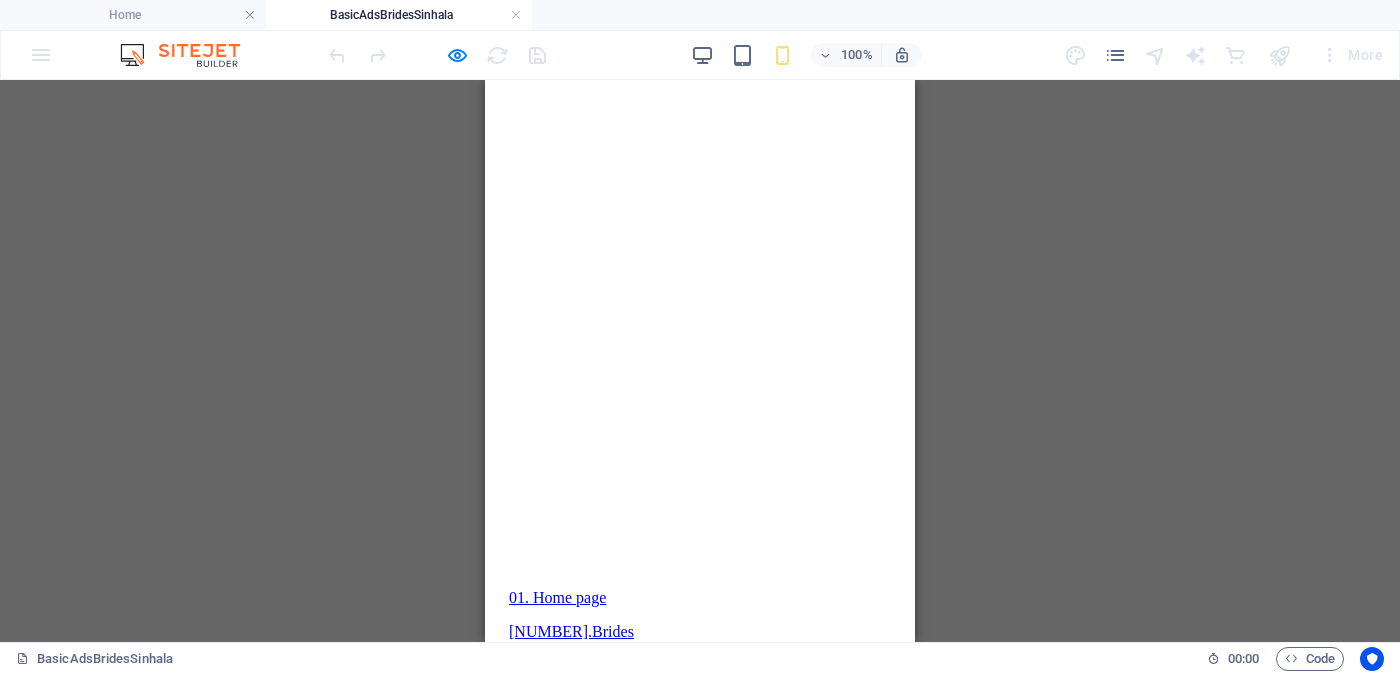 click on "Verified OK - Click for details - சரிபார்ப்பை ஆணையிடுங்கள்" at bounding box center (700, 2332) 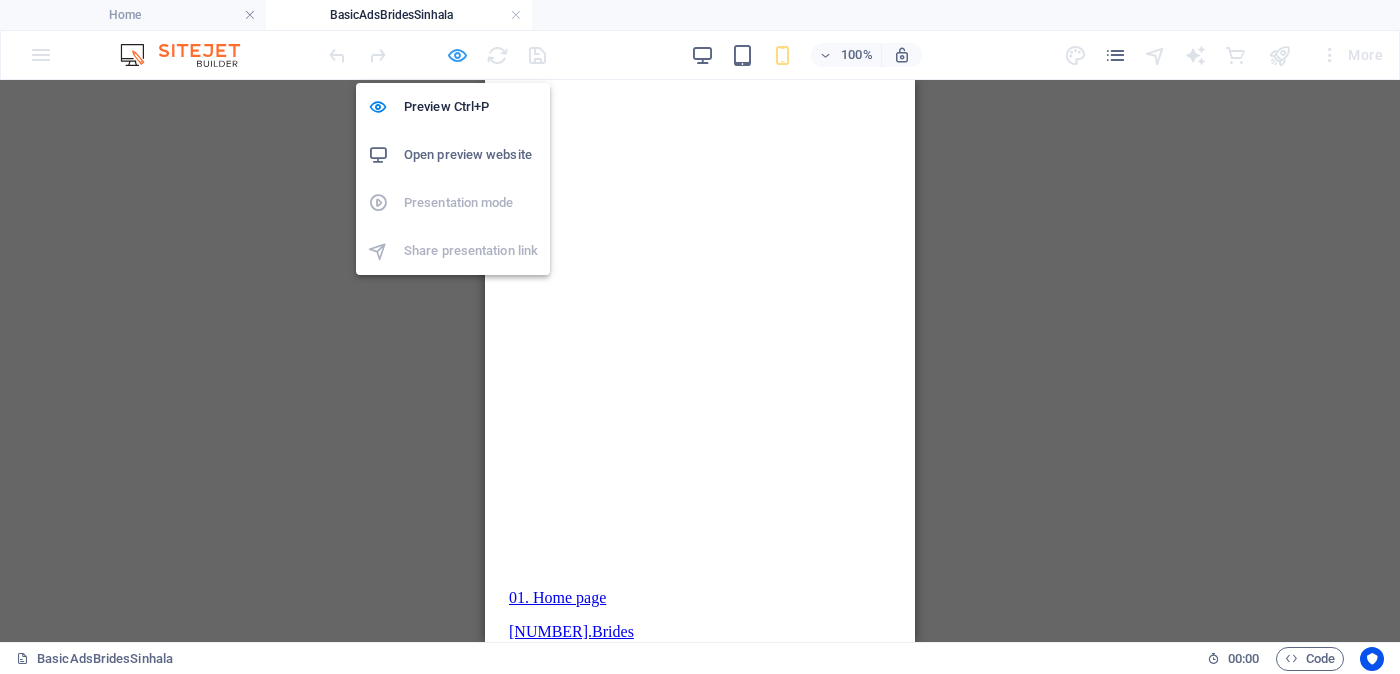 click at bounding box center [457, 55] 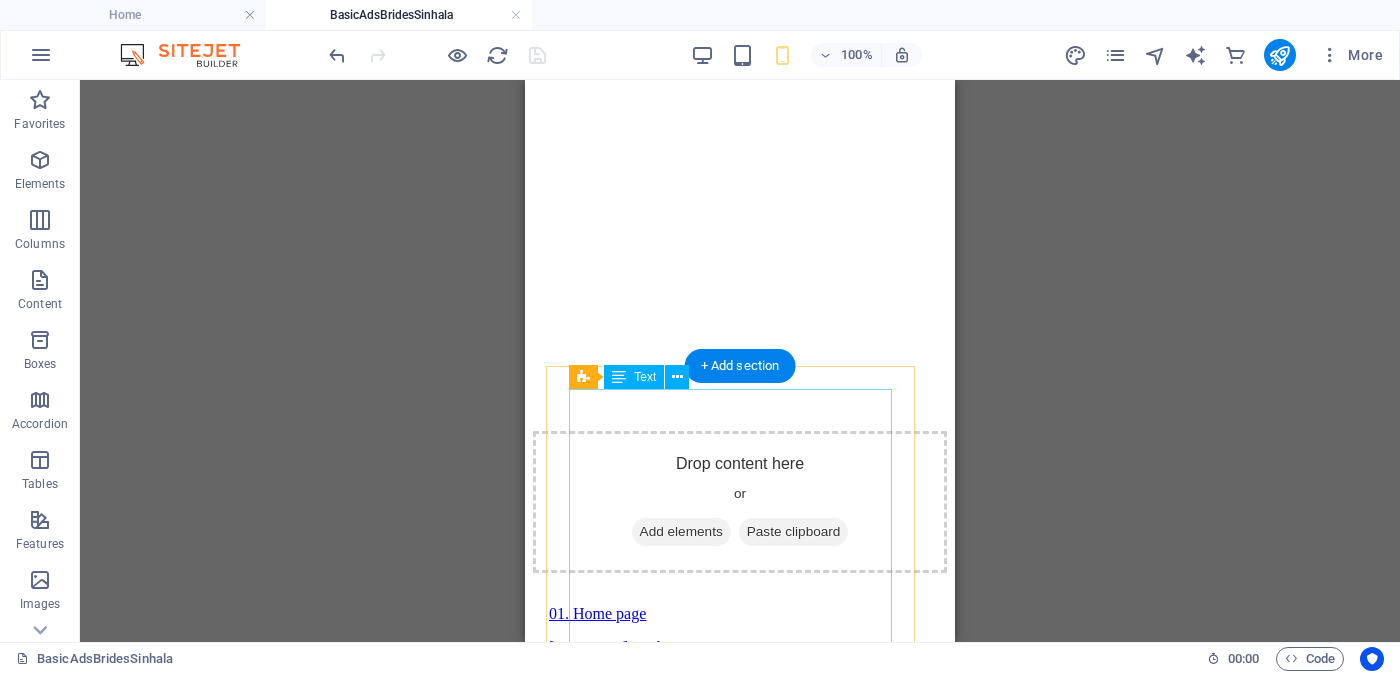 scroll, scrollTop: 1250, scrollLeft: 0, axis: vertical 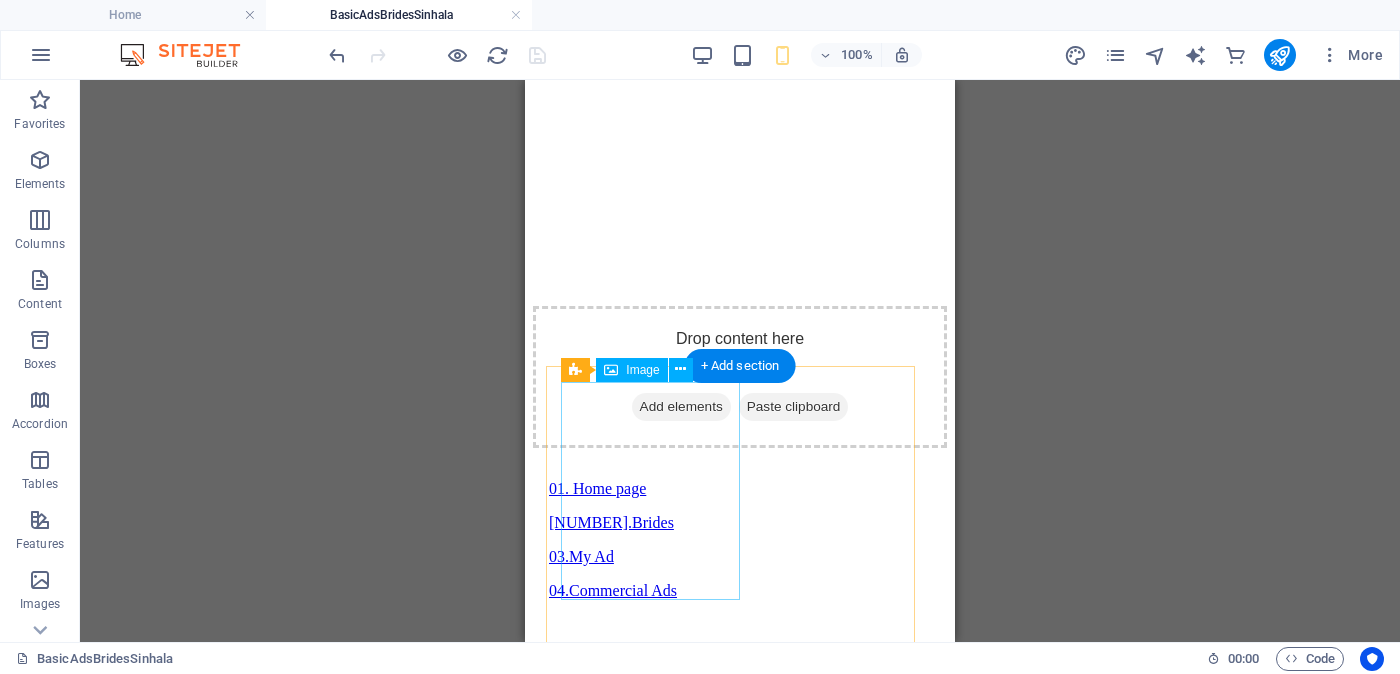 click at bounding box center [740, 2437] 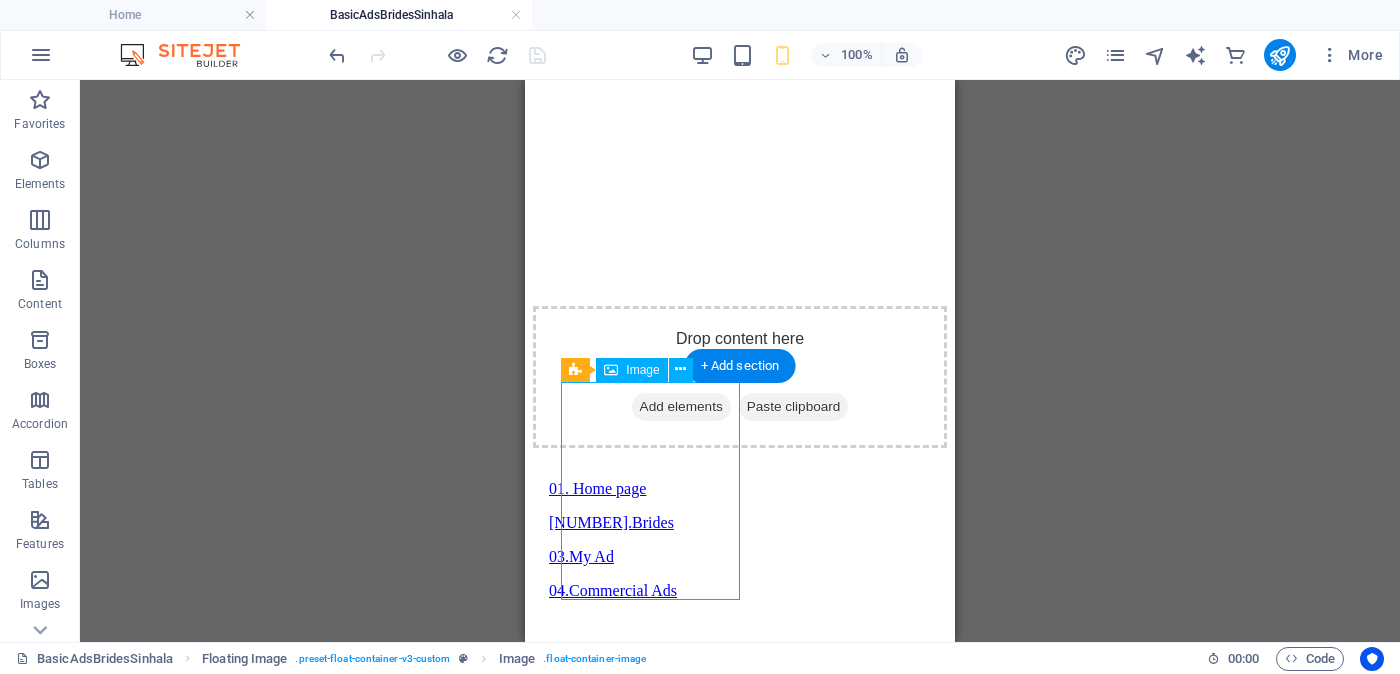 click at bounding box center (740, 2437) 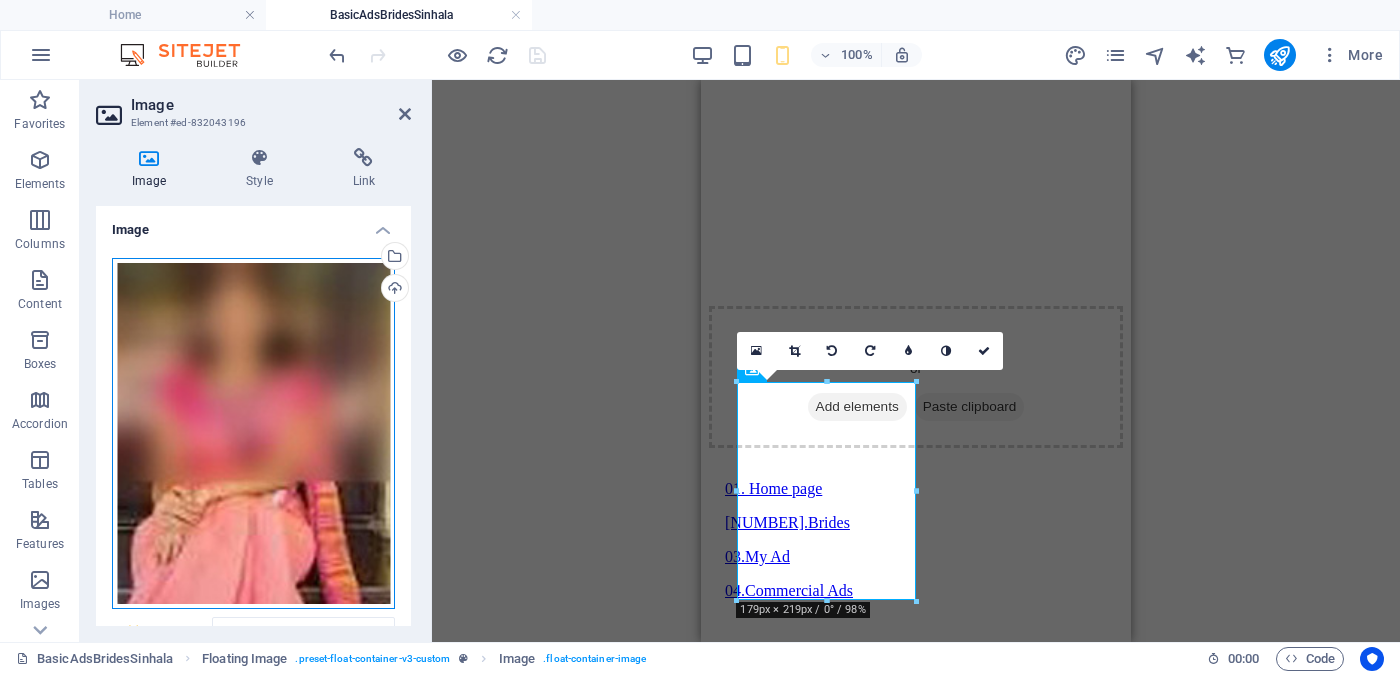 click on "Drag files here, click to choose files or select files from Files or our free stock photos & videos" at bounding box center (253, 434) 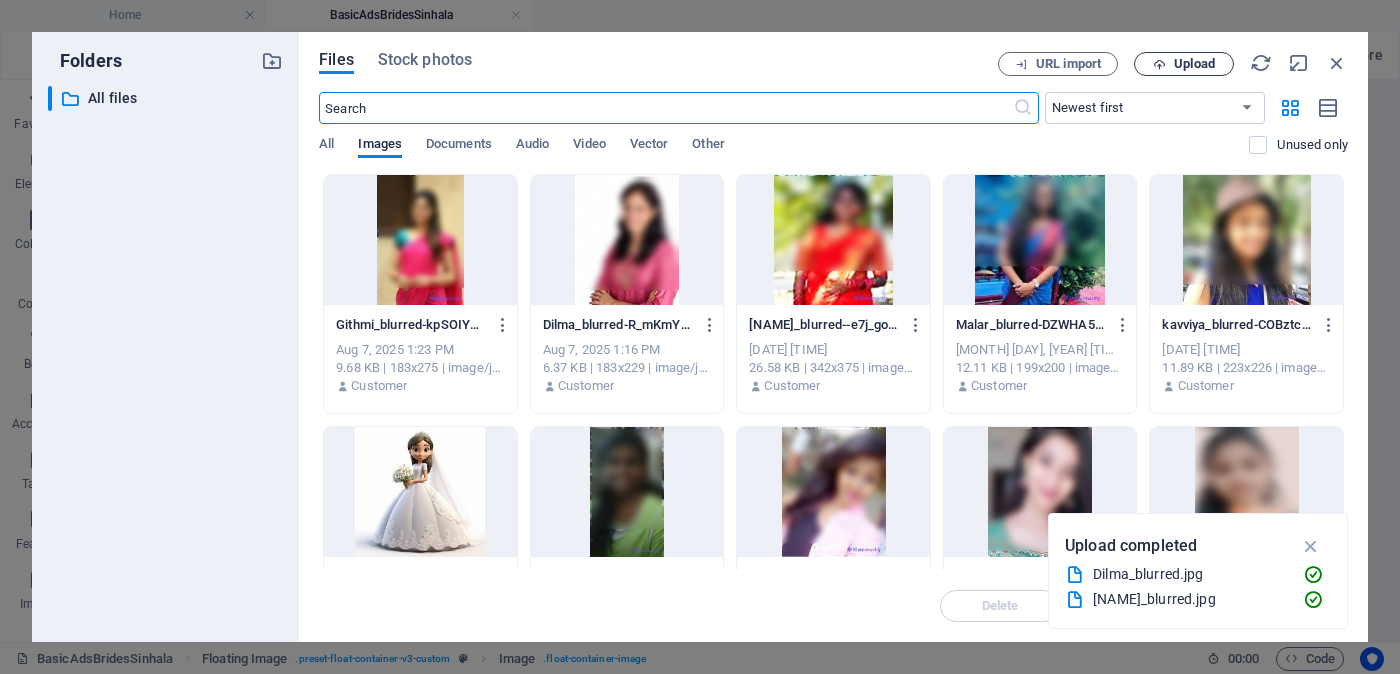 click on "Upload" at bounding box center (1194, 64) 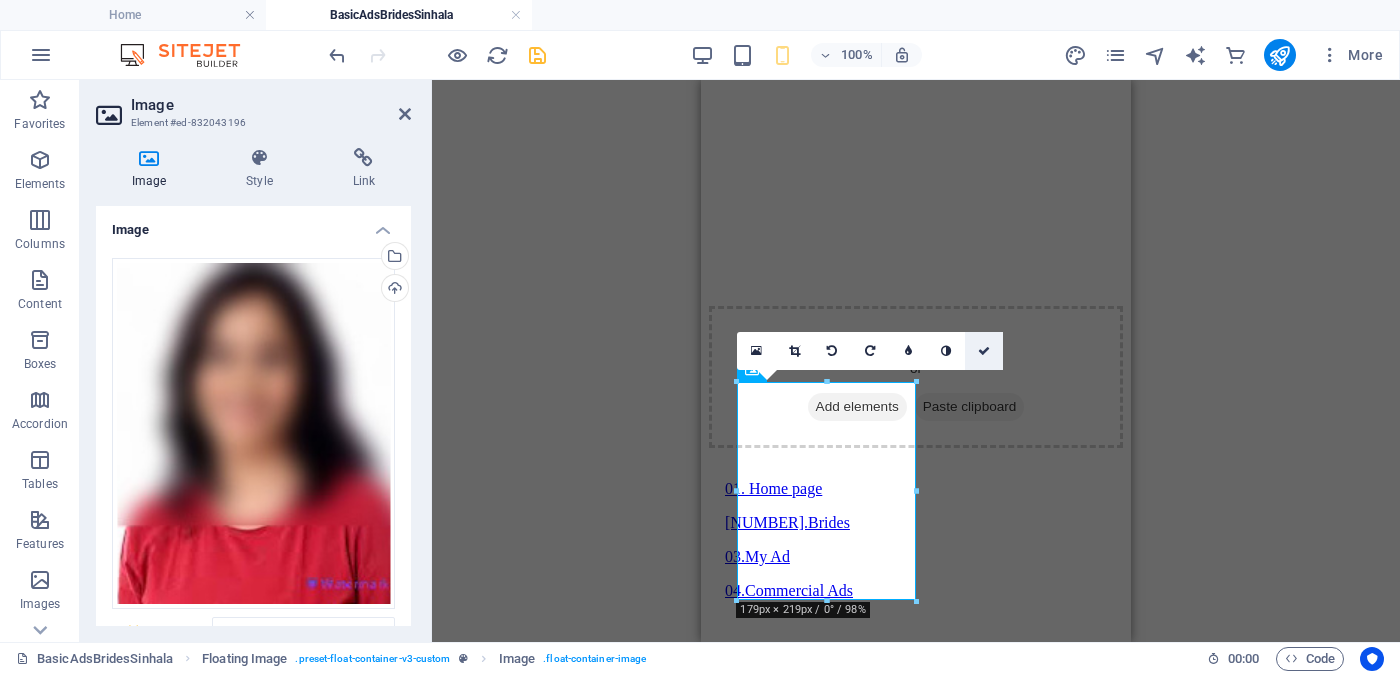 click at bounding box center [984, 351] 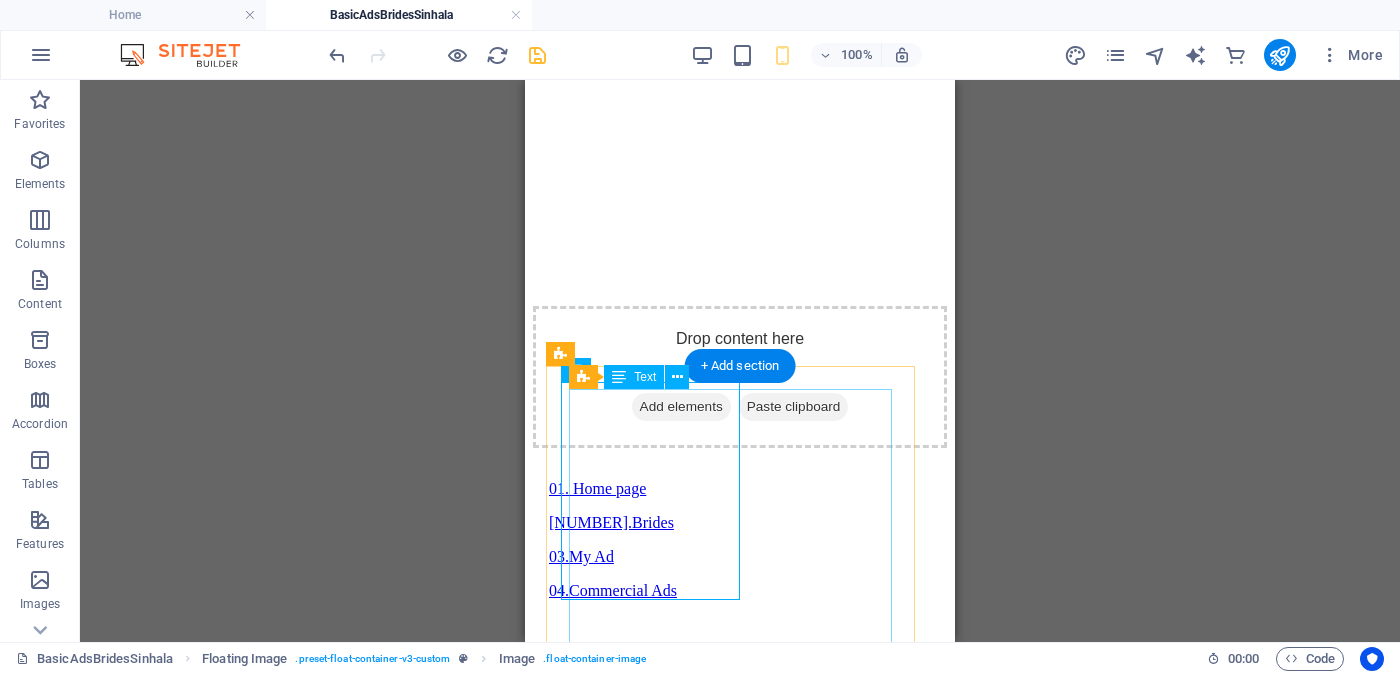 click on "Proposal ID >> [NUMBER] Nickname ஷாந்தி Shānti திரிகோணமலை ([CITY]) Independent Free churches சுதந்திர இலவச திருச்சபைகள் வயது - Age - [AGE] Unmarried - திருமணமாகாத உயரம் - Feet ( [FEET] ) . Inches ( [INCHES] ) Occupation - தொழில் Business field - வணிகத் துறை Monthly Income - சம்பளம் Rs. [AMOUNT] - Rs. [AMOUNT]" at bounding box center [740, 2725] 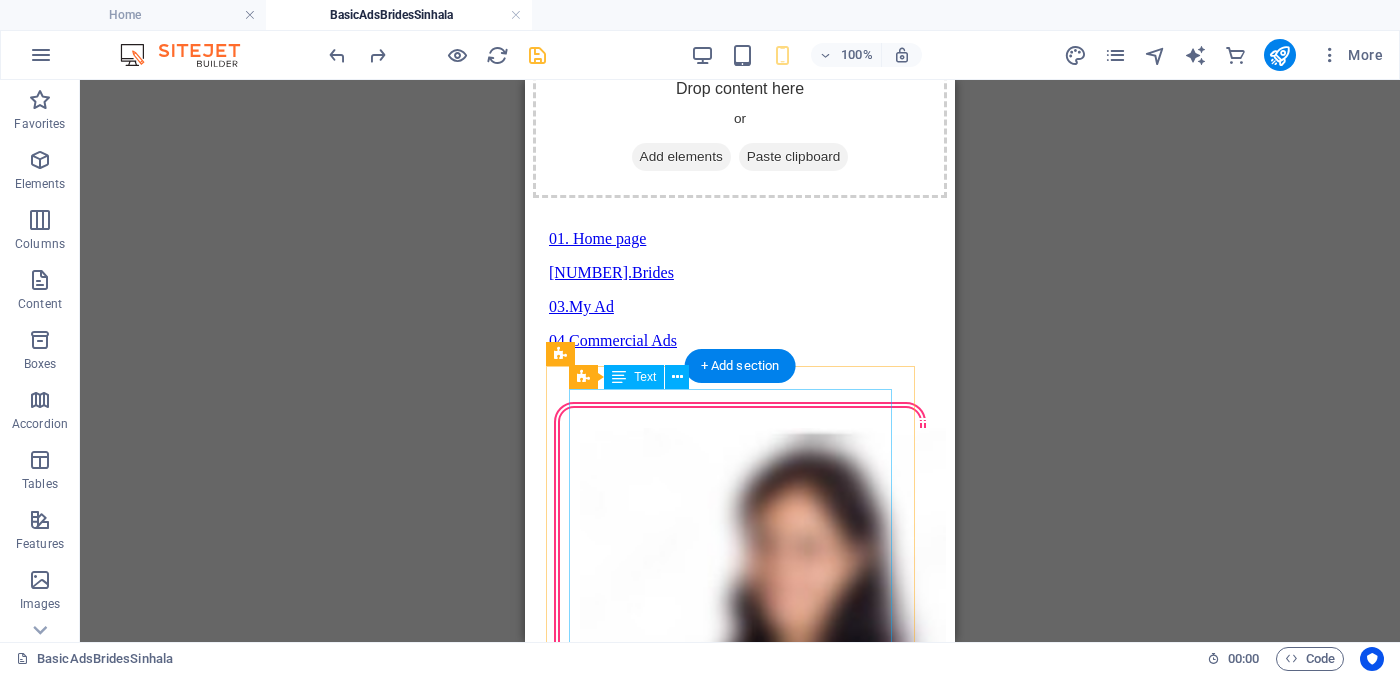 scroll, scrollTop: 1250, scrollLeft: 0, axis: vertical 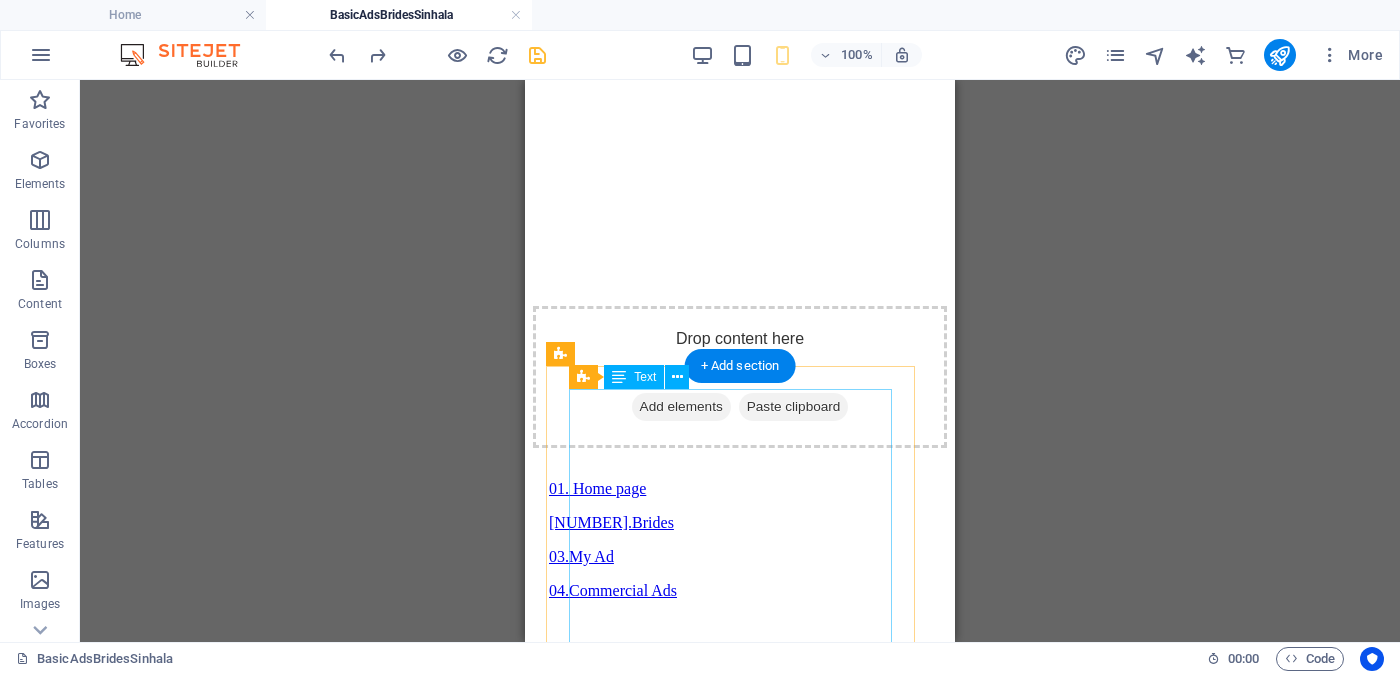 click on "Proposal ID >> [NUMBER] Nickname ஷாந்தி Shānti திரிகோணமலை ([CITY]) Independent Free churches சுதந்திர இலவச திருச்சபைகள் வயது - Age - [AGE] Unmarried - திருமணமாகாத உயரம் - Feet ( [FEET] ) . Inches ( [INCHES] ) Occupation - தொழில் Business field - வணிகத் துறை Monthly Income - சம்பளம் Rs. [AMOUNT] - Rs. [AMOUNT]" at bounding box center (740, 2725) 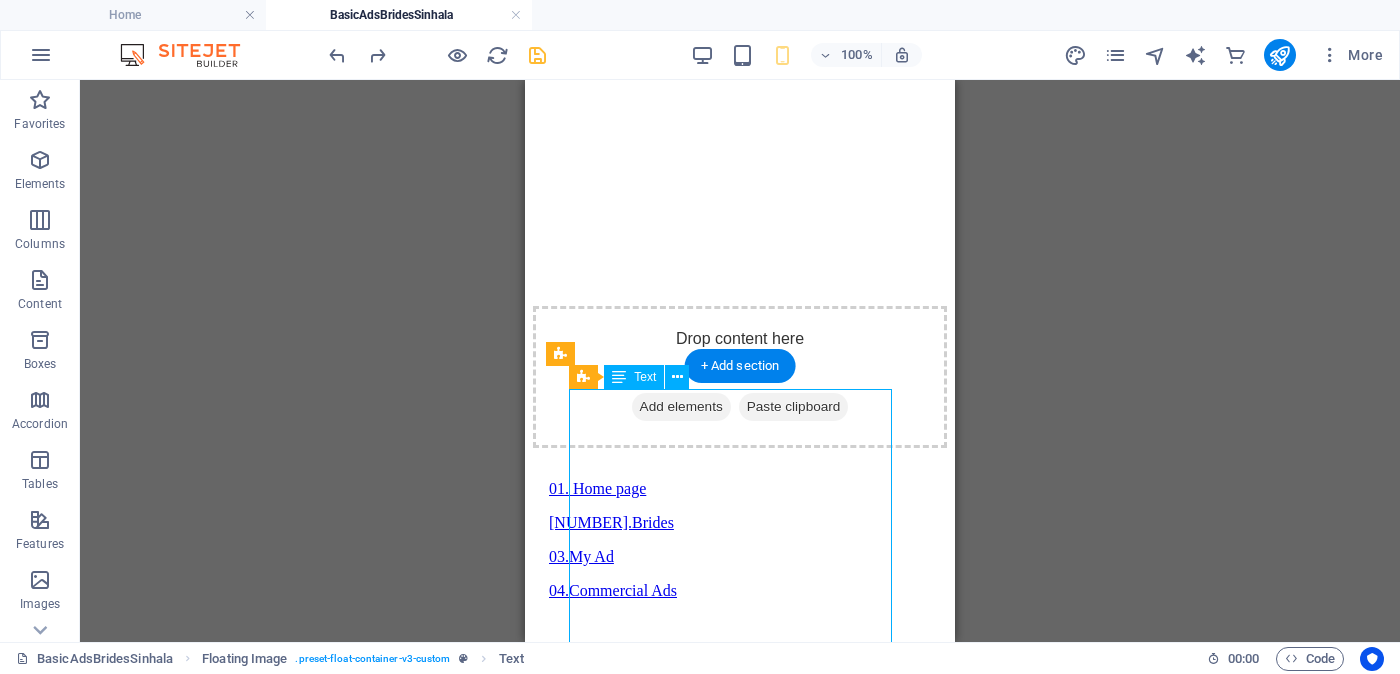 click on "Proposal ID >> [NUMBER] Nickname ஷாந்தி Shānti திரிகோணமலை ([CITY]) Independent Free churches சுதந்திர இலவச திருச்சபைகள் வயது - Age - [AGE] Unmarried - திருமணமாகாத உயரம் - Feet ( [FEET] ) . Inches ( [INCHES] ) Occupation - தொழில் Business field - வணிகத் துறை Monthly Income - சம்பளம் Rs. [AMOUNT] - Rs. [AMOUNT]" at bounding box center (740, 2725) 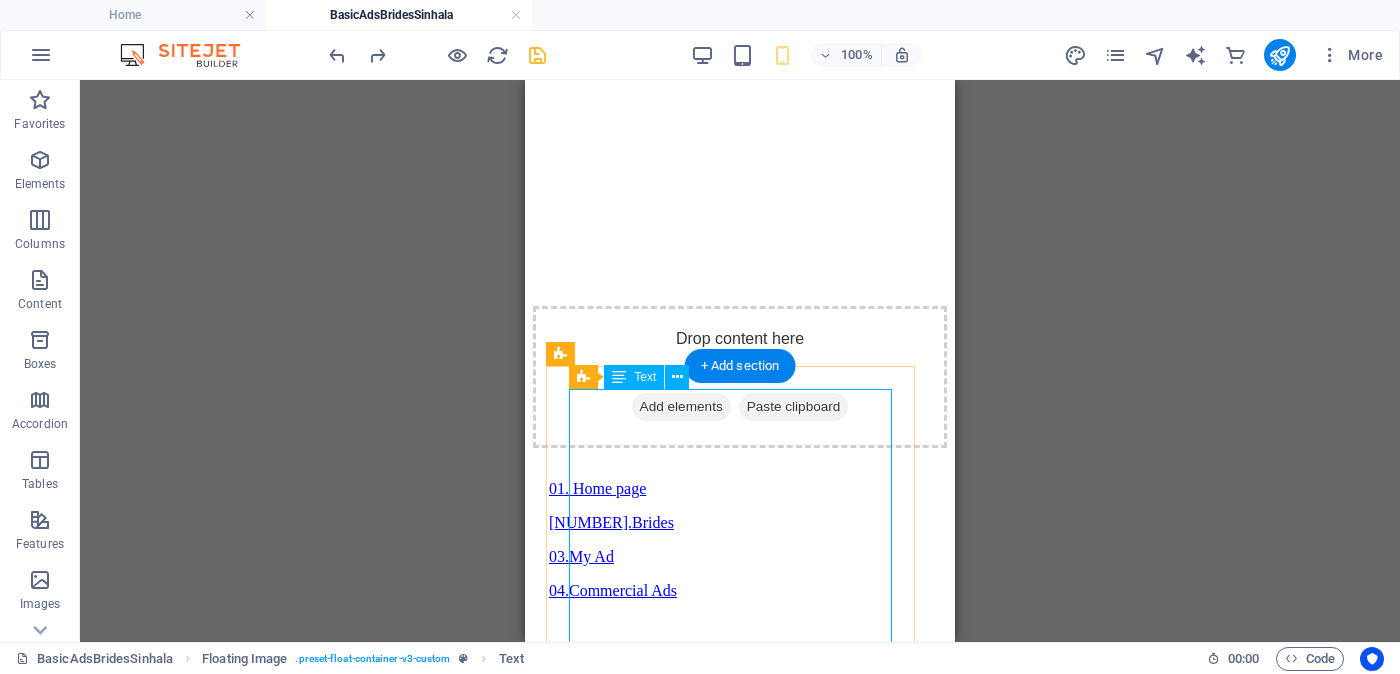click on "Proposal ID >> [NUMBER] Nickname ஷாந்தி Shānti திரிகோணமலை ([CITY]) Independent Free churches சுதந்திர இலவச திருச்சபைகள் வயது - Age - [AGE] Unmarried - திருமணமாகாத உயரம் - Feet ( [FEET] ) . Inches ( [INCHES] ) Occupation - தொழில் Business field - வணிகத் துறை Monthly Income - சம்பளம் Rs. [AMOUNT] - Rs. [AMOUNT]" at bounding box center [740, 2725] 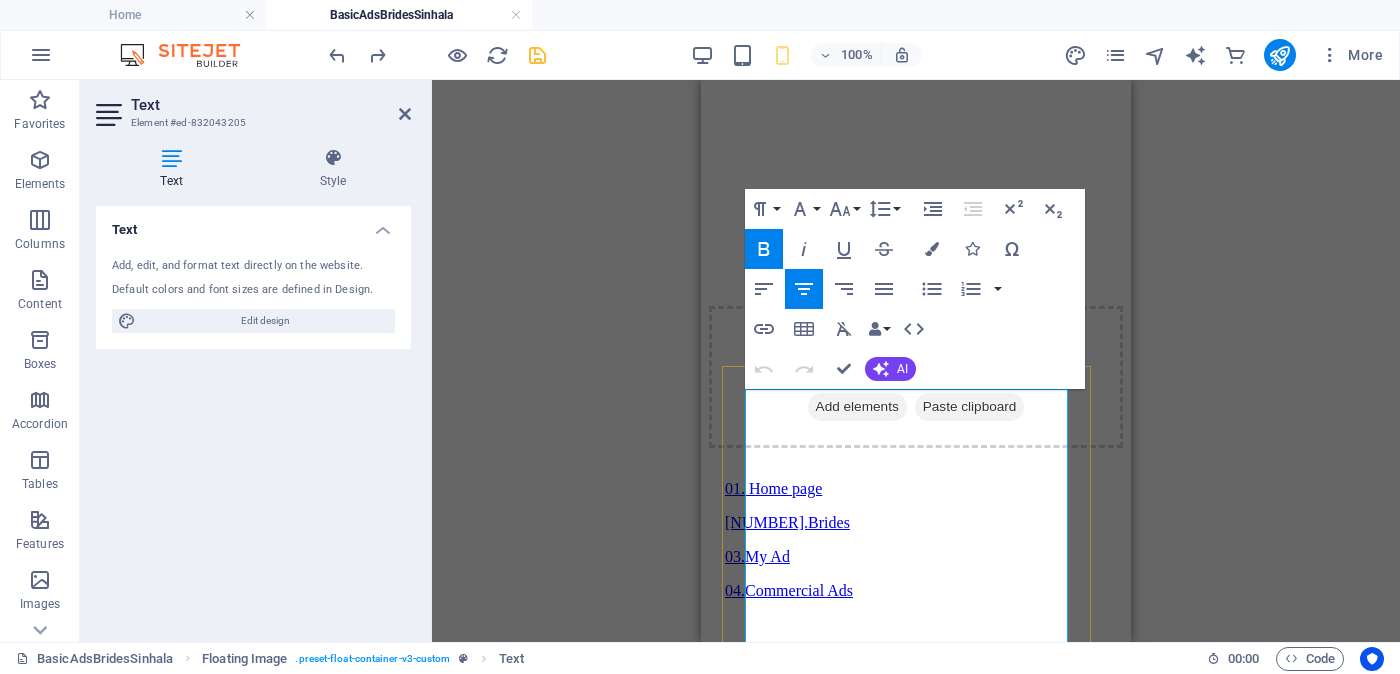 click on "Proposal ID >> 5064912727300 Nickname" at bounding box center (916, 2617) 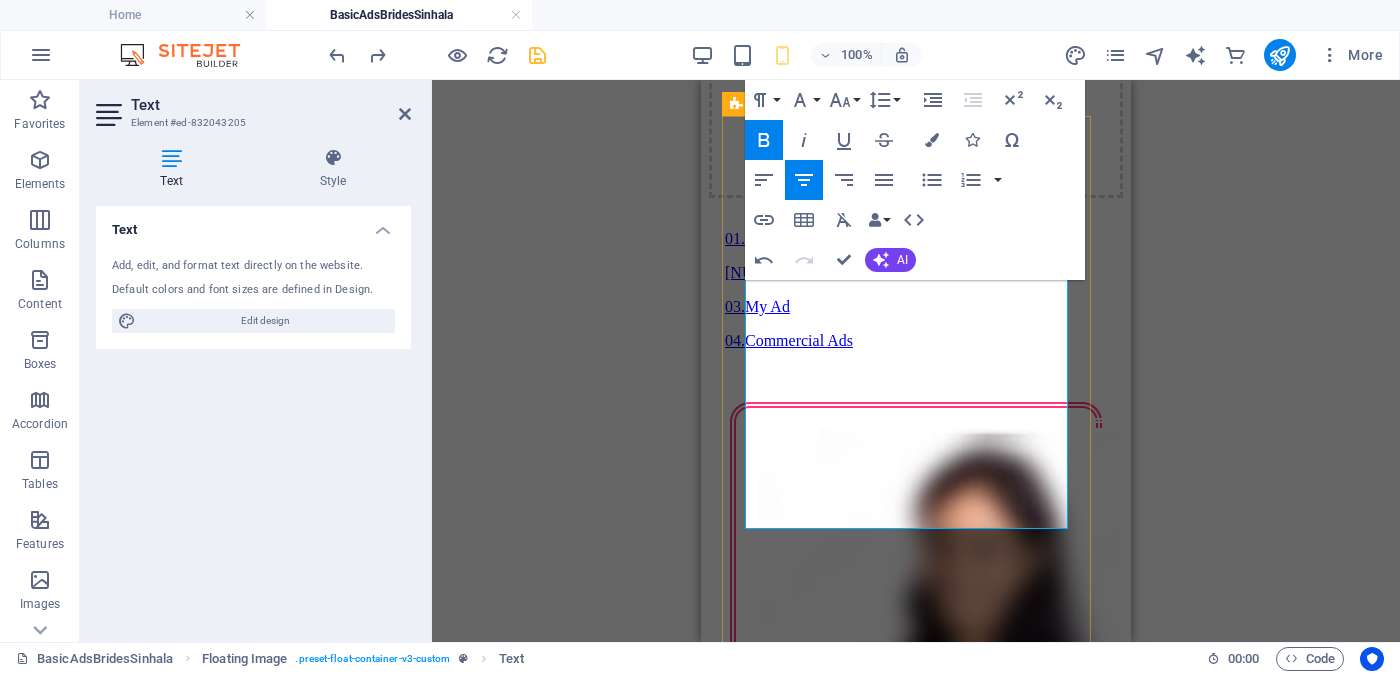 scroll, scrollTop: 1624, scrollLeft: 0, axis: vertical 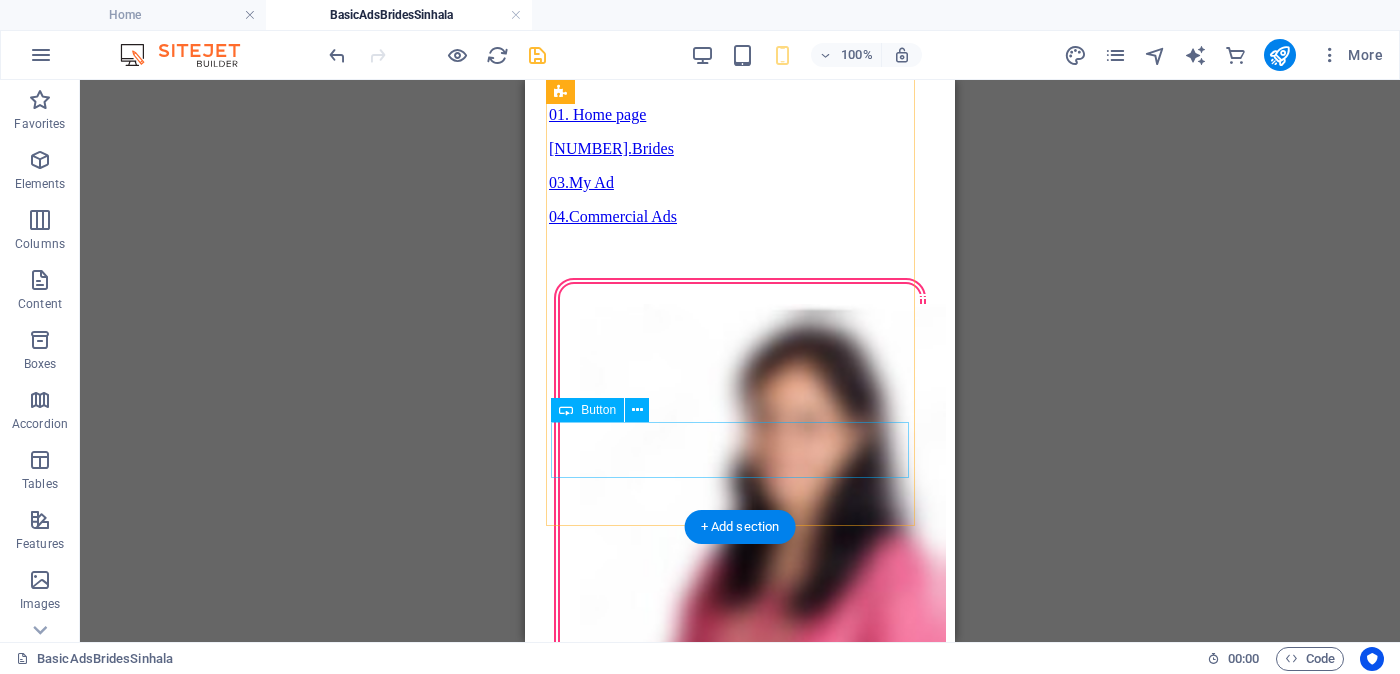 click on "Unverified - Click to verify - சரிபார்ப்பை ஆணையிடுங்கள்" at bounding box center (740, 2497) 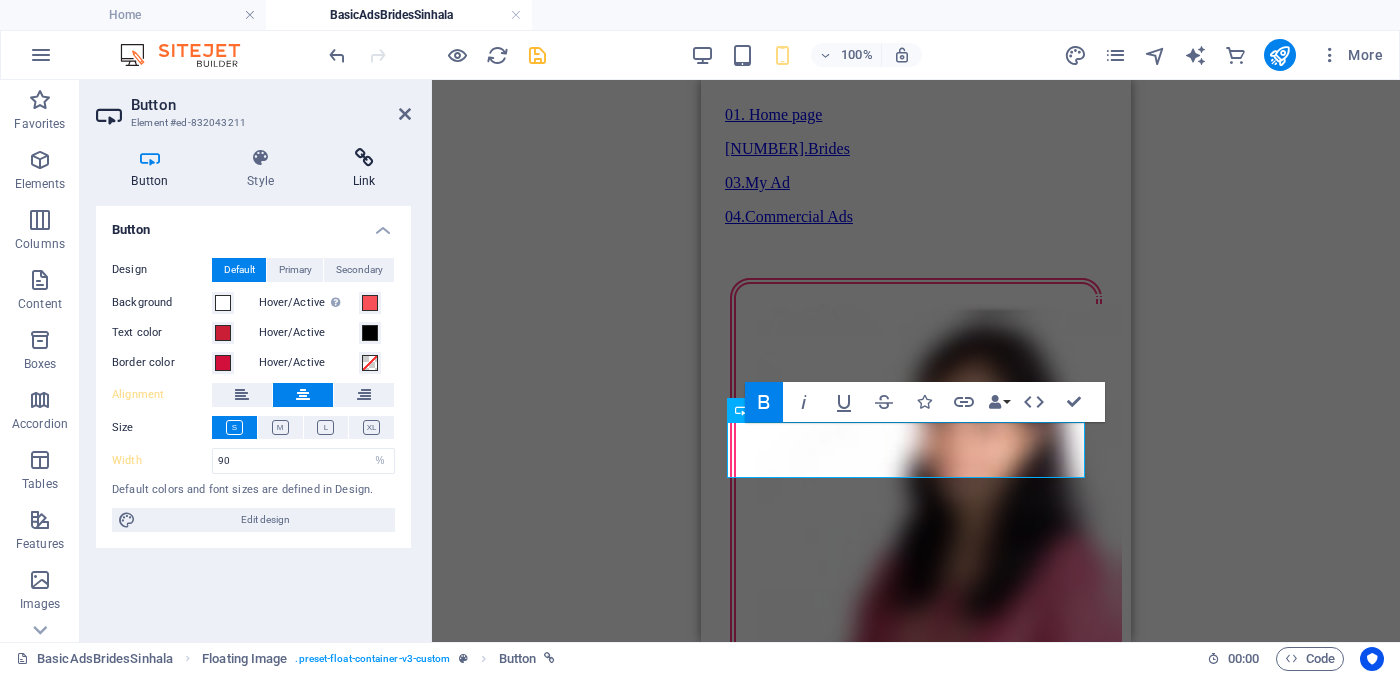click on "Link" at bounding box center (364, 169) 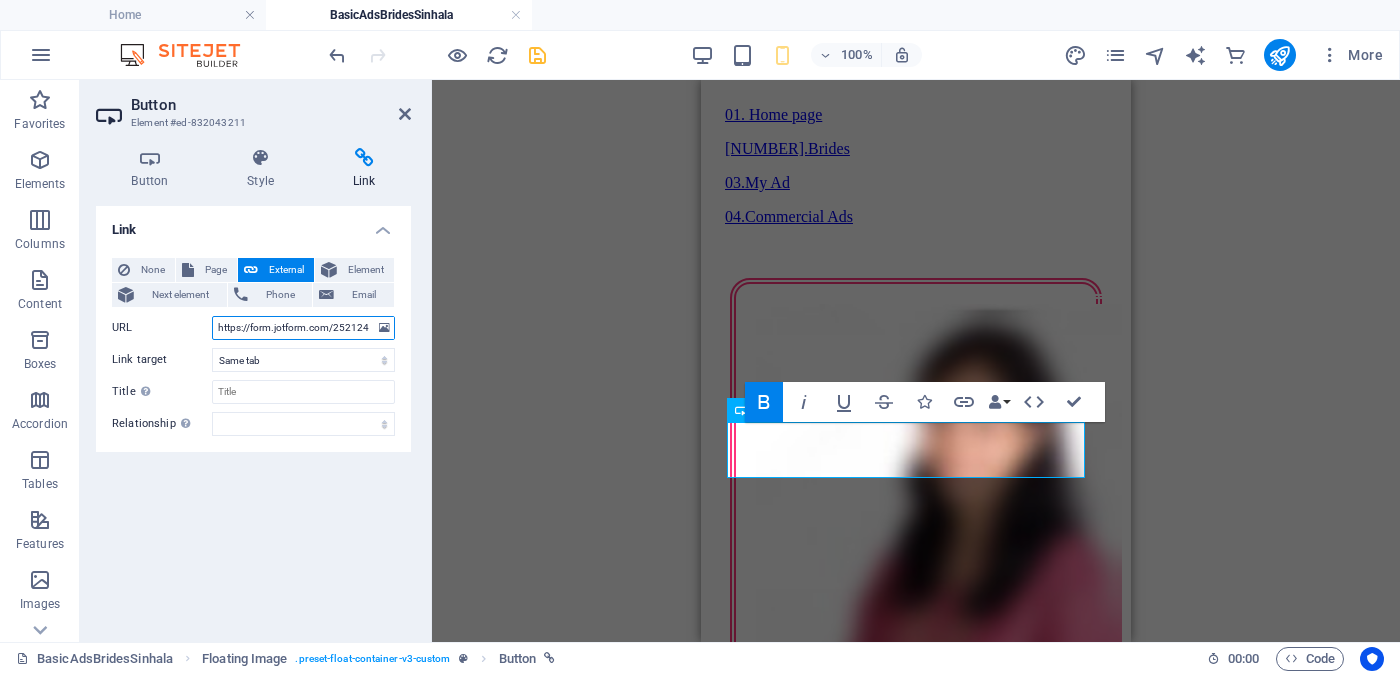 click on "https://form.jotform.com/252124928491056?proposalSelected="Proposal ID >> [NUMBER] Nickname [NAME] [NAME] ([CITY]) Independent Free churches [CHURCH_TYPE] Age - Age - [AGE] Unmarried - [MARITAL_STATUS] Height-Feet ([FEET]) . Inches ([INCHES]) Occupation - [OCCUPATION] Business field - [BUSINESS_FIELD] Monthly Income - [SALARY_RANGE] "&typeA36=https://www.jotform.com/uploads/kalupahanagesanjaya/form_files/shanti_blurred.689419153ef583.83960886.jpg" at bounding box center (303, 328) 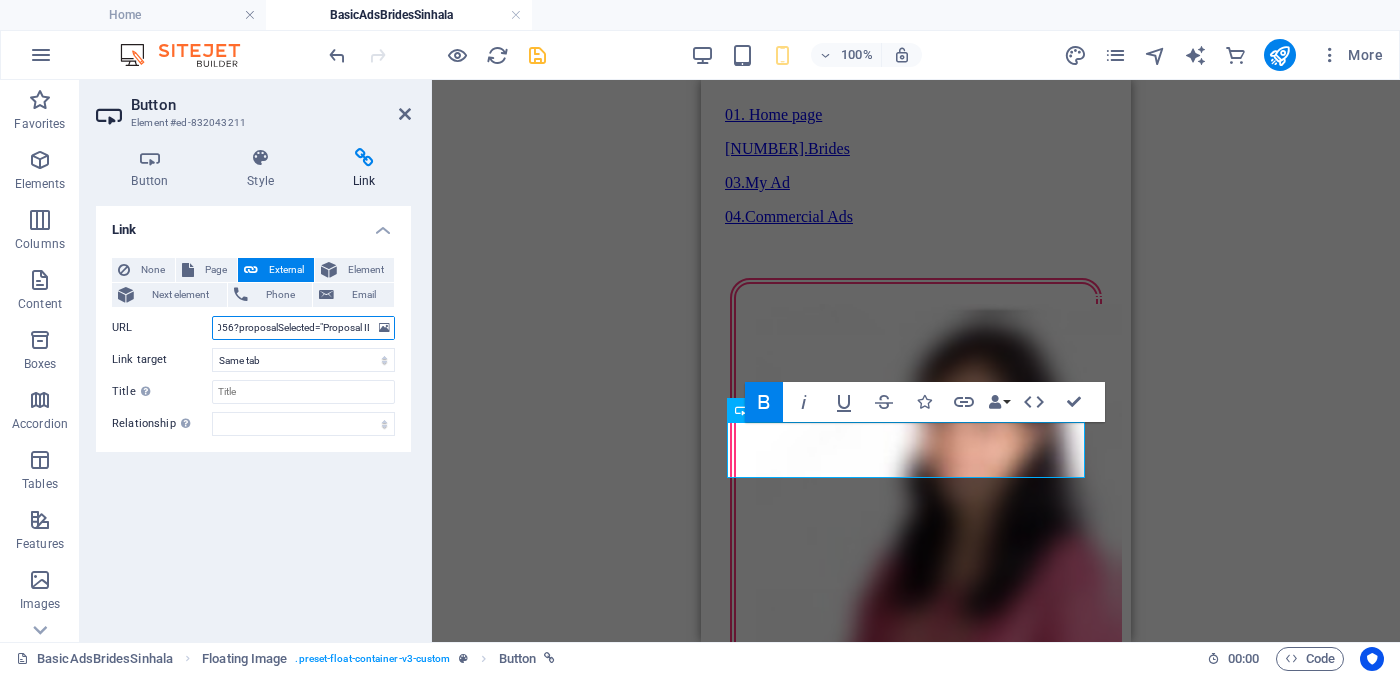 scroll, scrollTop: 0, scrollLeft: 191, axis: horizontal 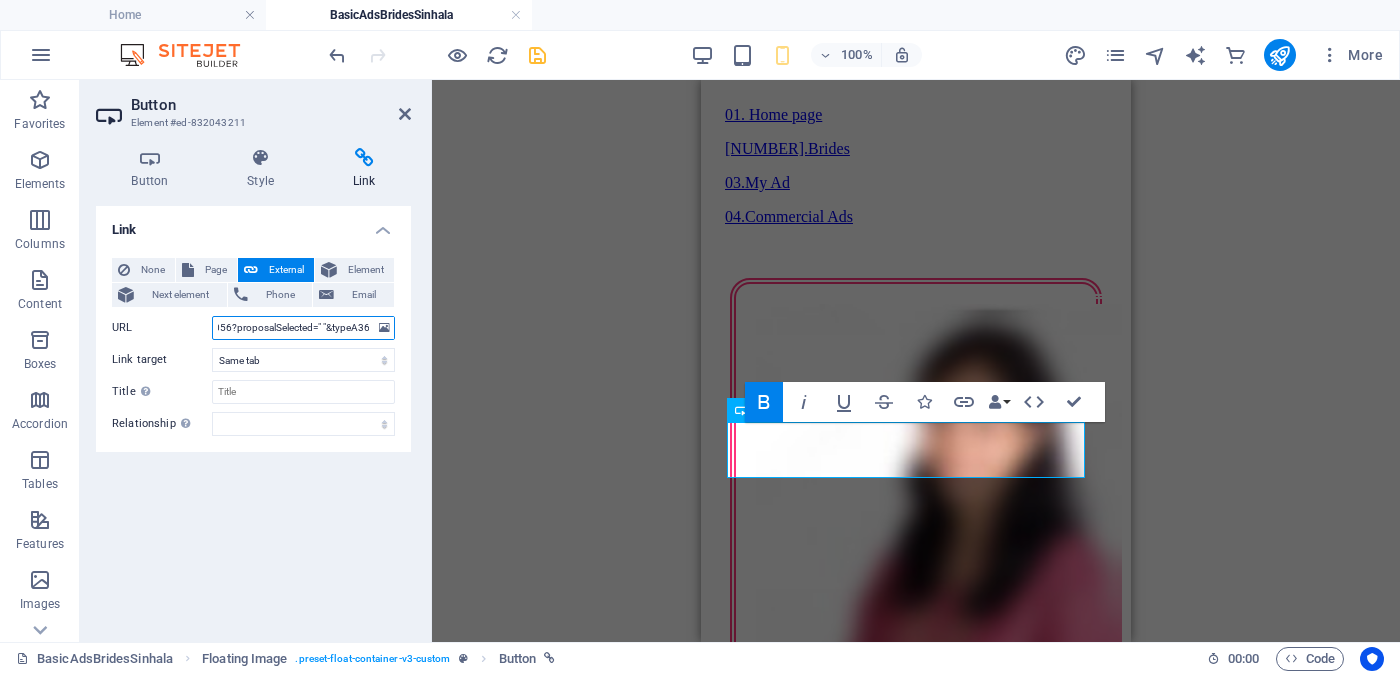 paste on "Proposal ID >> [NUMBER] Nickname [NAME] ([CITY]) - [CITY] [CHURCH_DENOMINATION] - [CHURCH_DENOMINATION] Age - [AGE] Unmarried - [MARITAL_STATUS] - [MARITAL_STATUS] Height-Feet ( [FEET] ) . Inches ( [INCHES] ) Occupation- Government - [OCCUPATION] Monthly Income Rs. [SALARY_RANGE] - Rs. [SALARY_RANGE] - between" 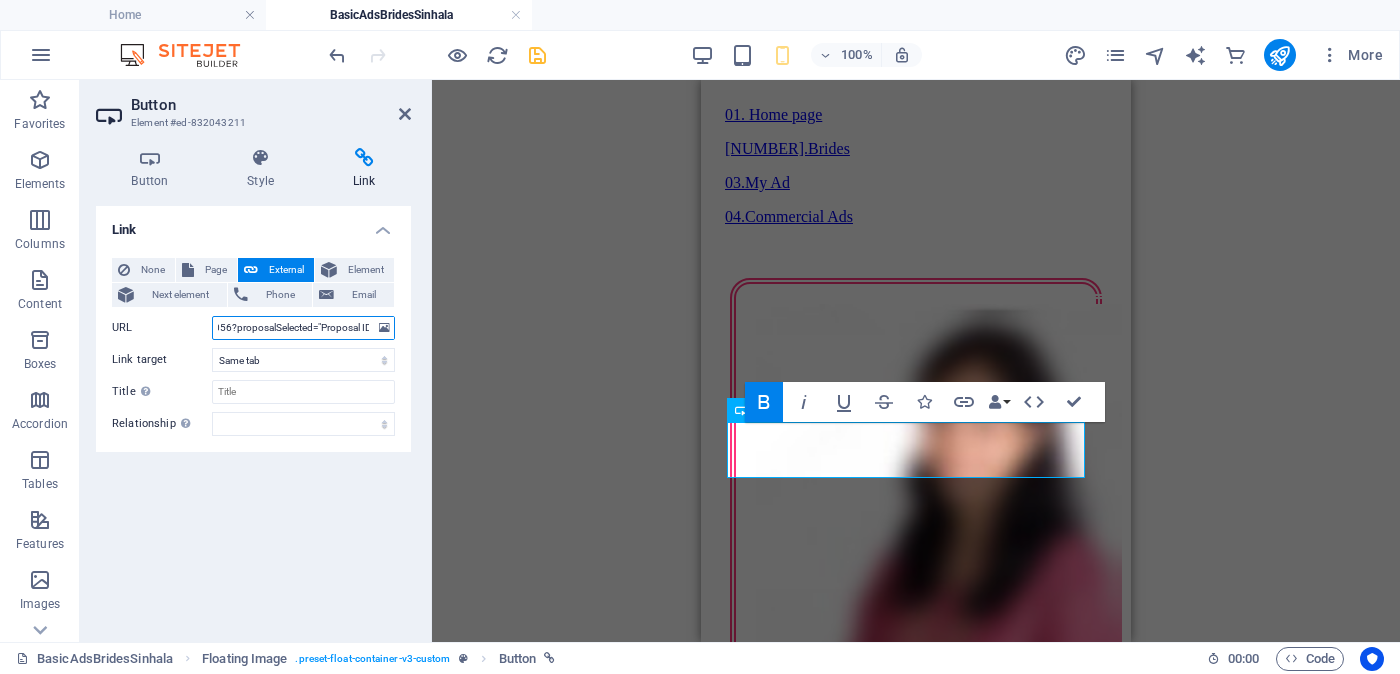 scroll, scrollTop: 0, scrollLeft: 1454, axis: horizontal 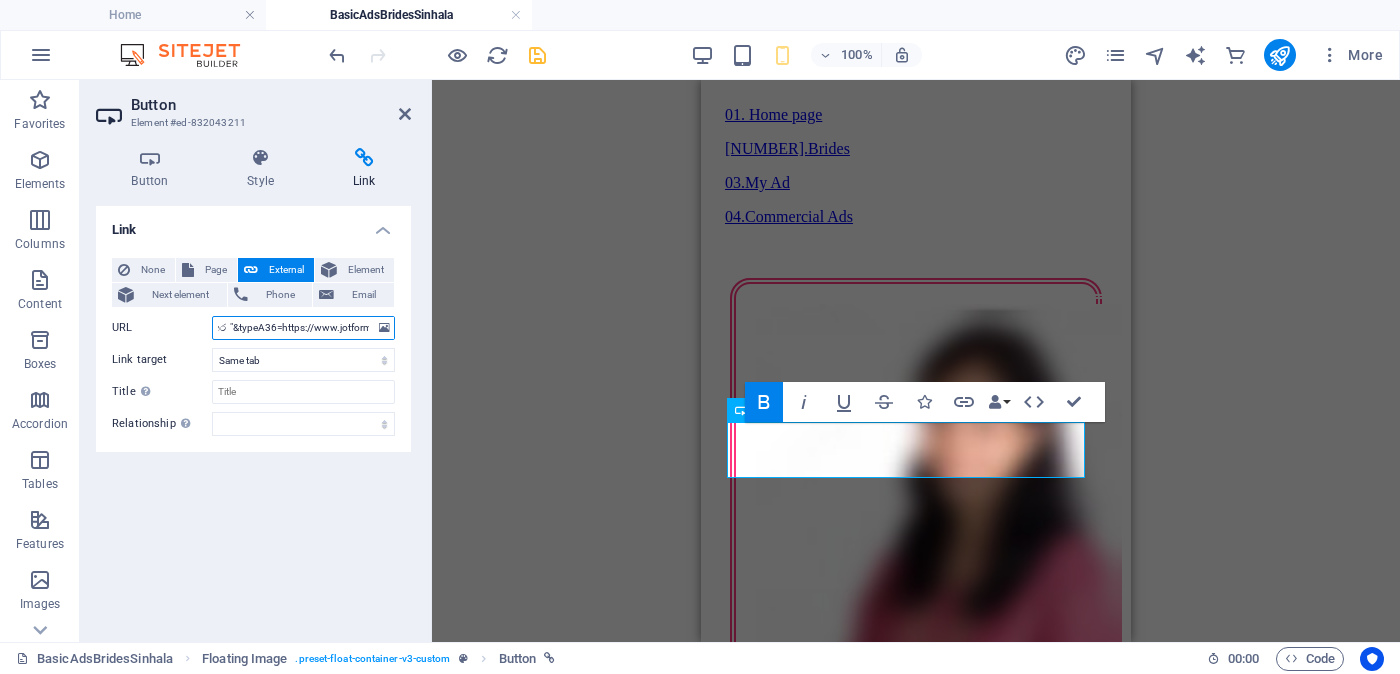 type on "https://form.jotform.com/252124928491056?proposalSelected="Proposal ID >> 772017567099  Nickname          [NAME]          ( [CITY] )  - [CITY]   Baptist -  බැප්ටිස්ට් සභාව    වයස -  [AGE] Unmarried - අවිවාහක - திருமணமாகாத උස-Feet ( 5 ) . Inches ( 02 ) රැකියාව-  Government  -  රජයේ රැකියා       මාසික ආදායම Rs. 55,000  -   Rs. 65,000 - අතර  "&typeA36=https://www.jotform.com/uploads/kalupahanagesanjaya/form_files/shanti_blurred.689419153ef583.83960886.jpg" 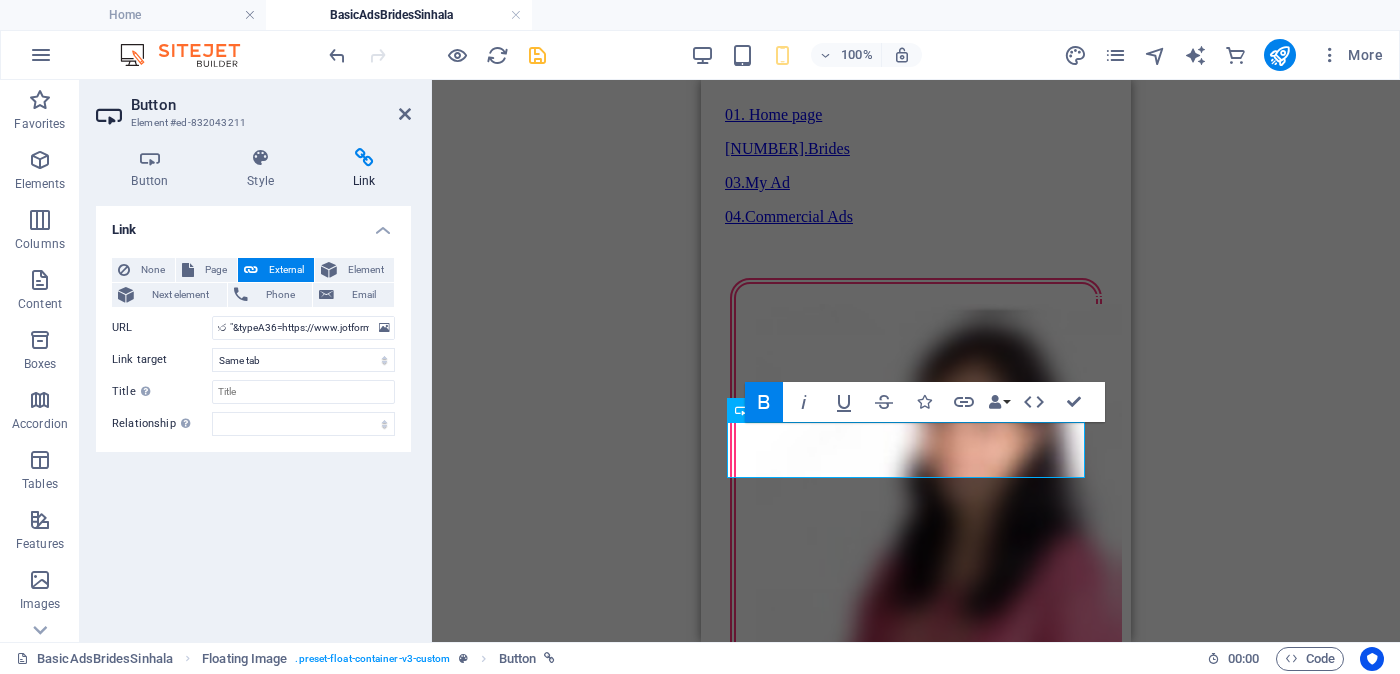 scroll, scrollTop: 0, scrollLeft: 0, axis: both 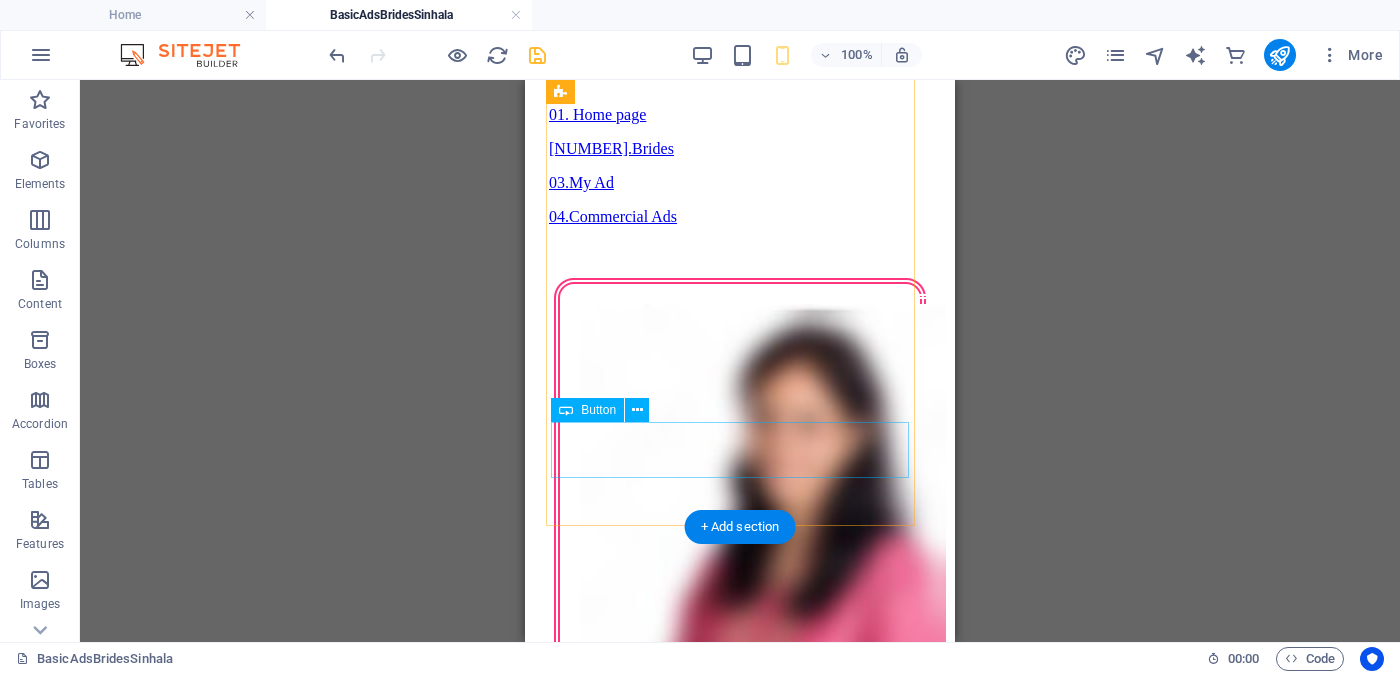 click on "Unverified - Click to verify - சரிபார்ப்பை ஆணையிடுங்கள்" at bounding box center [740, 2497] 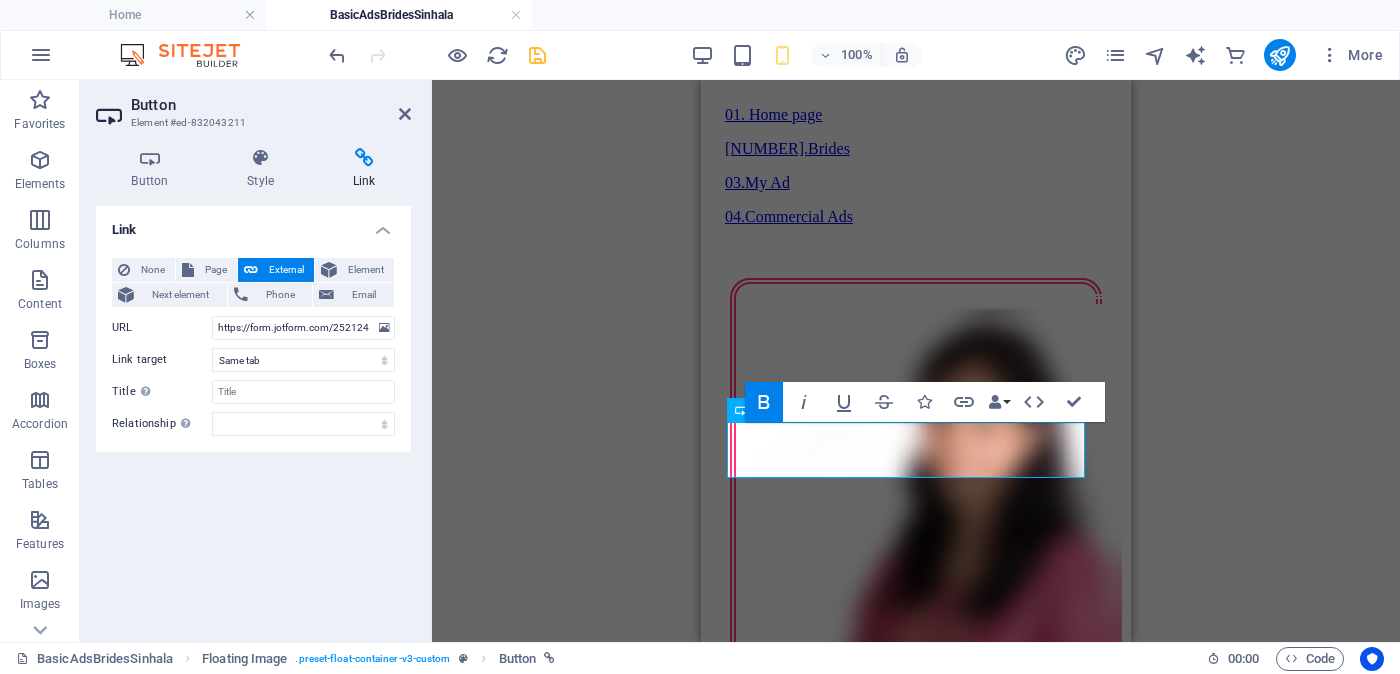 click on "Link" at bounding box center [364, 169] 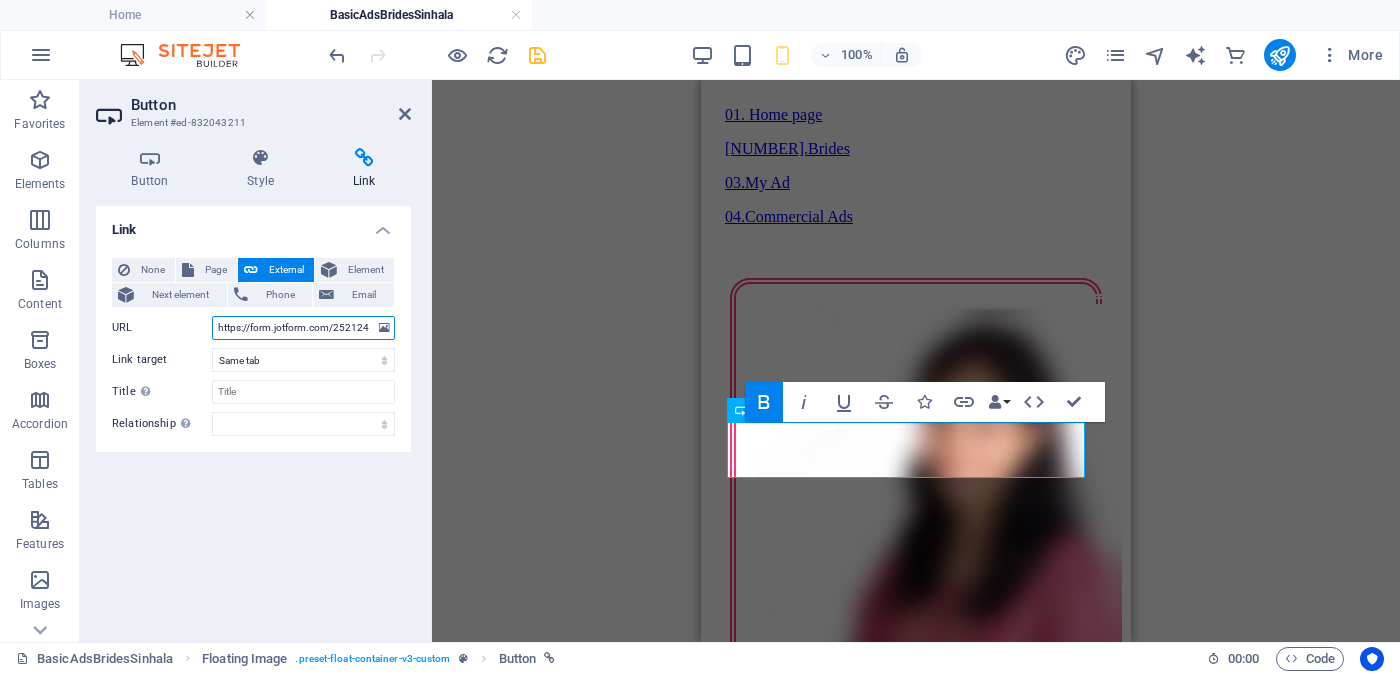 click on "https://form.jotform.com/252124928491056?proposalSelected="Proposal ID >> 772017567099  Nickname          [NAME]          ( [CITY] )  - [CITY]   Baptist -  බැප්ටිස්ට් සභාව    වයස -  [AGE] Unmarried - අවිවාහක - திருமணமாகாத උස-Feet ( 5 ) . Inches ( 02 ) රැකියාව-  Government  -  රජයේ රැකියා       මාසික ආදායම Rs. 55,000  -   Rs. 65,000 - අතර  "&typeA36=https://www.jotform.com/uploads/kalupahanagesanjaya/form_files/shanti_blurred.689419153ef583.83960886.jpg" at bounding box center [303, 328] 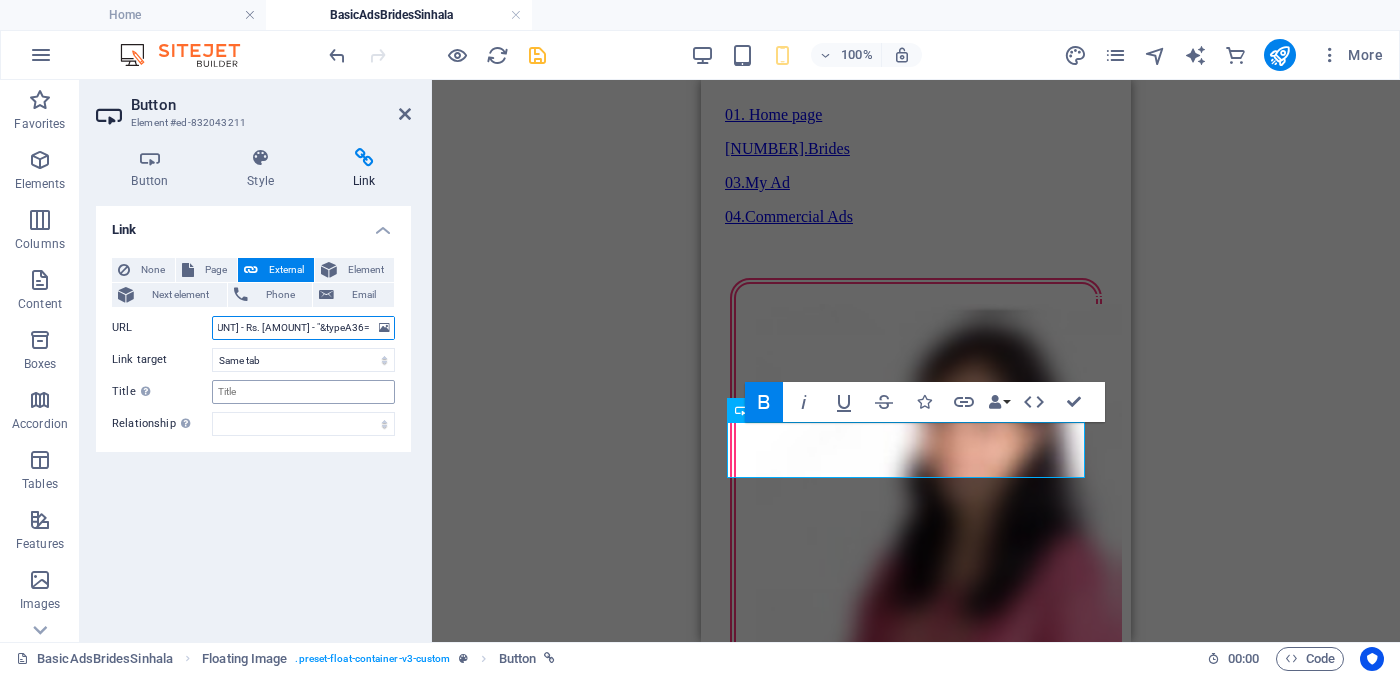 scroll, scrollTop: 0, scrollLeft: 1508, axis: horizontal 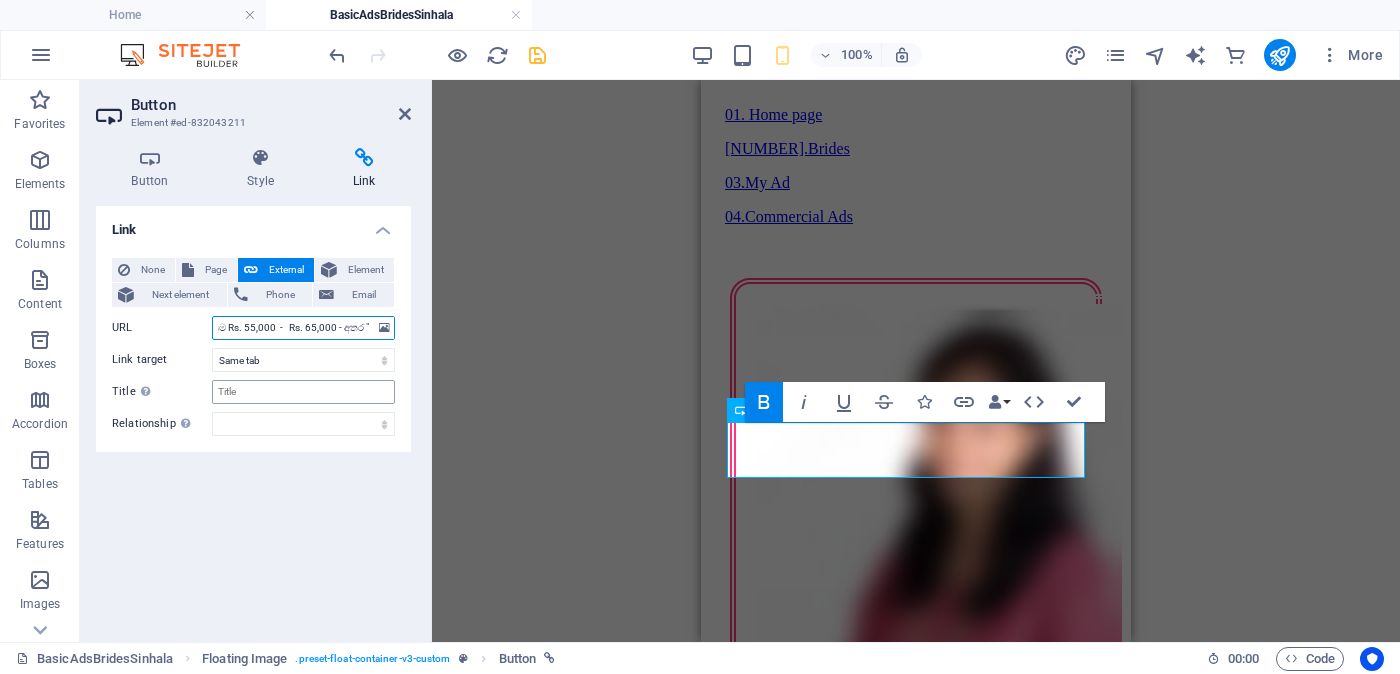 type on "https://form.jotform.com/252124928491056?proposalSelected="Proposal ID >> [PROPOSAL_ID]  Nickname          [NICKNAME]          ( [CITY] )  - [CITY_LOCAL]   Baptist -  [CHURCH_TYPE_LOCAL]    වයස -  [AGE] Unmarried - [MARITAL_STATUS] - திருமணமாகாத උස-Feet ( 5 ) . Inches ( 02 ) රැකියාව-  Government  -  [OCCUPATION_LOCAL]       මාසික ආදායම Rs. 55,000  -   Rs. 65,000 - අතර "" 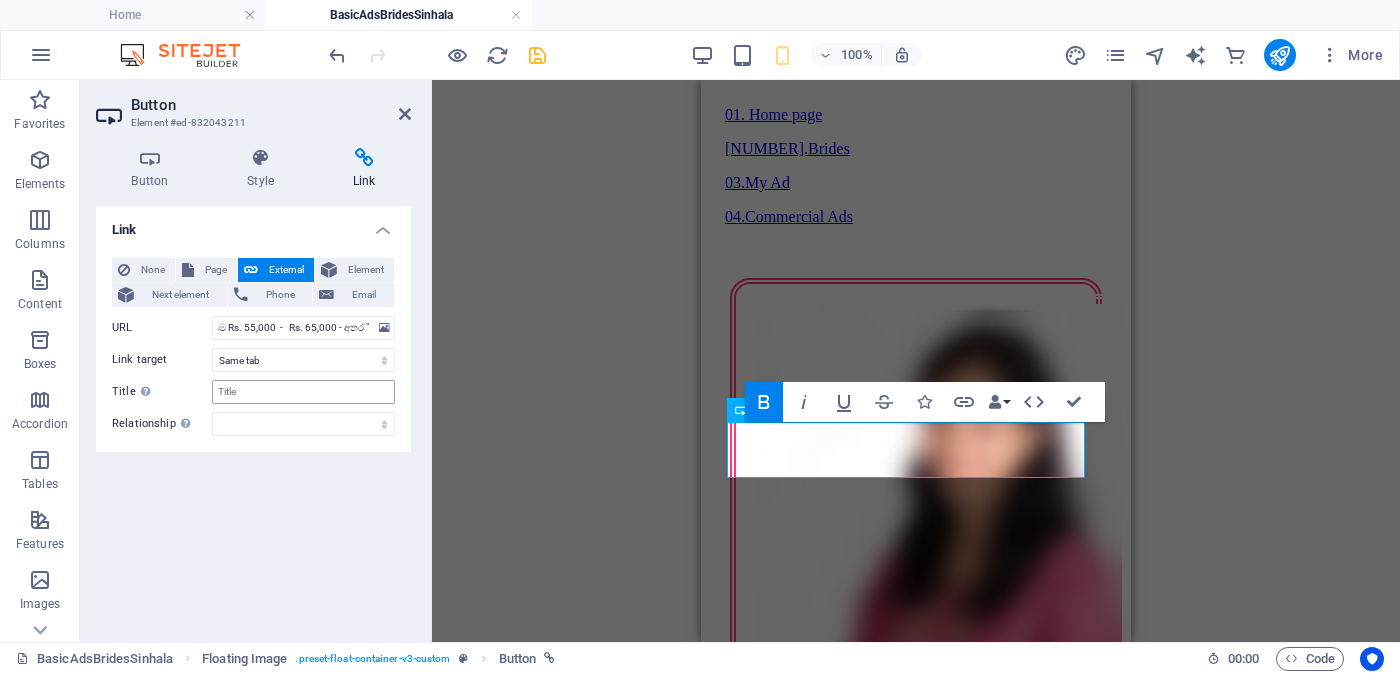scroll, scrollTop: 0, scrollLeft: 0, axis: both 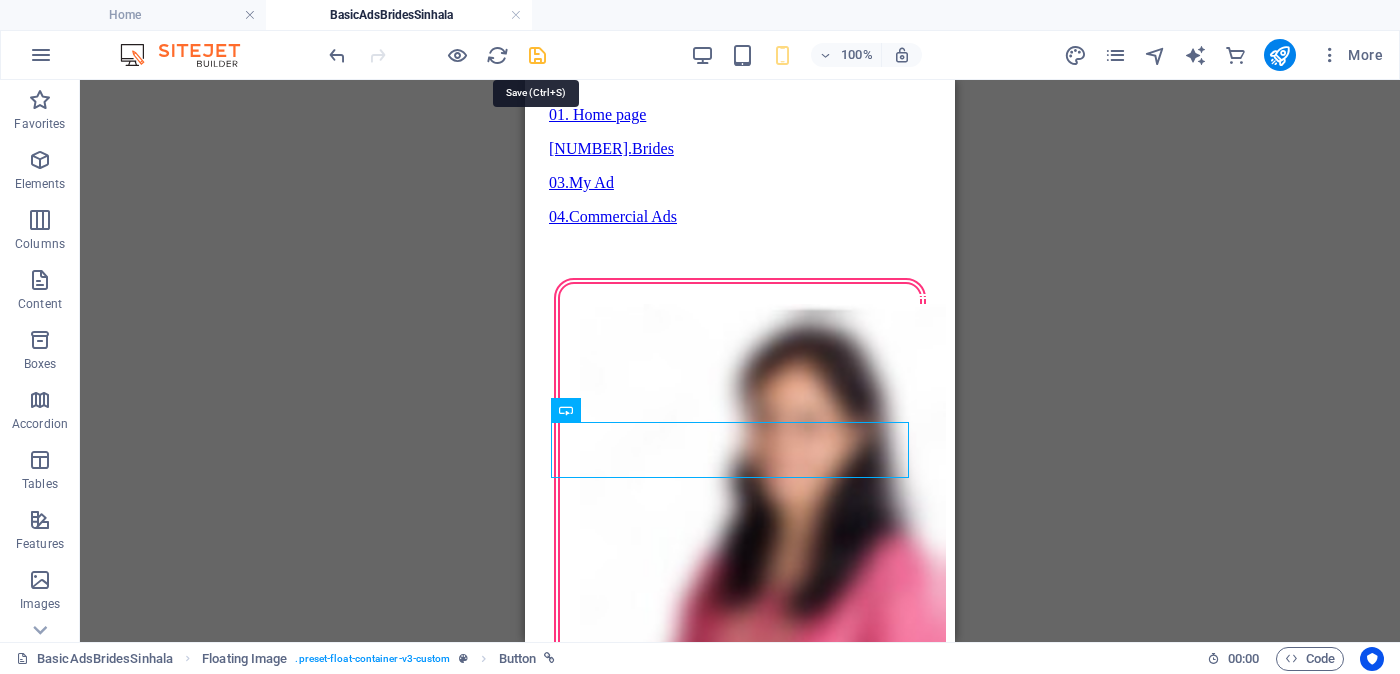 click at bounding box center [537, 55] 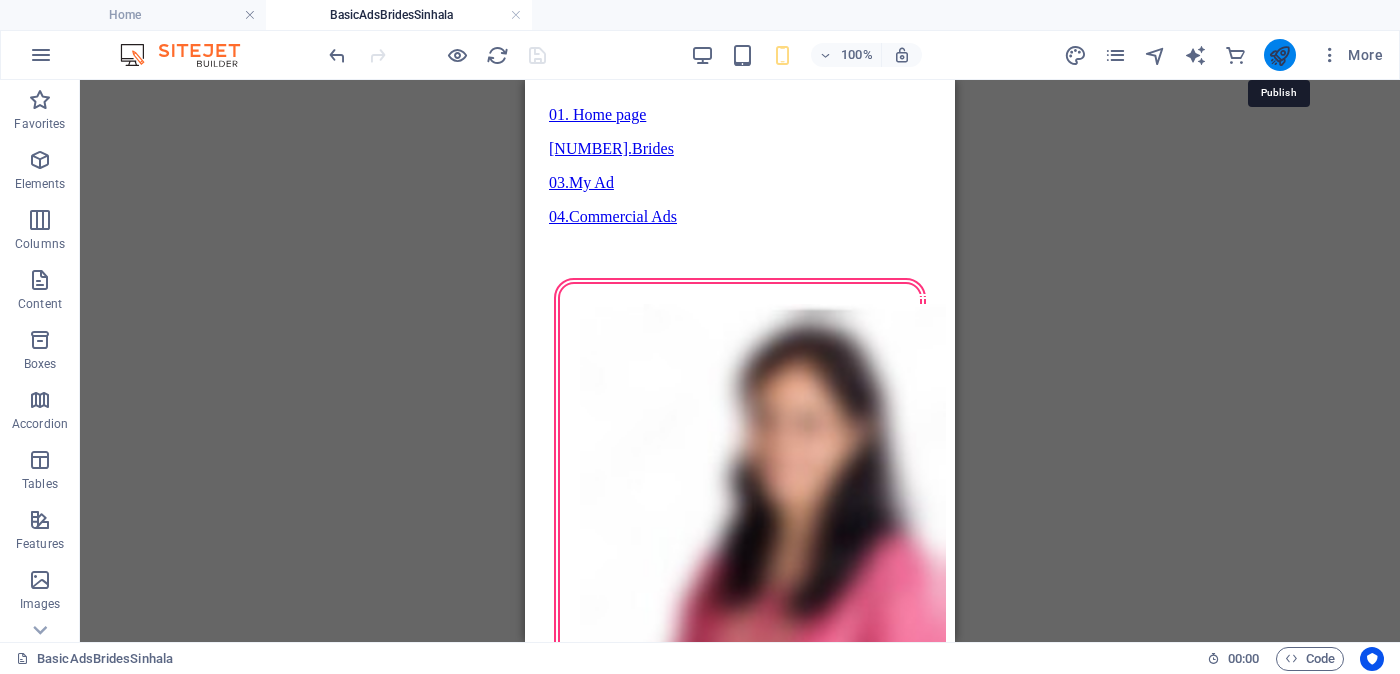 click at bounding box center (1279, 55) 